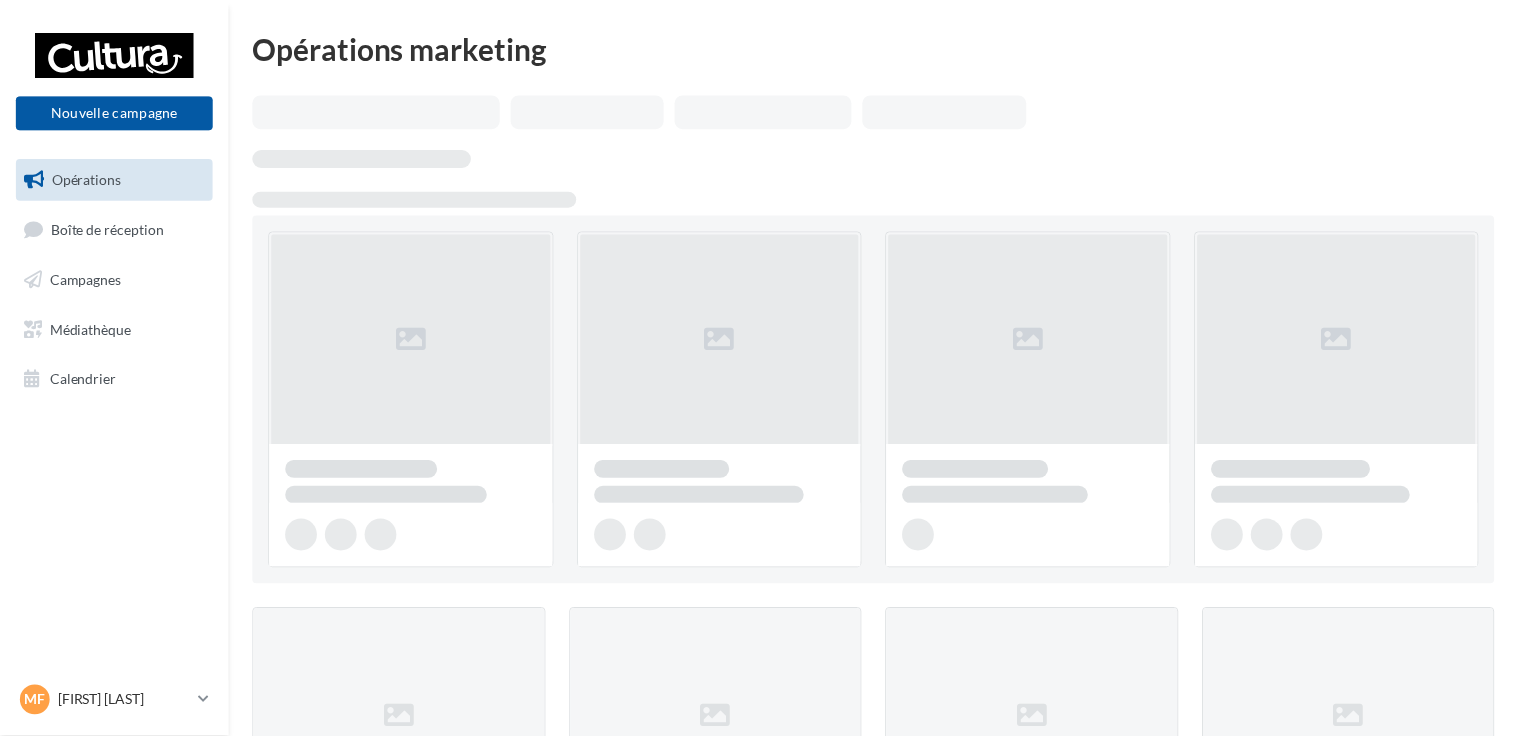 scroll, scrollTop: 0, scrollLeft: 0, axis: both 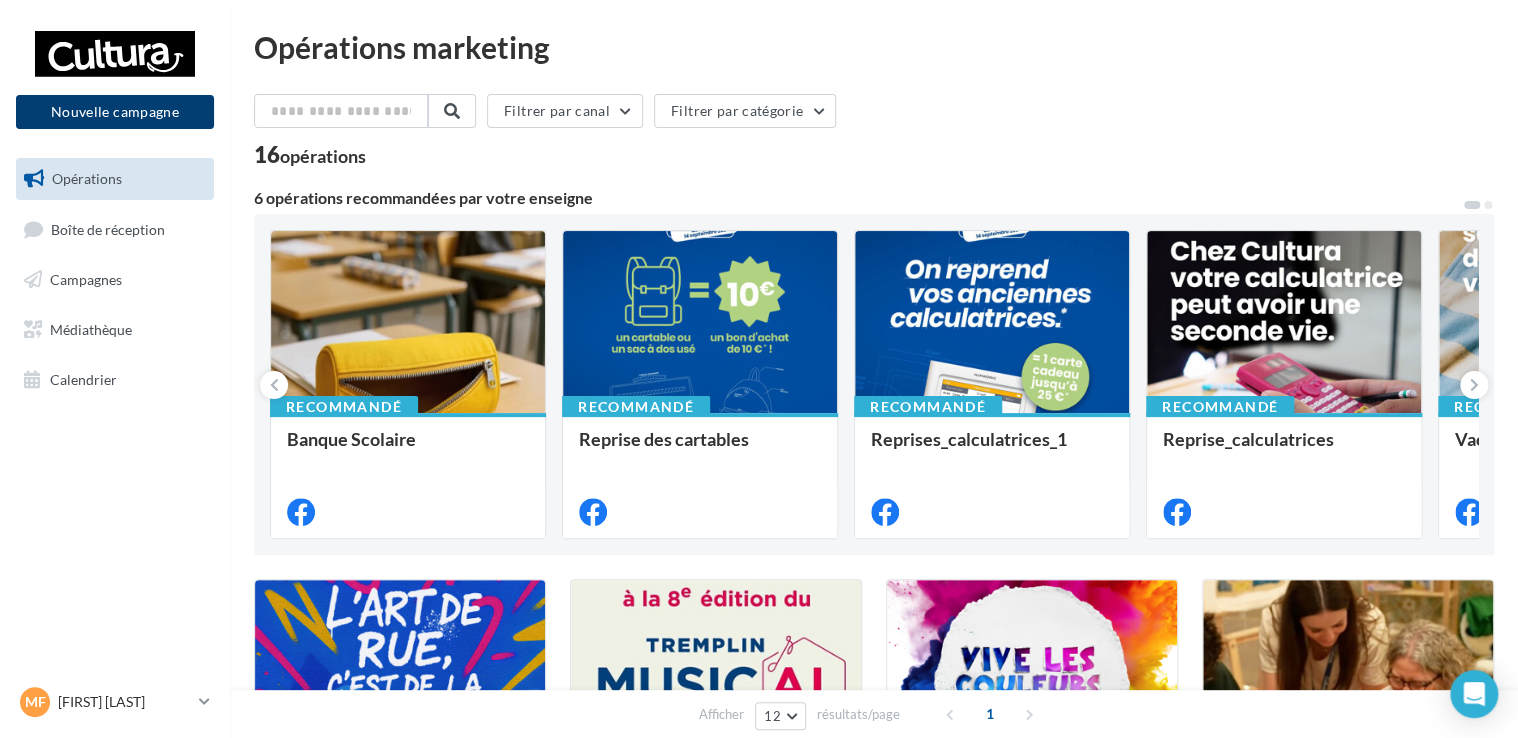 click on "Nouvelle campagne" at bounding box center [115, 112] 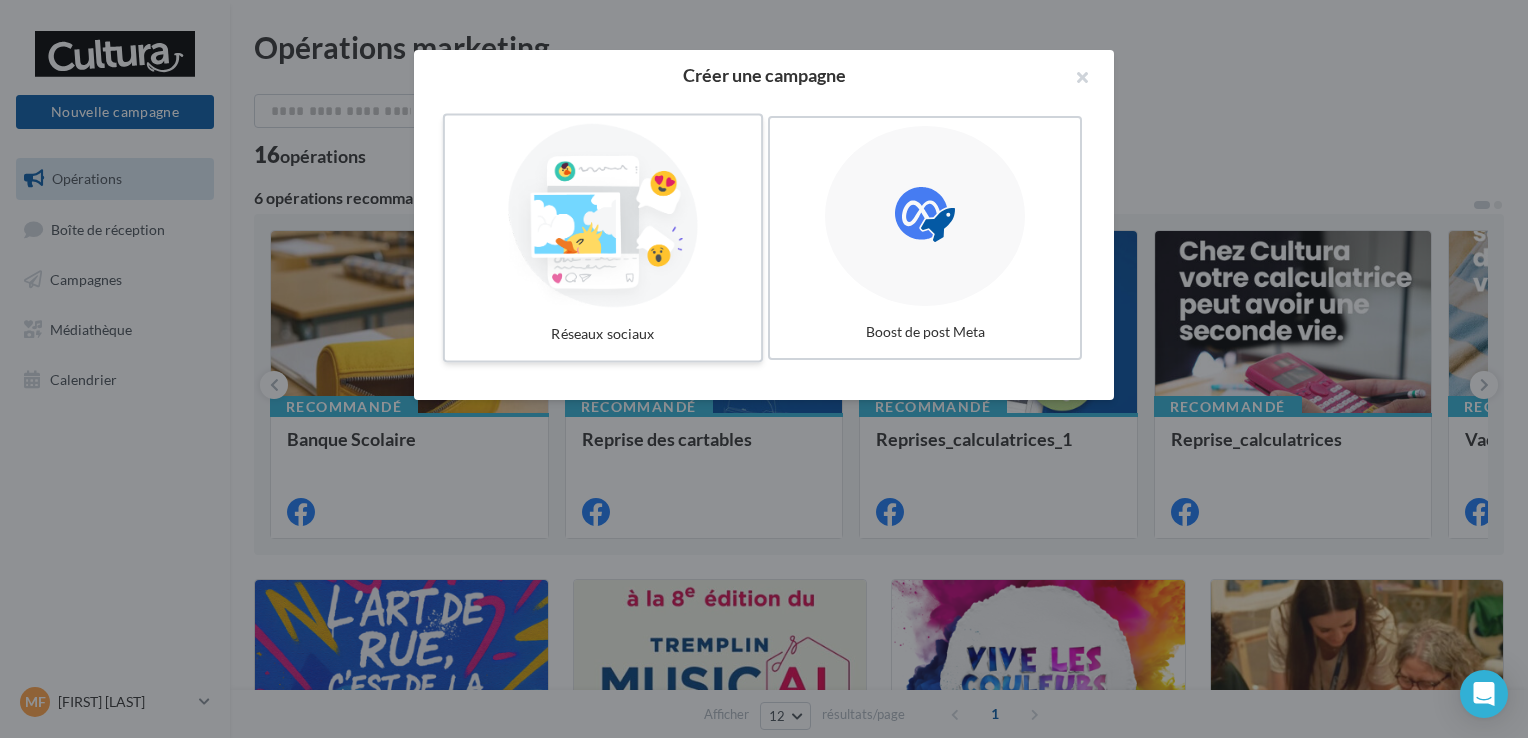 click at bounding box center (603, 216) 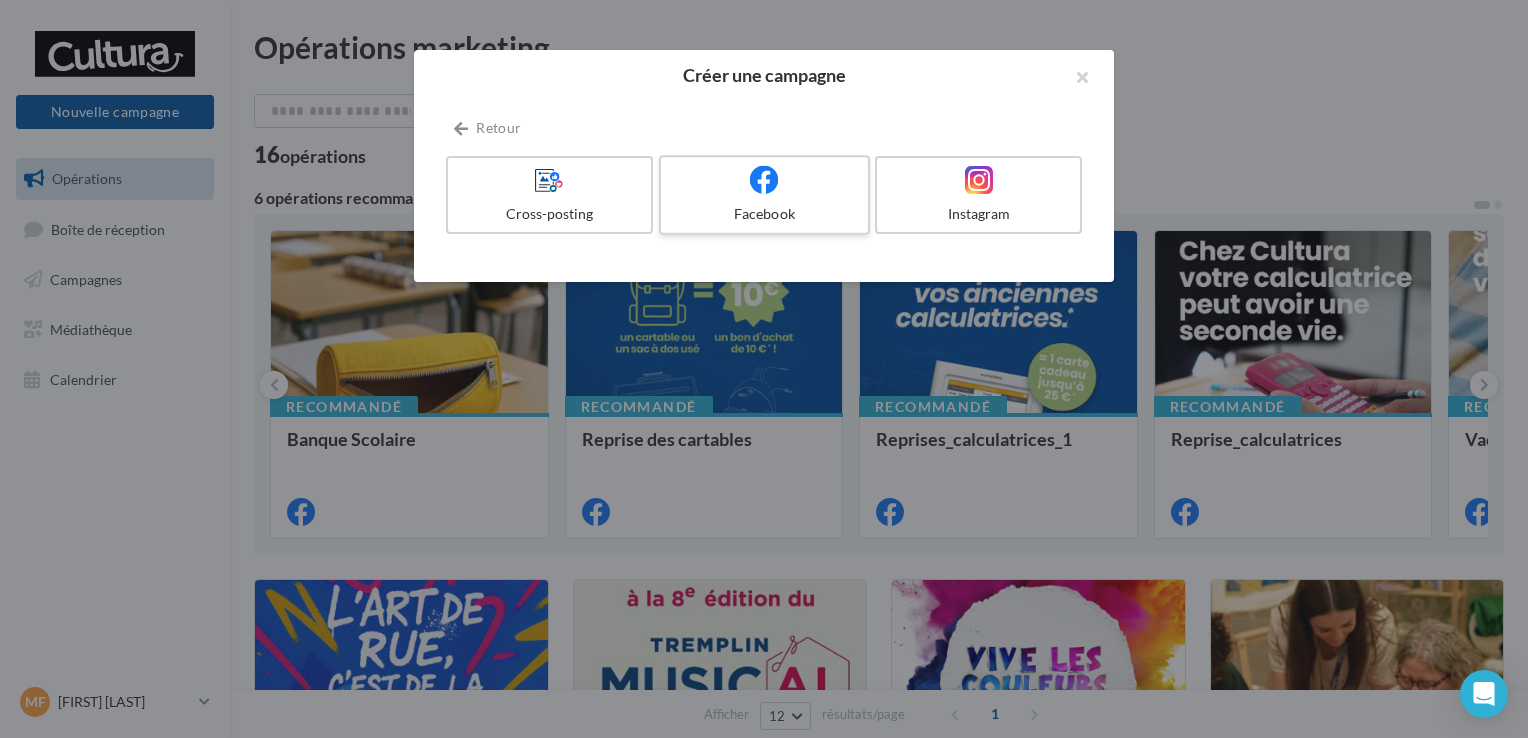 click on "Facebook" at bounding box center [764, 195] 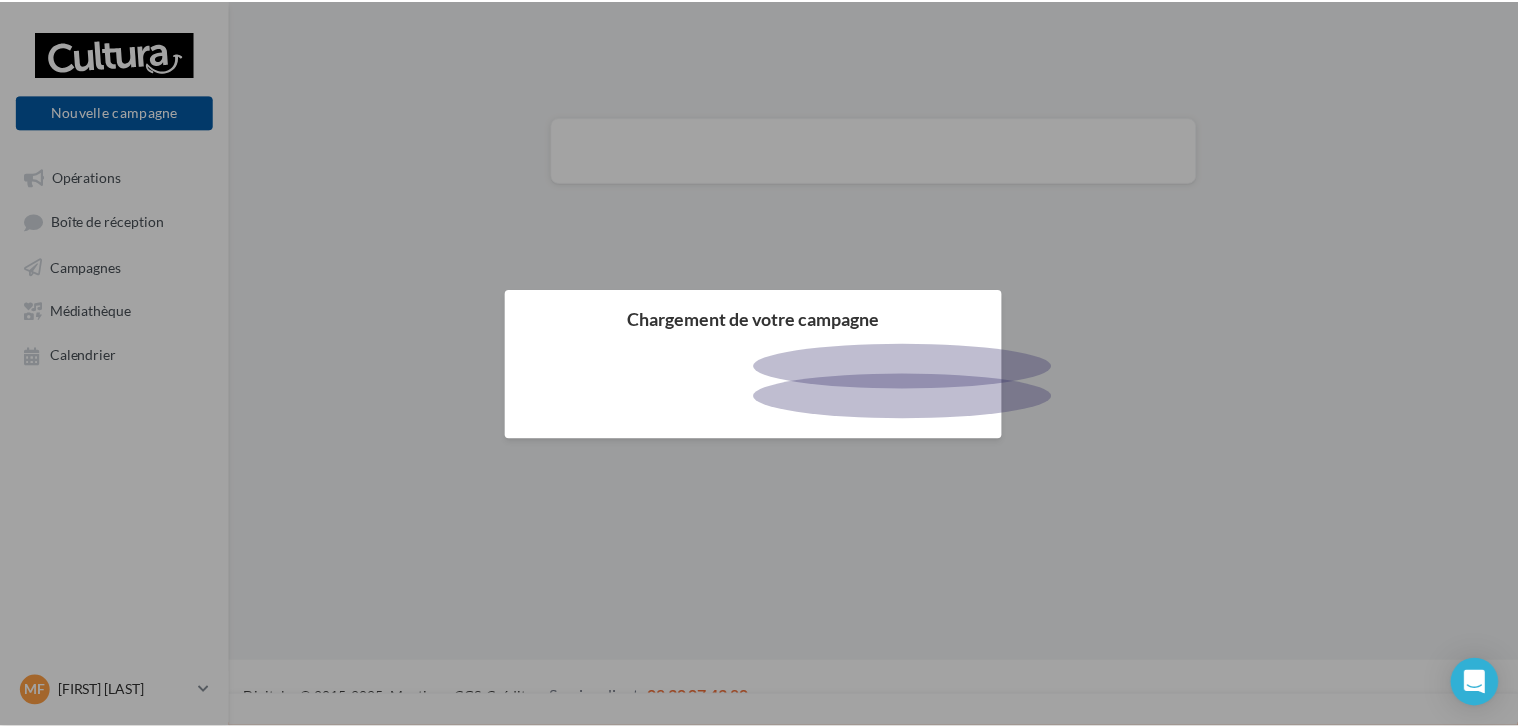 scroll, scrollTop: 0, scrollLeft: 0, axis: both 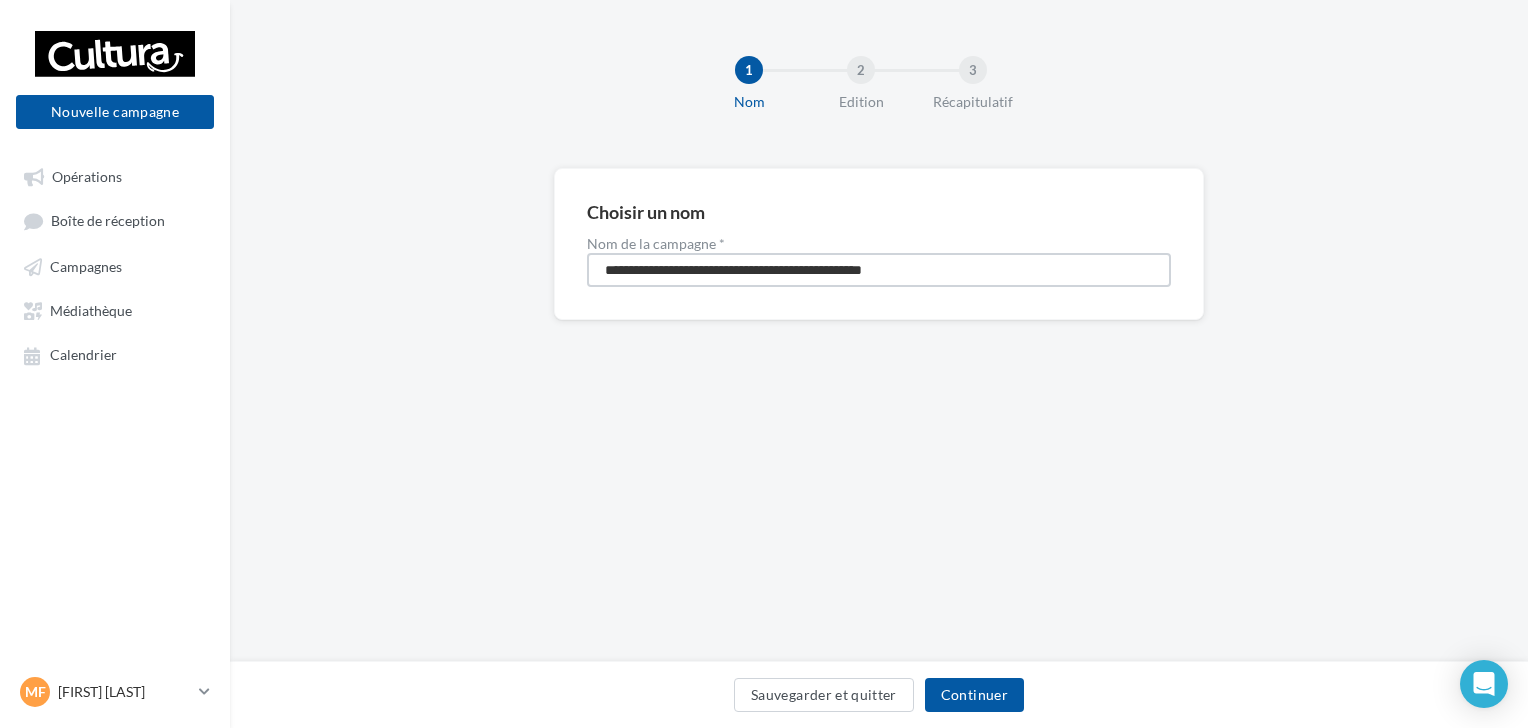 click on "**********" at bounding box center [879, 270] 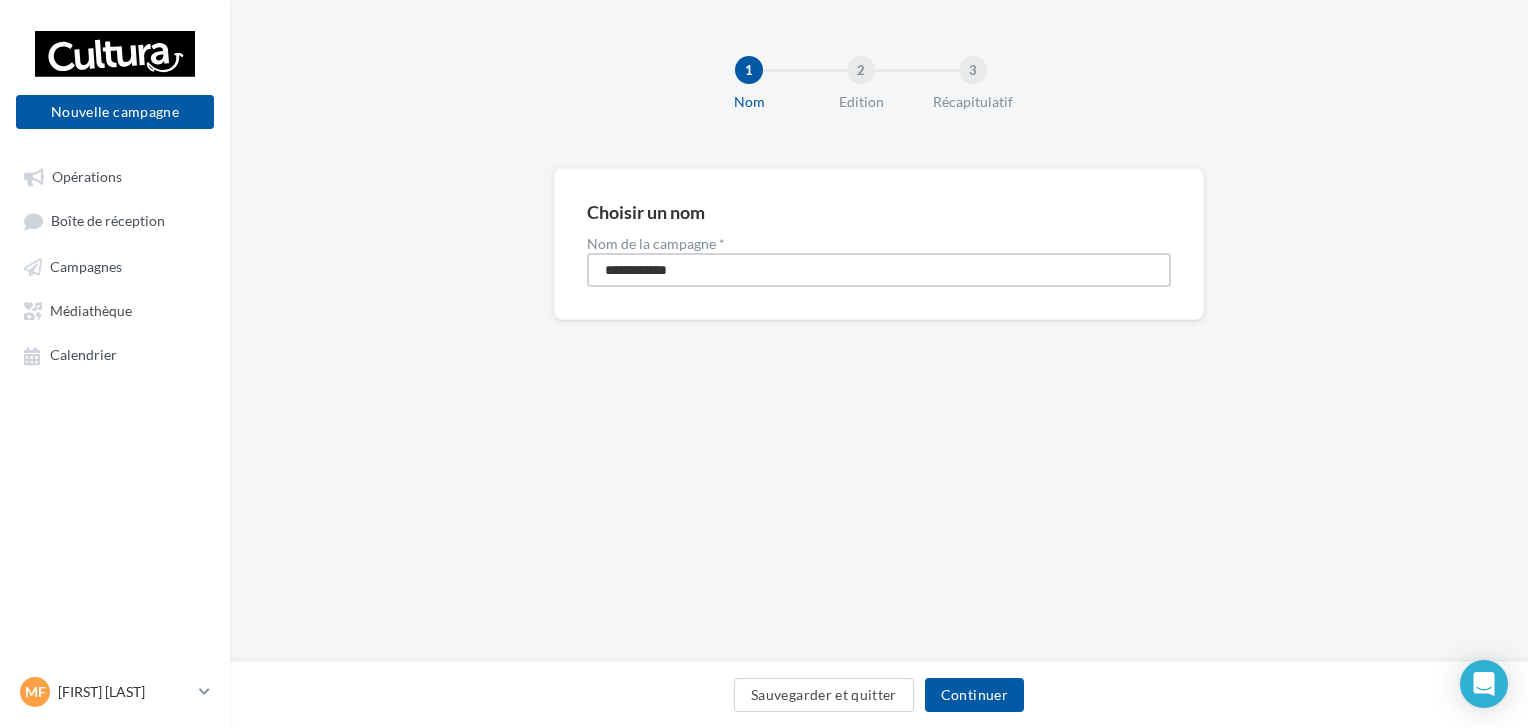 type on "**********" 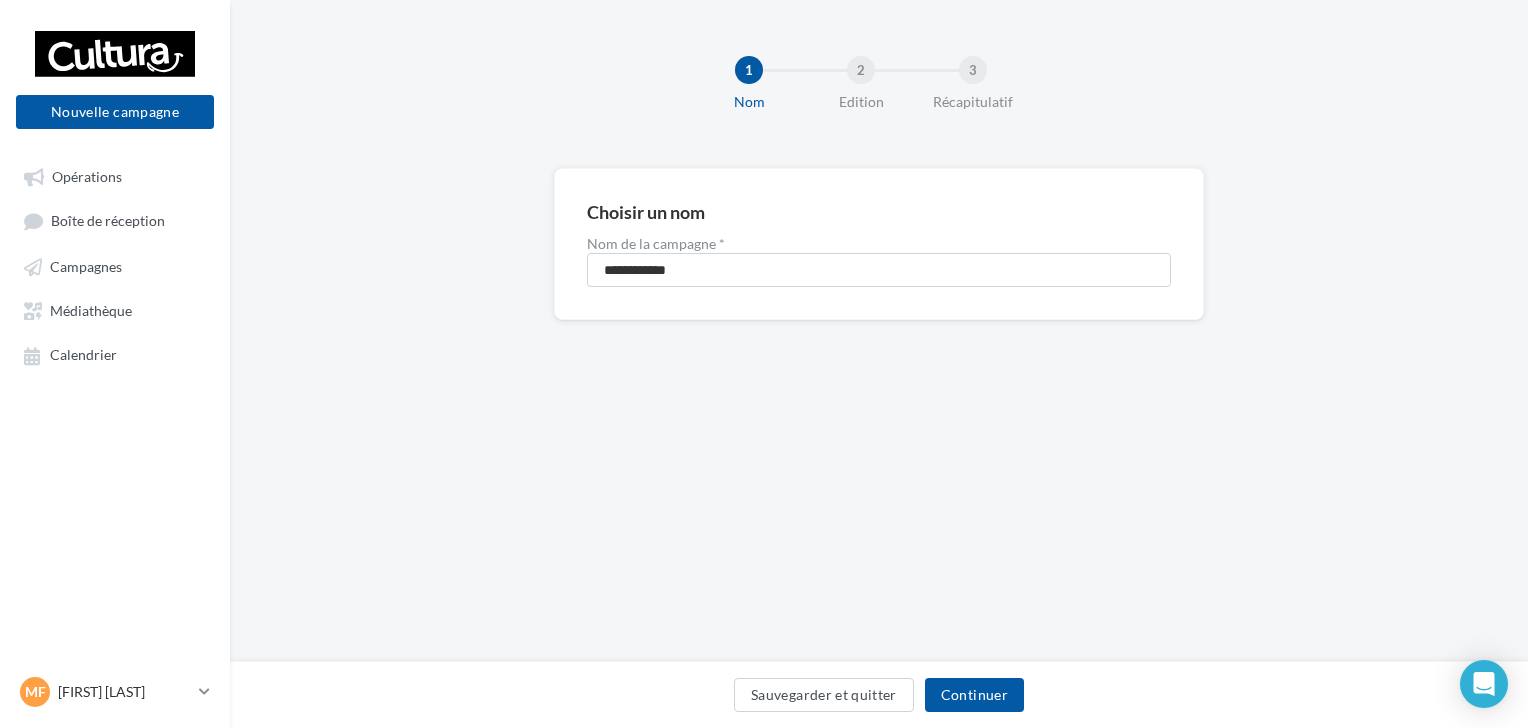 click on "Sauvegarder et quitter      Continuer" at bounding box center (879, 694) 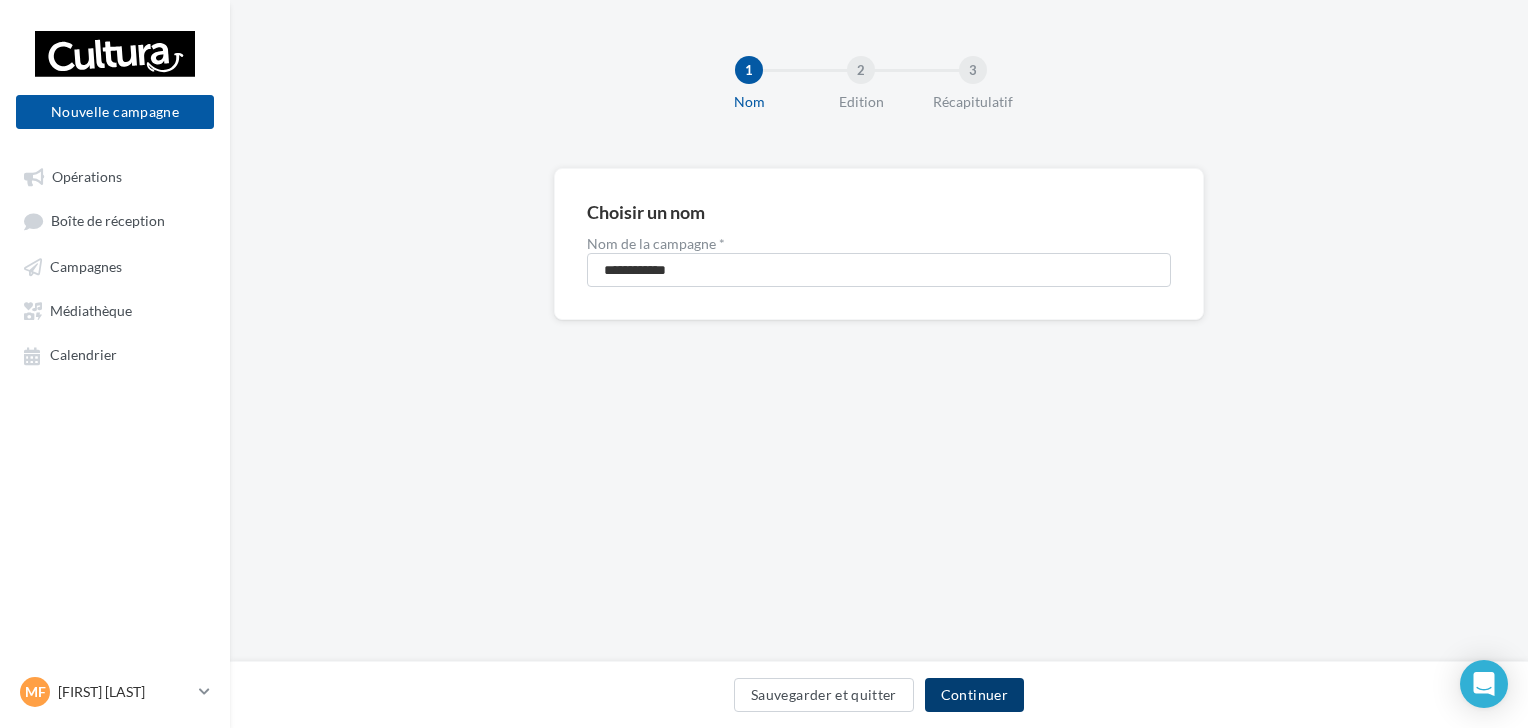 click on "Continuer" at bounding box center (974, 695) 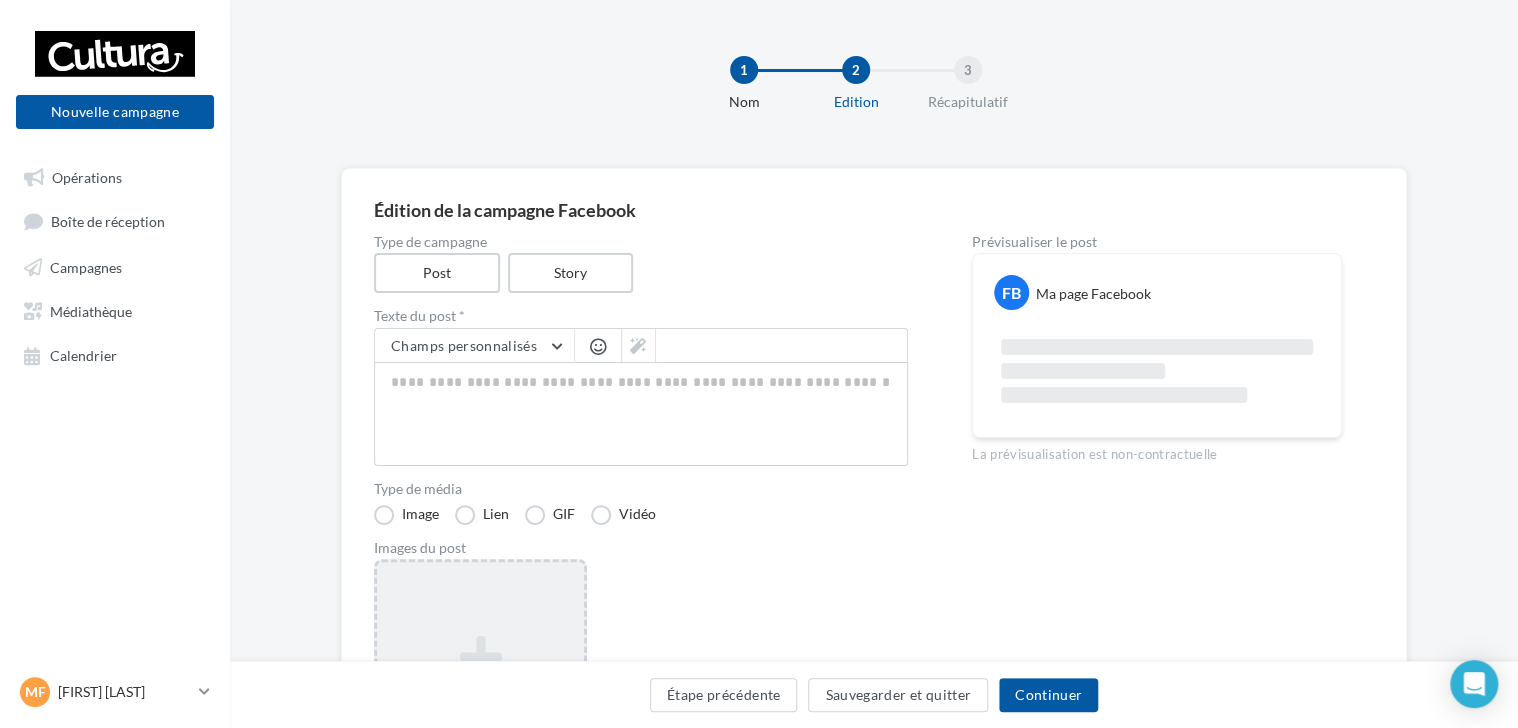 click on "Ajouter une image     Format: png, jpg" at bounding box center [480, 689] 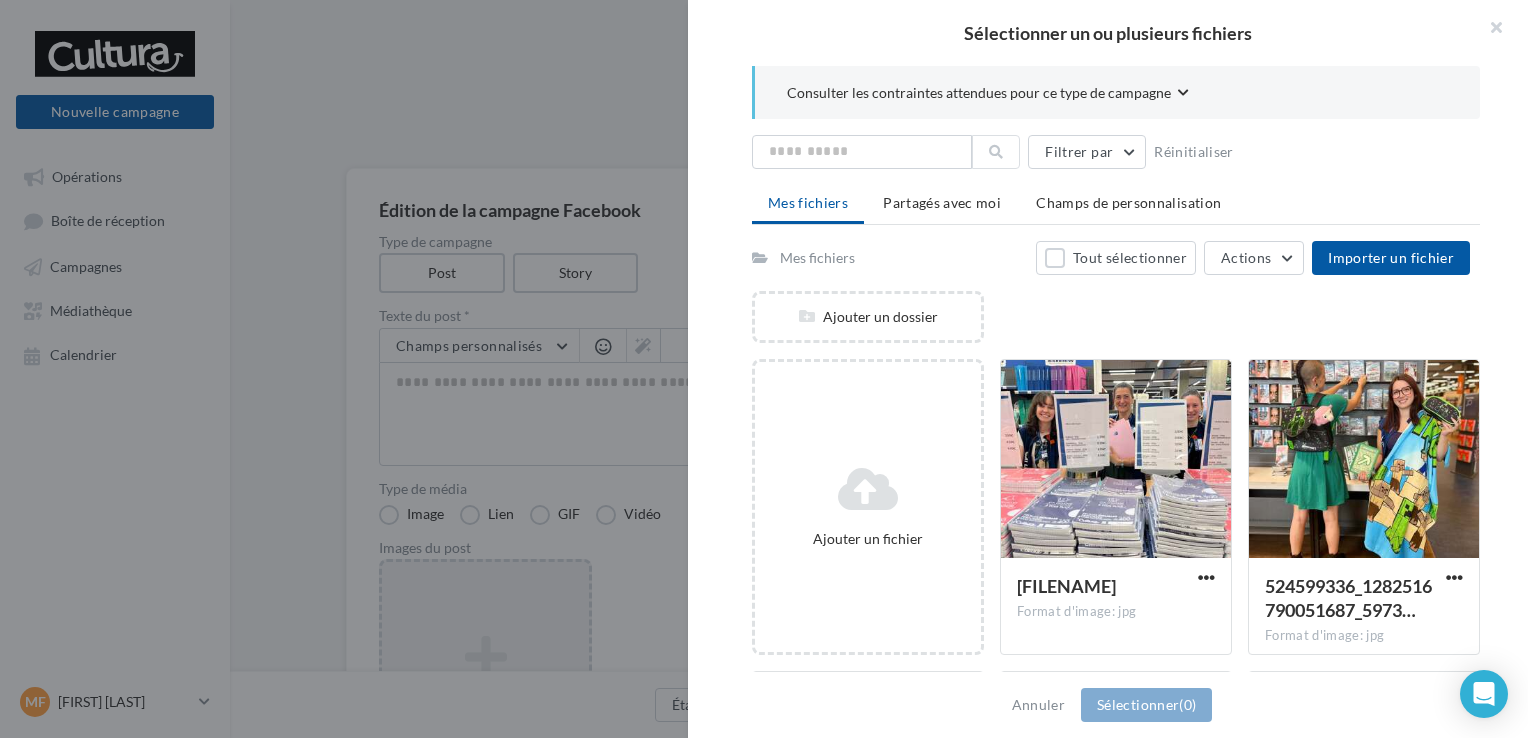 click on "Mes fichiers
Tout sélectionner
Actions                Importer un fichier     Ajouter un dossier     Ajouter un fichier                  526396208_1293063995810704_2811…  Format d'image: jpg                   526396208_1293063995810704_2811956372552083320_n                      524599336_1282516790051687_5973…  Format d'image: jpg                   524599336_1282516790051687_5973613822378069699_n                      copie 05-08-2025 - 522022807_181900…  Format d'image: jpeg                   copie 05-08-2025 - 522022807_1819007718805425_7949174828602374367_n                      522022807_1819007718805425_7949…  Format d'image: jpg                   522022807_1819007718805425_7949174828602374367_n                          1000025491  Format d'image: jpg                   1000025491" at bounding box center (1116, 612) 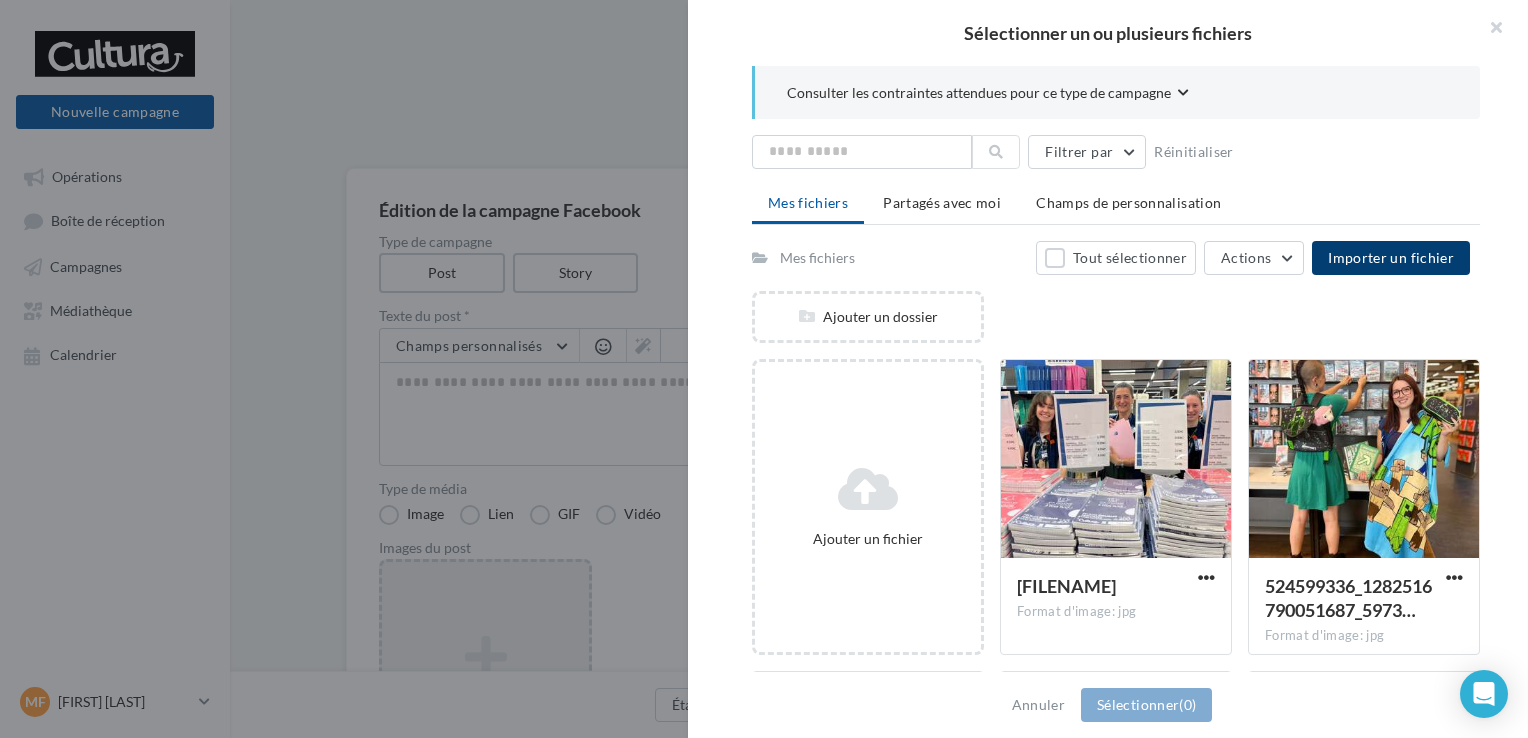 click on "Importer un fichier" at bounding box center [1391, 258] 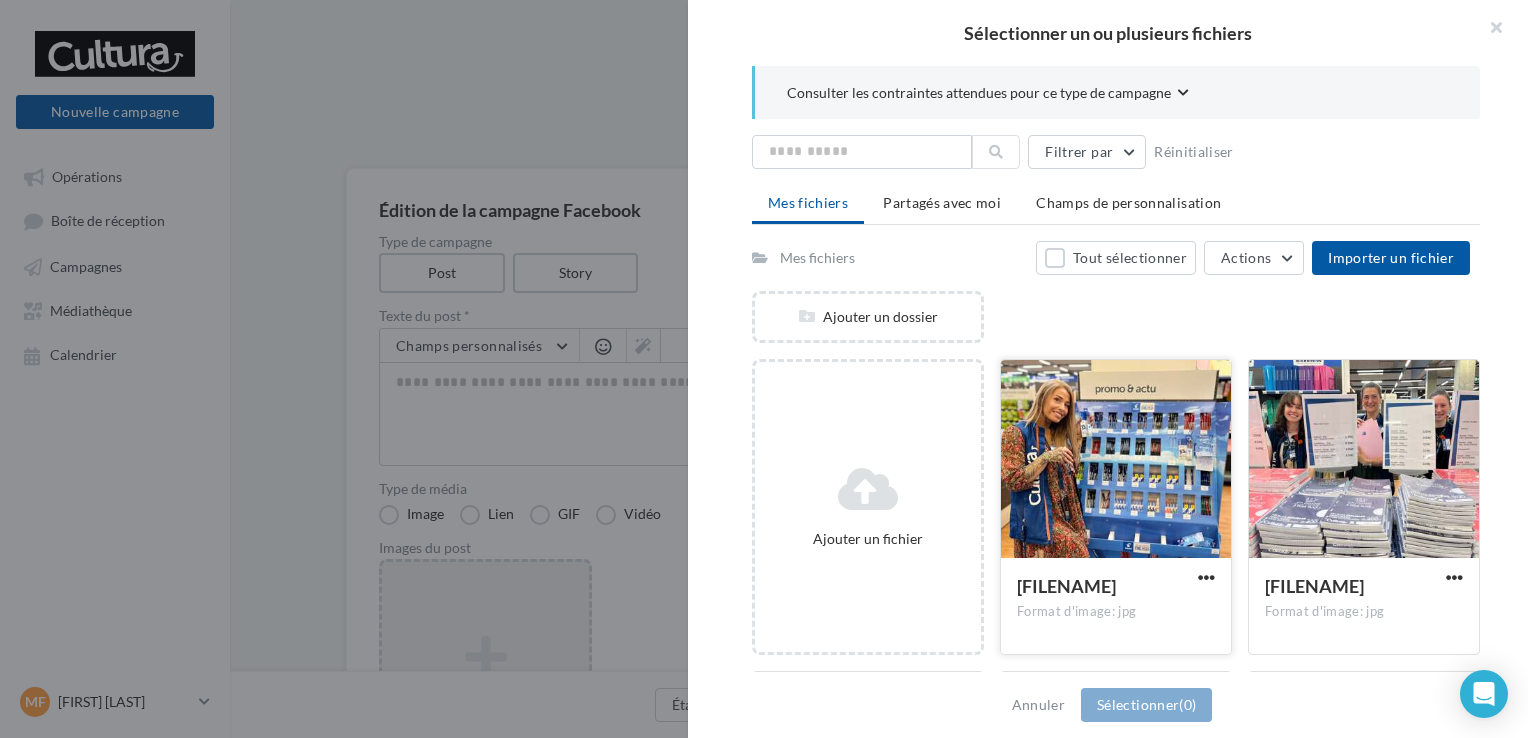 click at bounding box center [1116, 460] 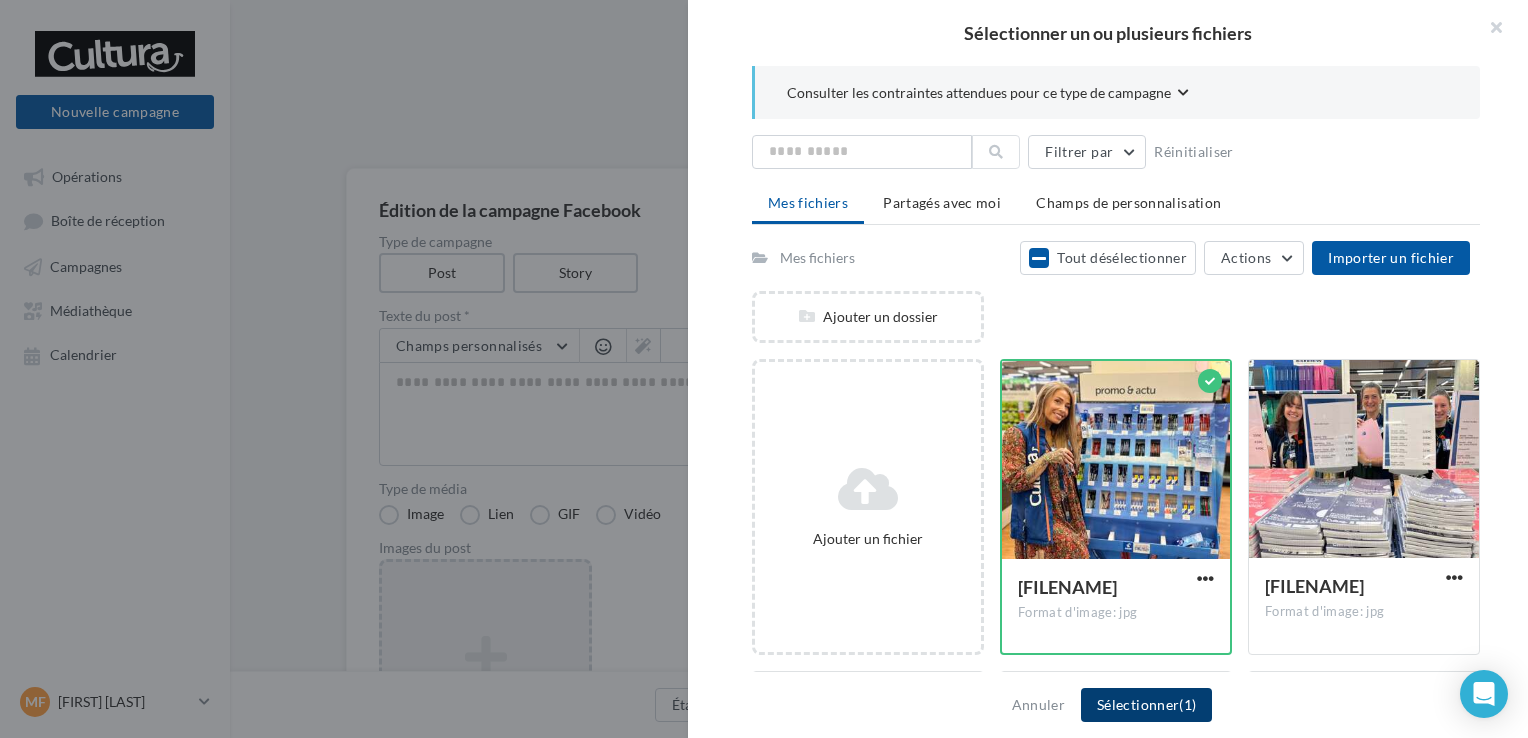 click on "Sélectionner   (1)" at bounding box center (1146, 705) 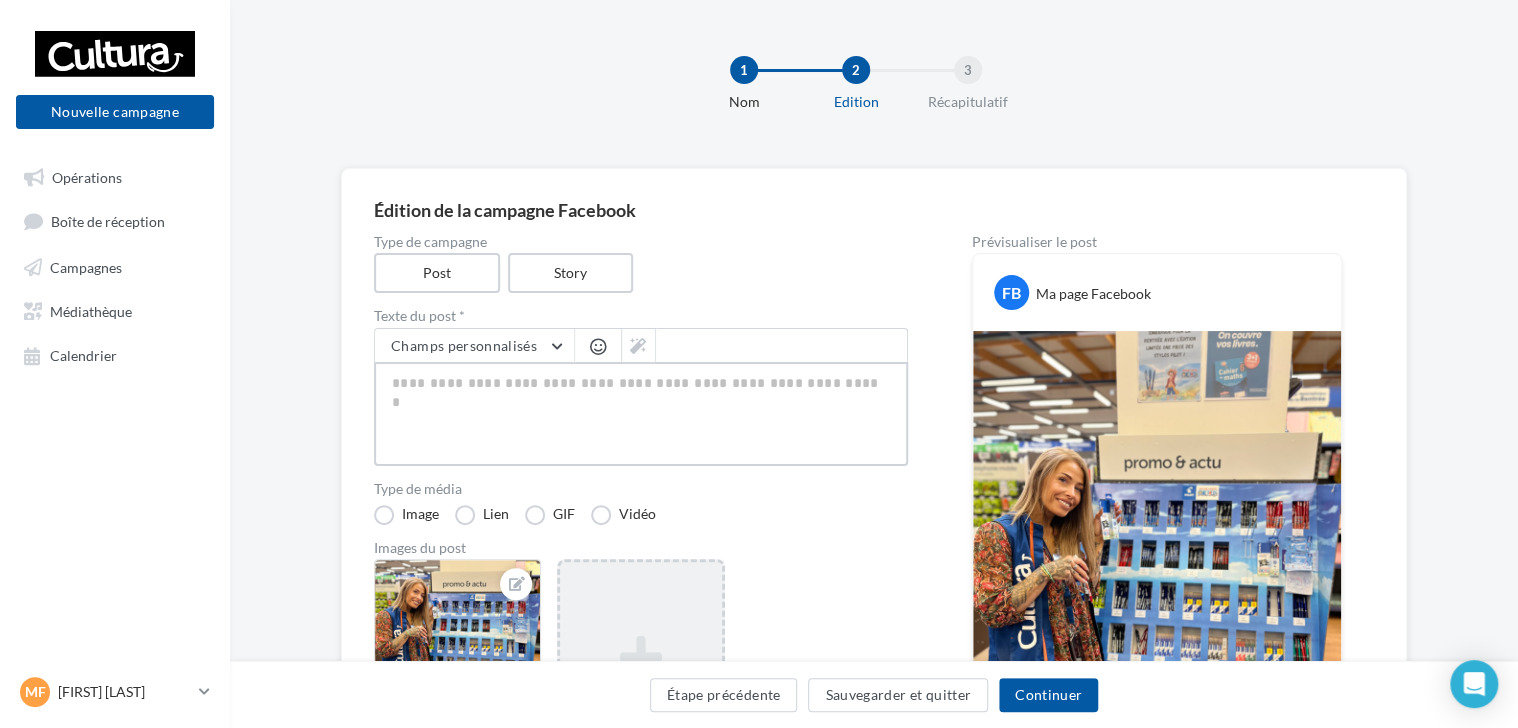 click at bounding box center [641, 414] 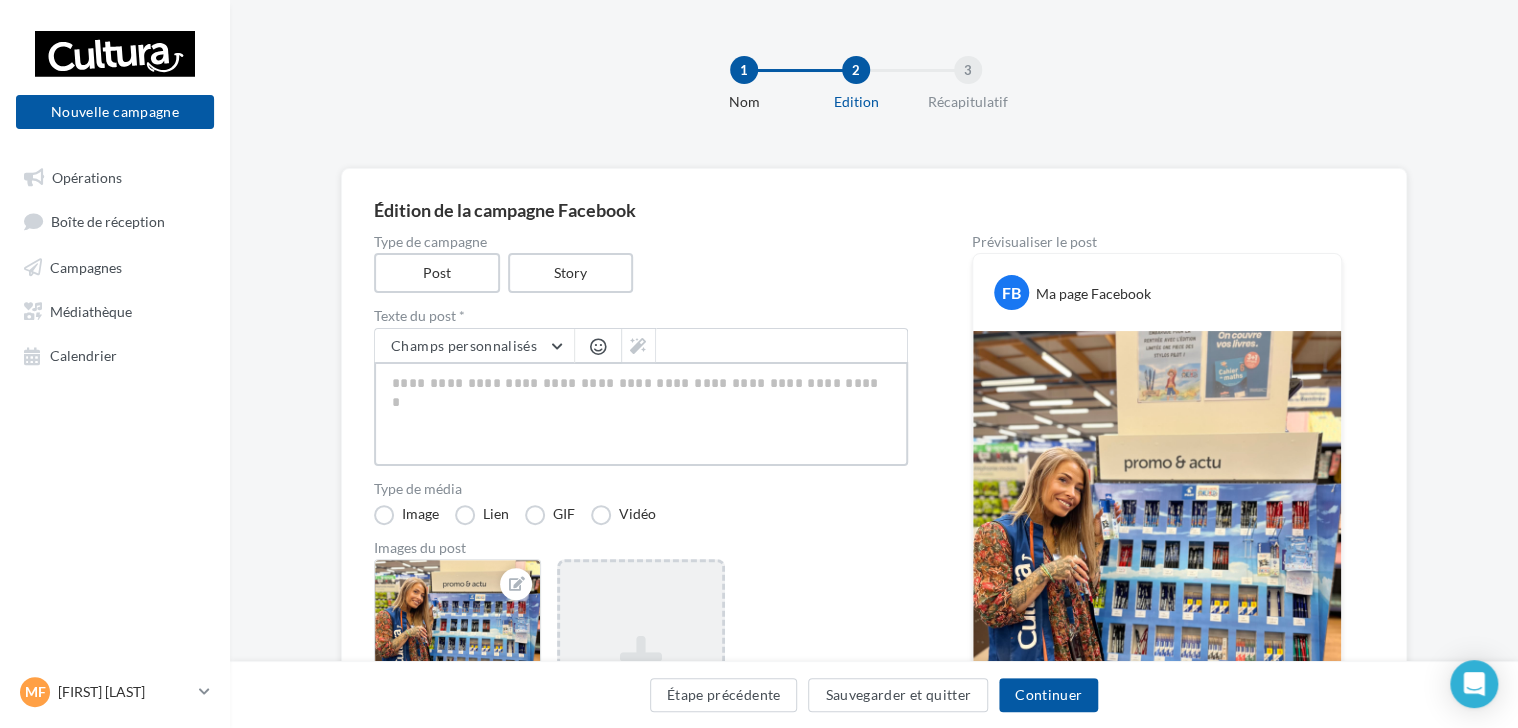 type on "*" 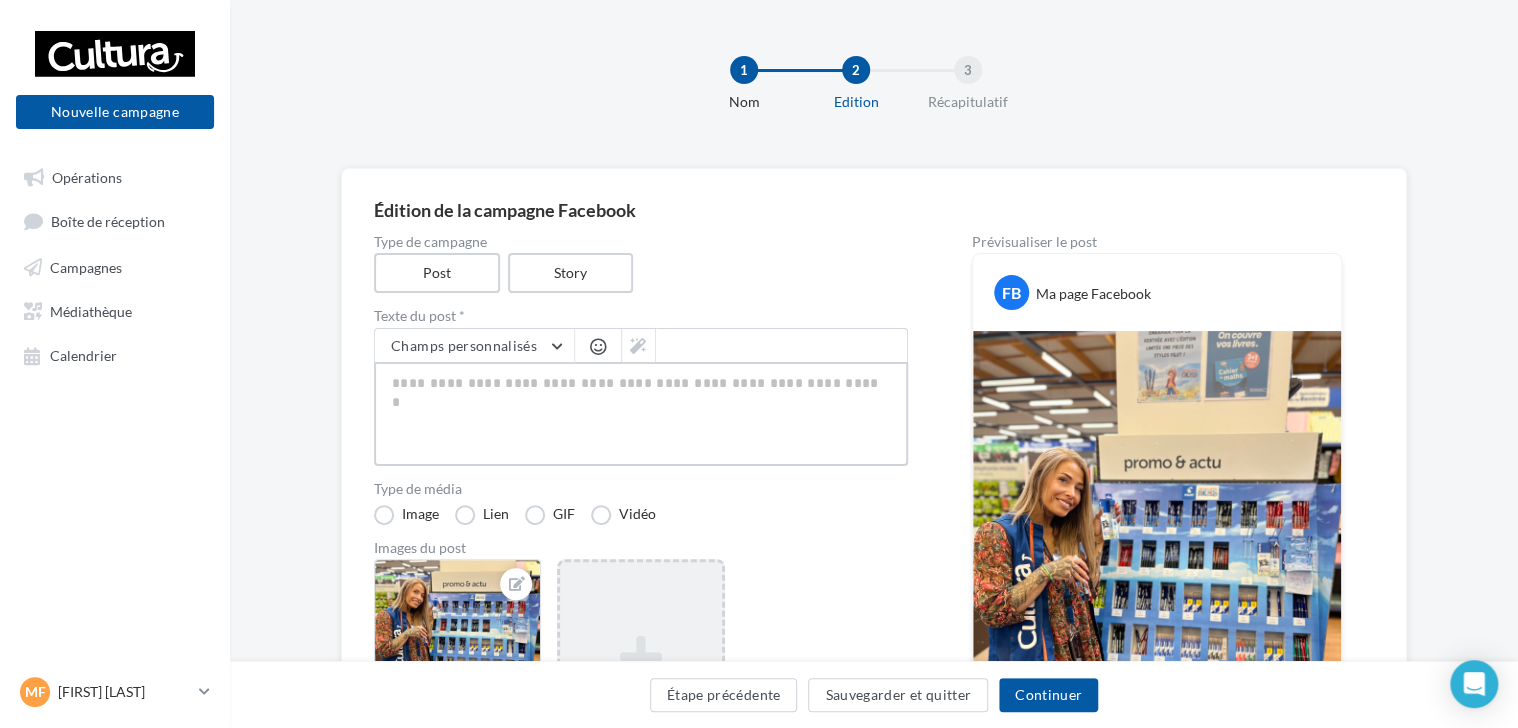 type on "*" 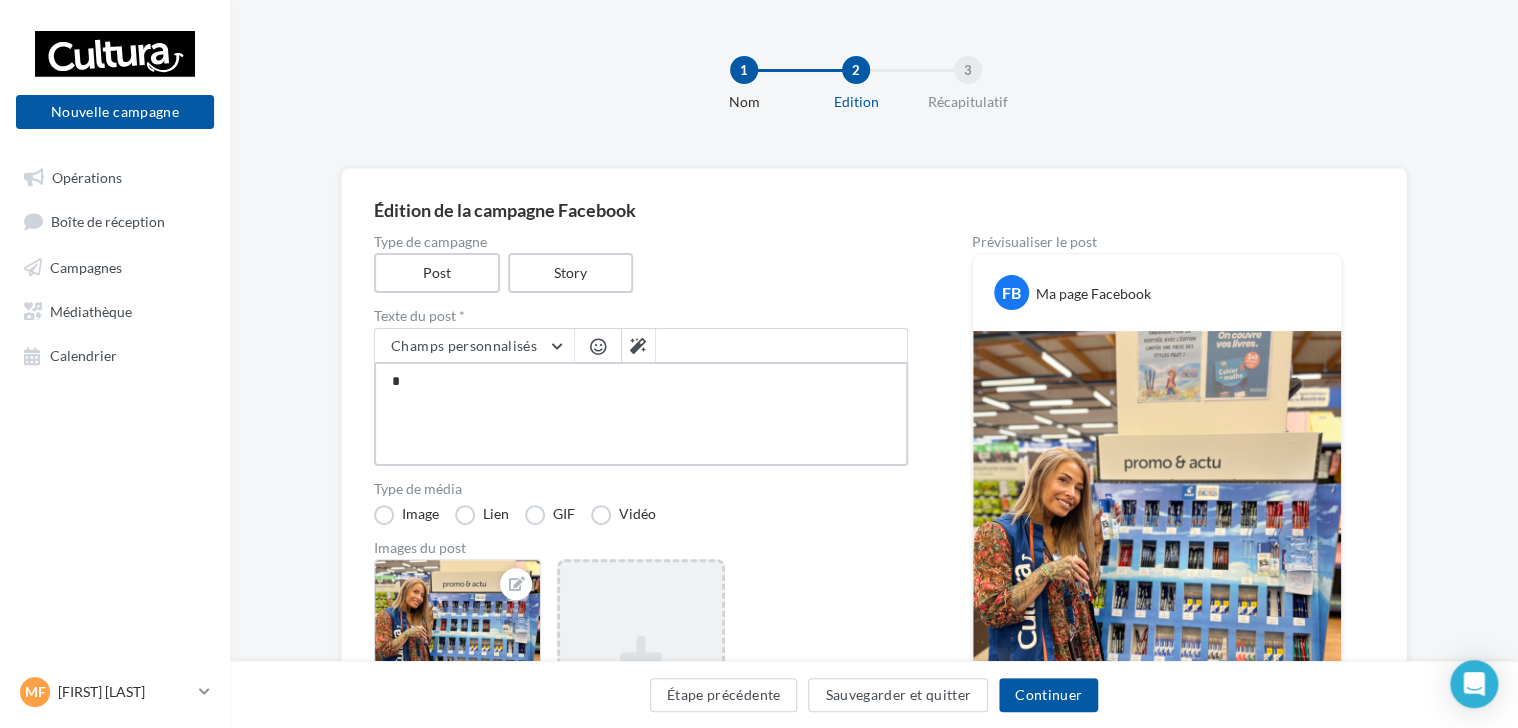type on "**" 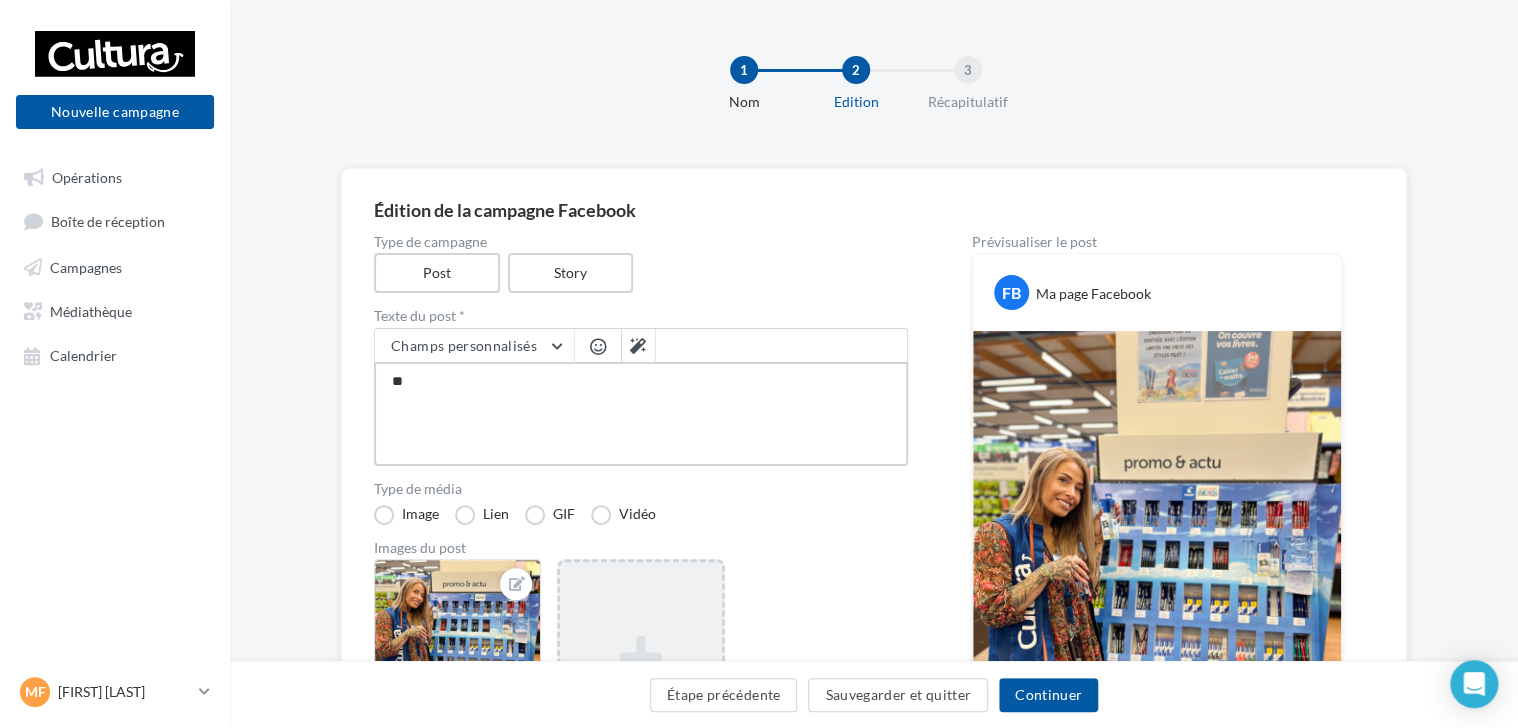 type on "***" 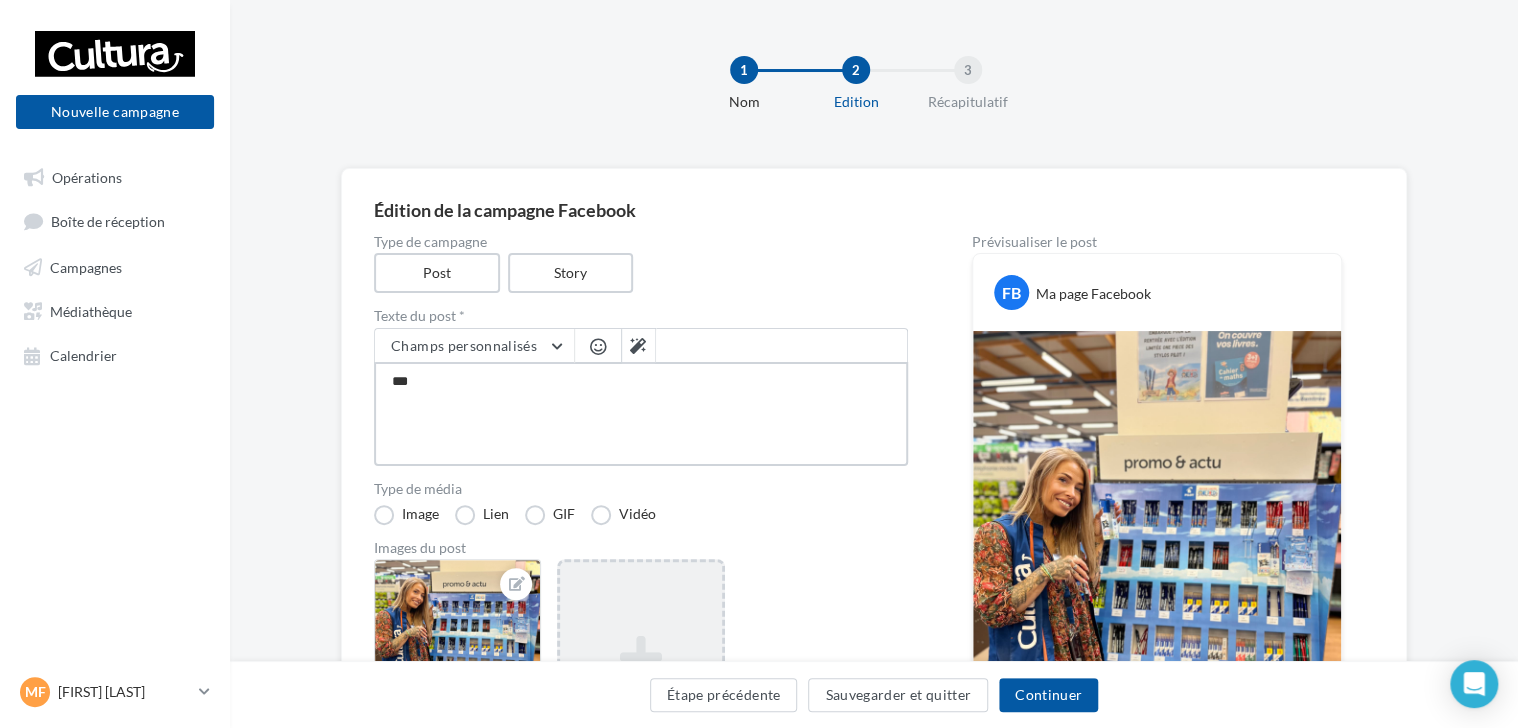 type on "****" 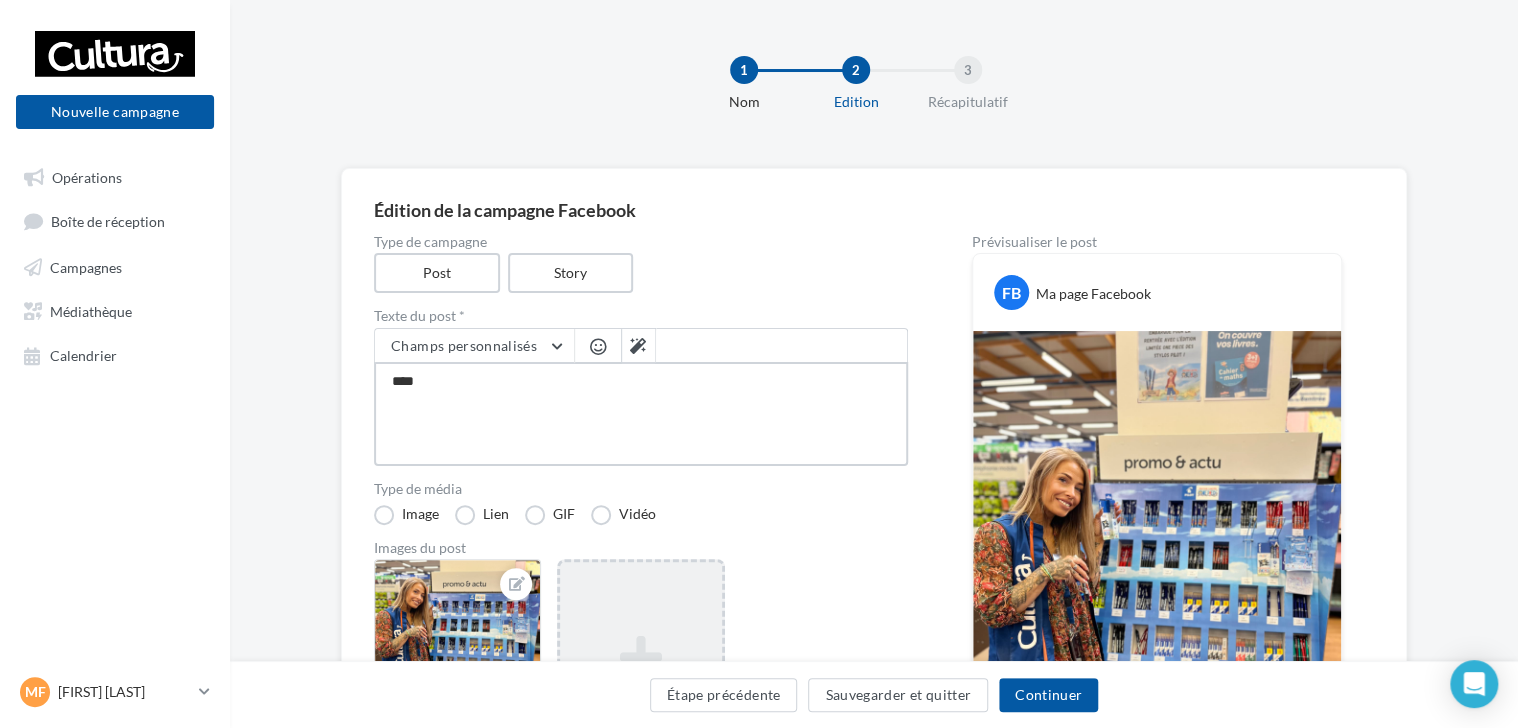 type on "*****" 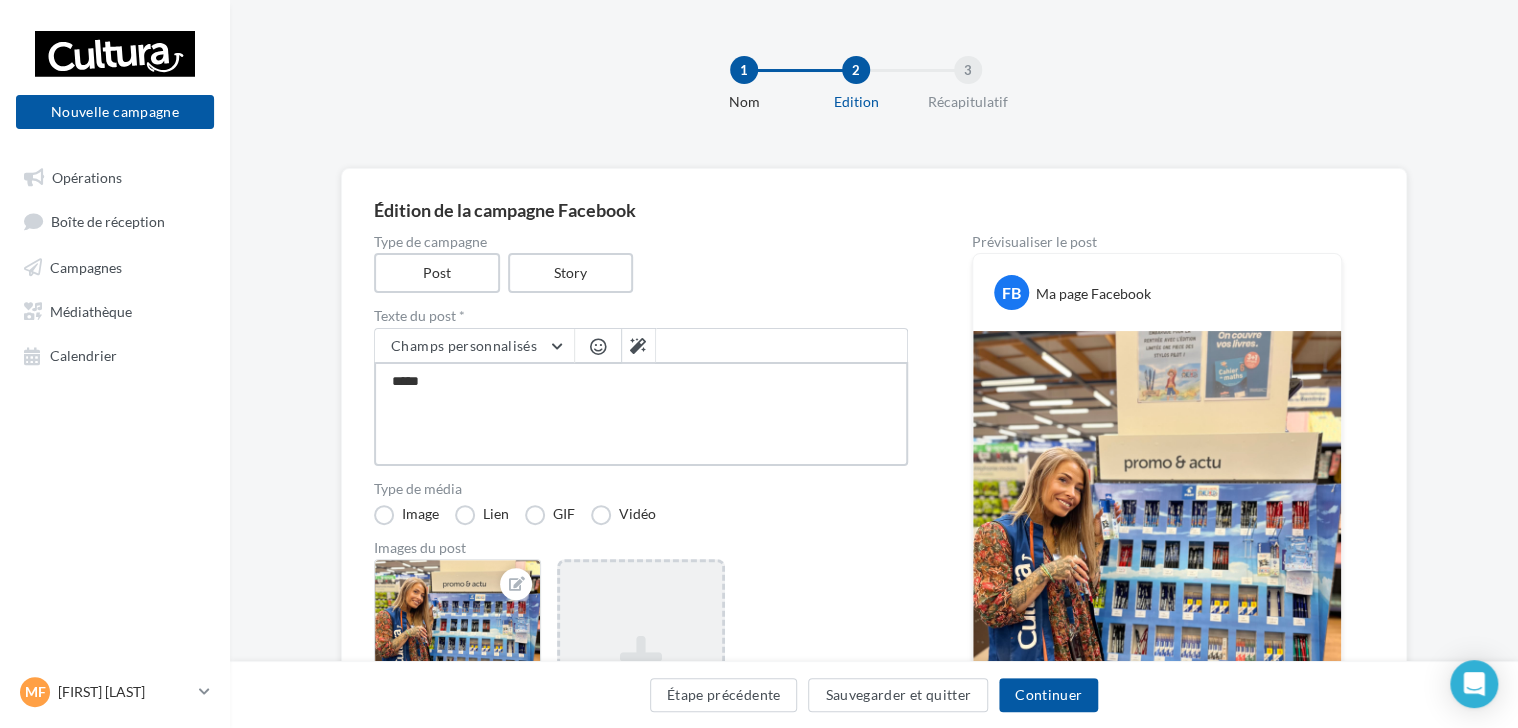 type on "******" 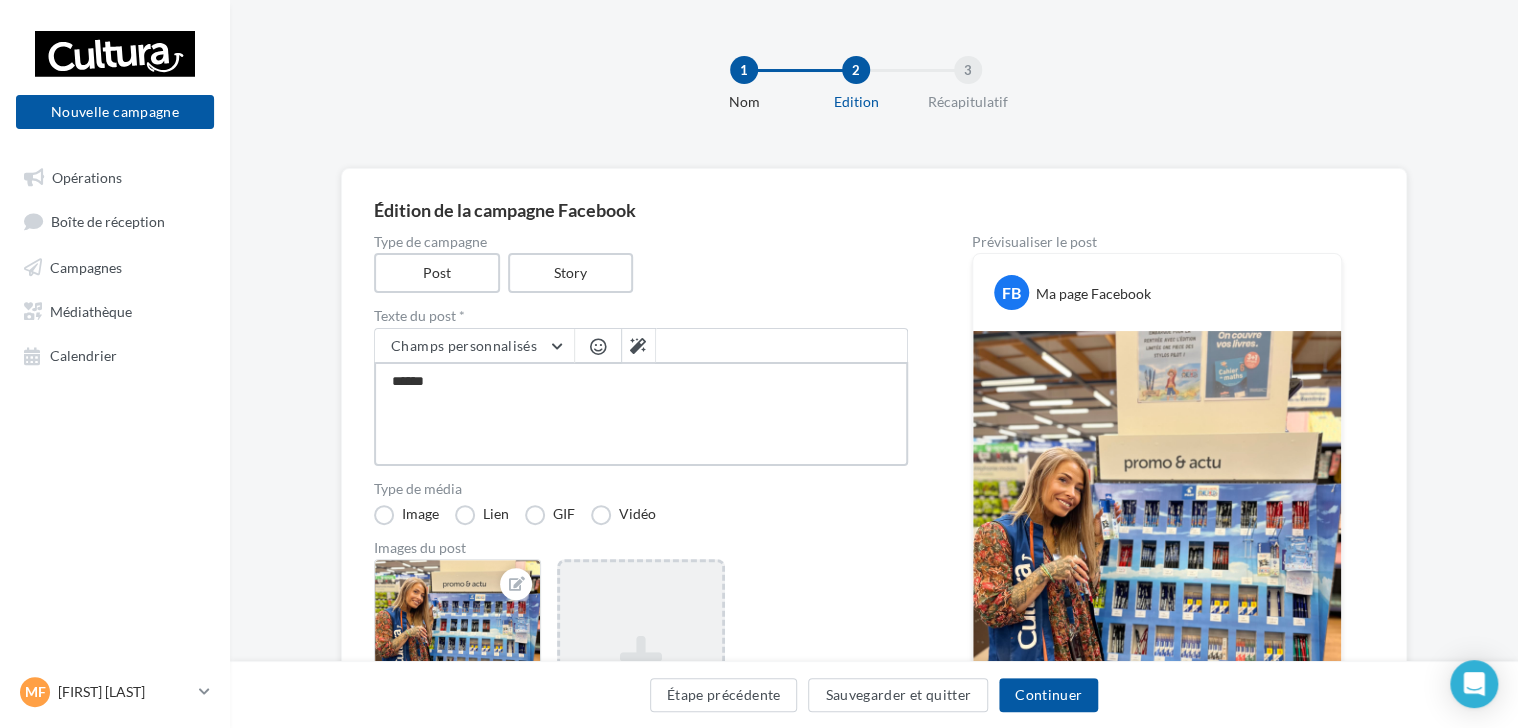 type on "*******" 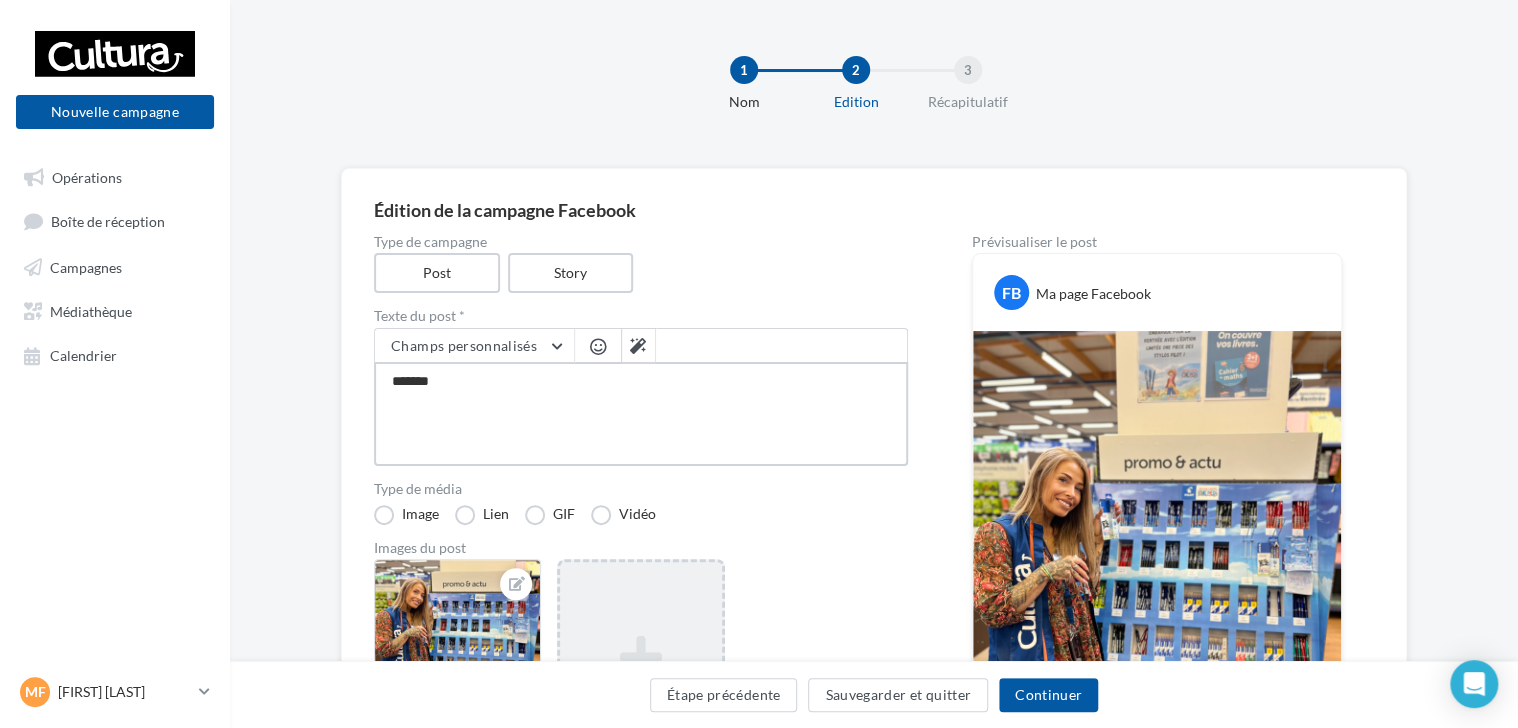 type on "*******" 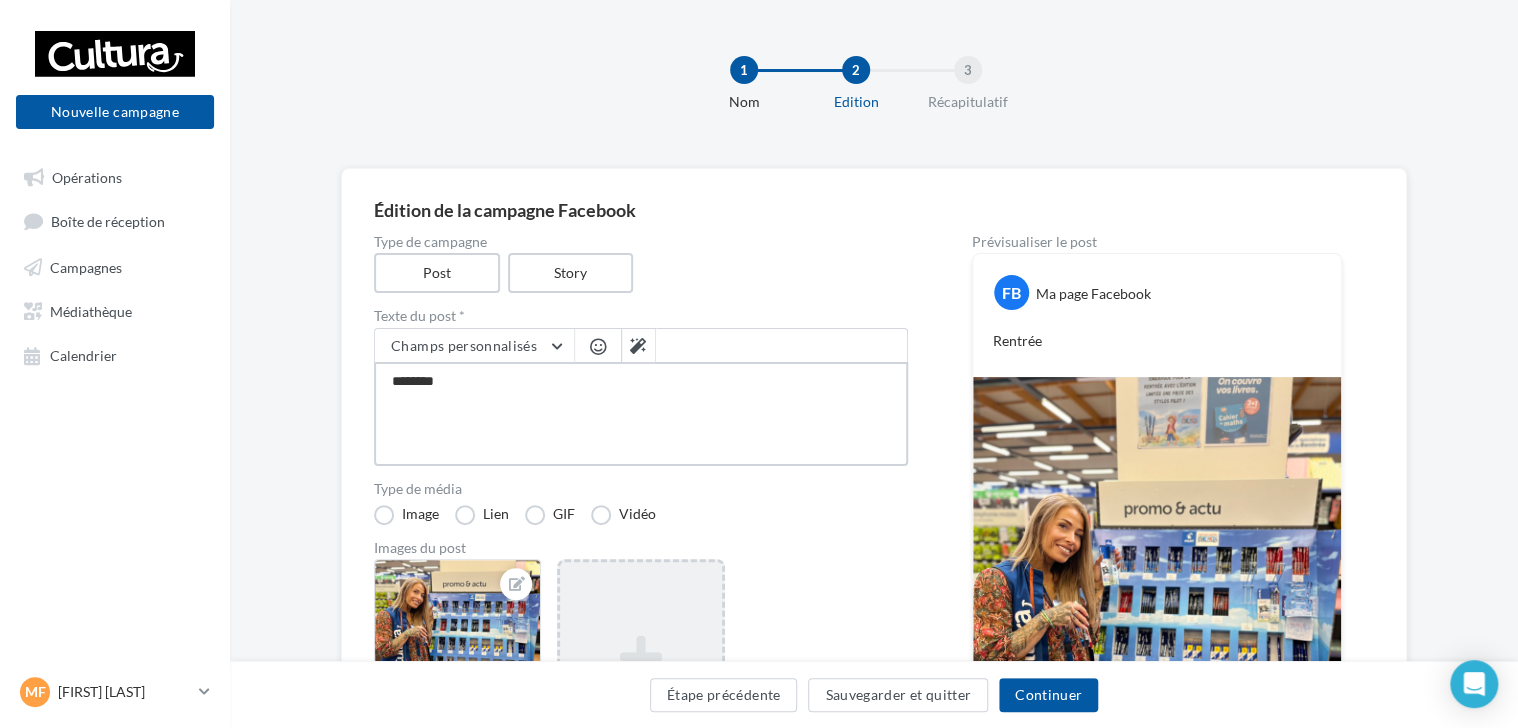 type on "*********" 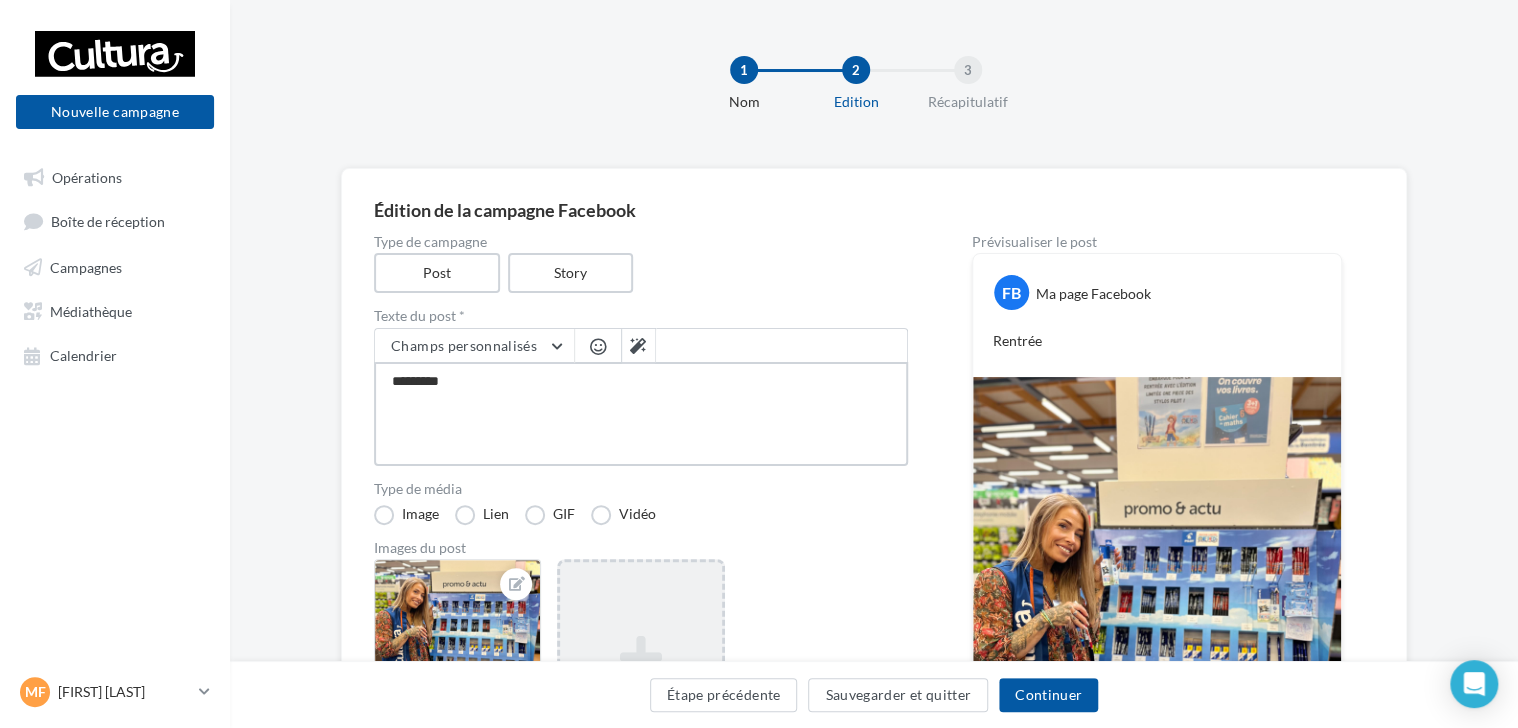 type on "**********" 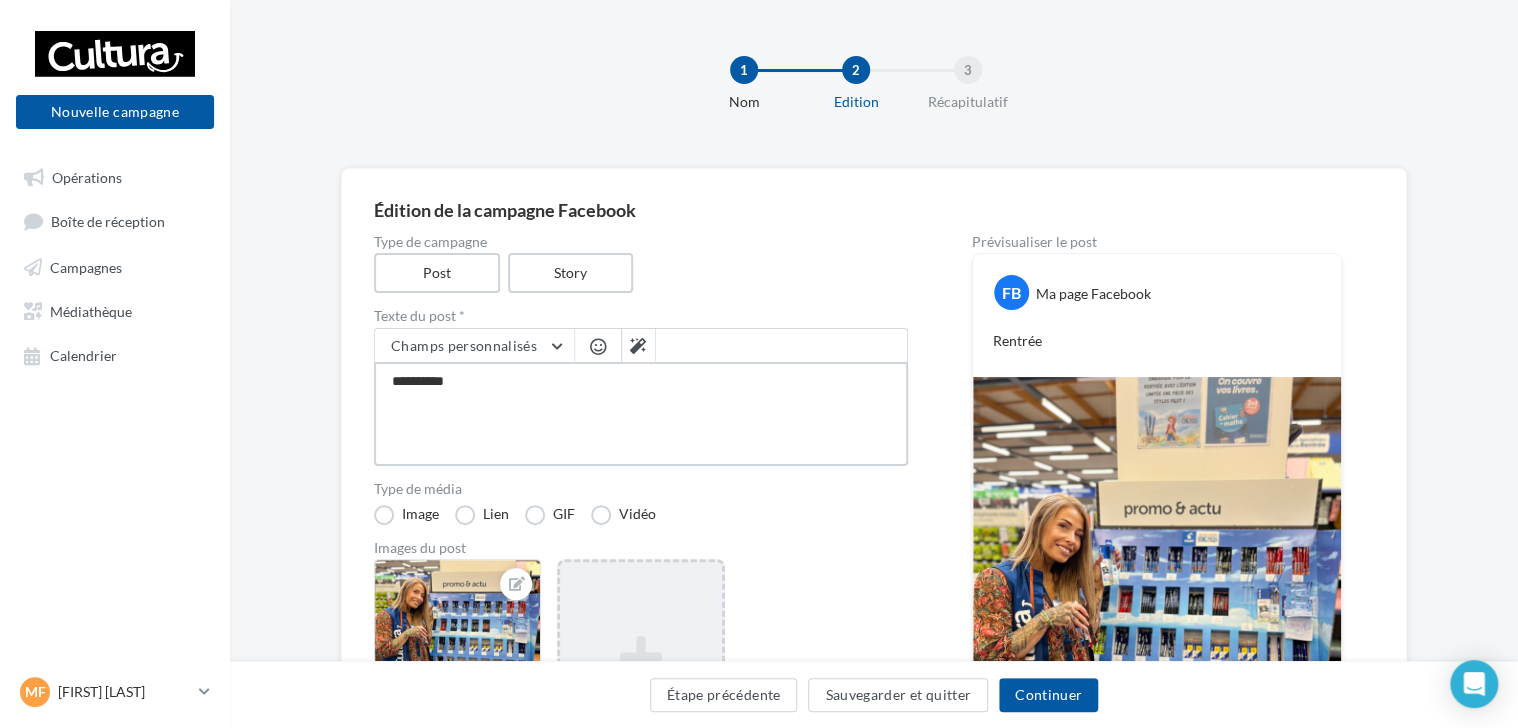 type on "**********" 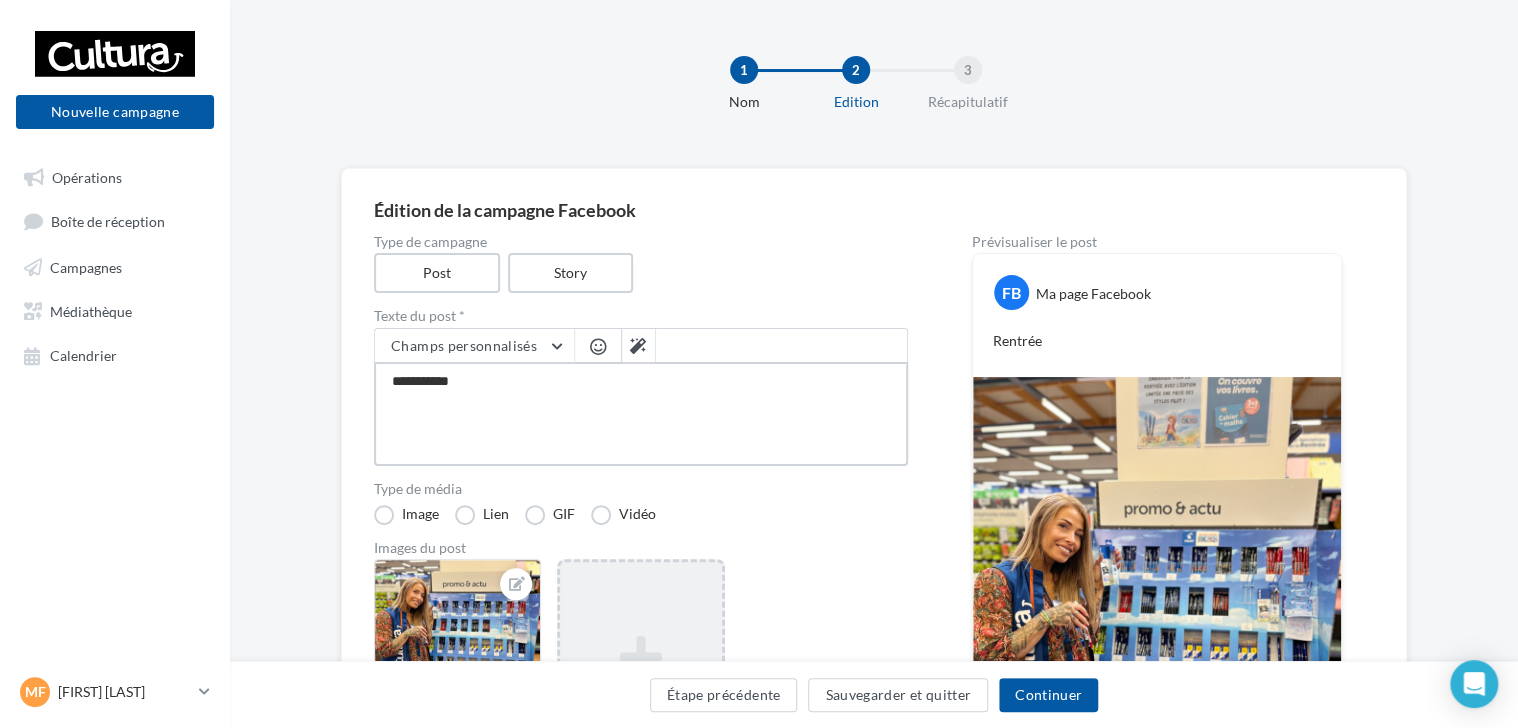 type on "**********" 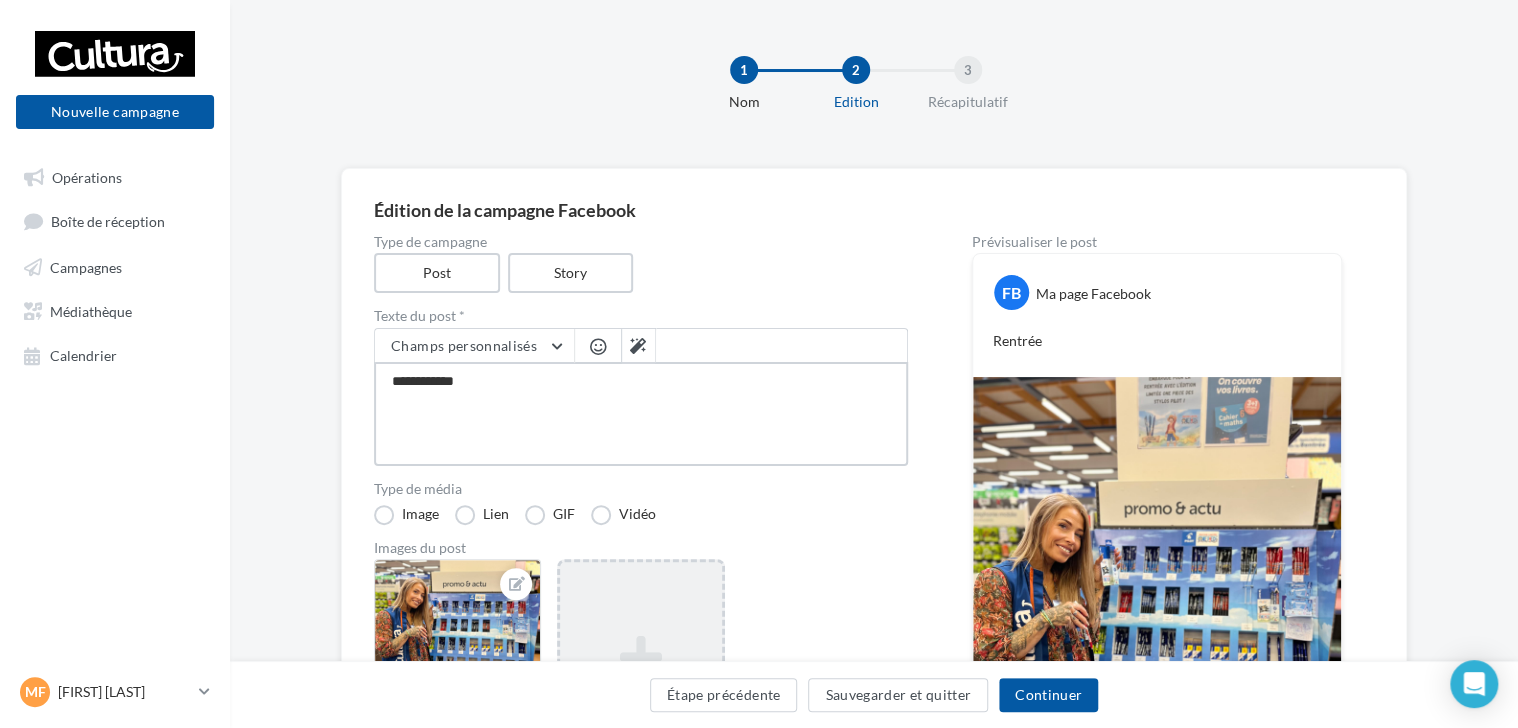 type on "**********" 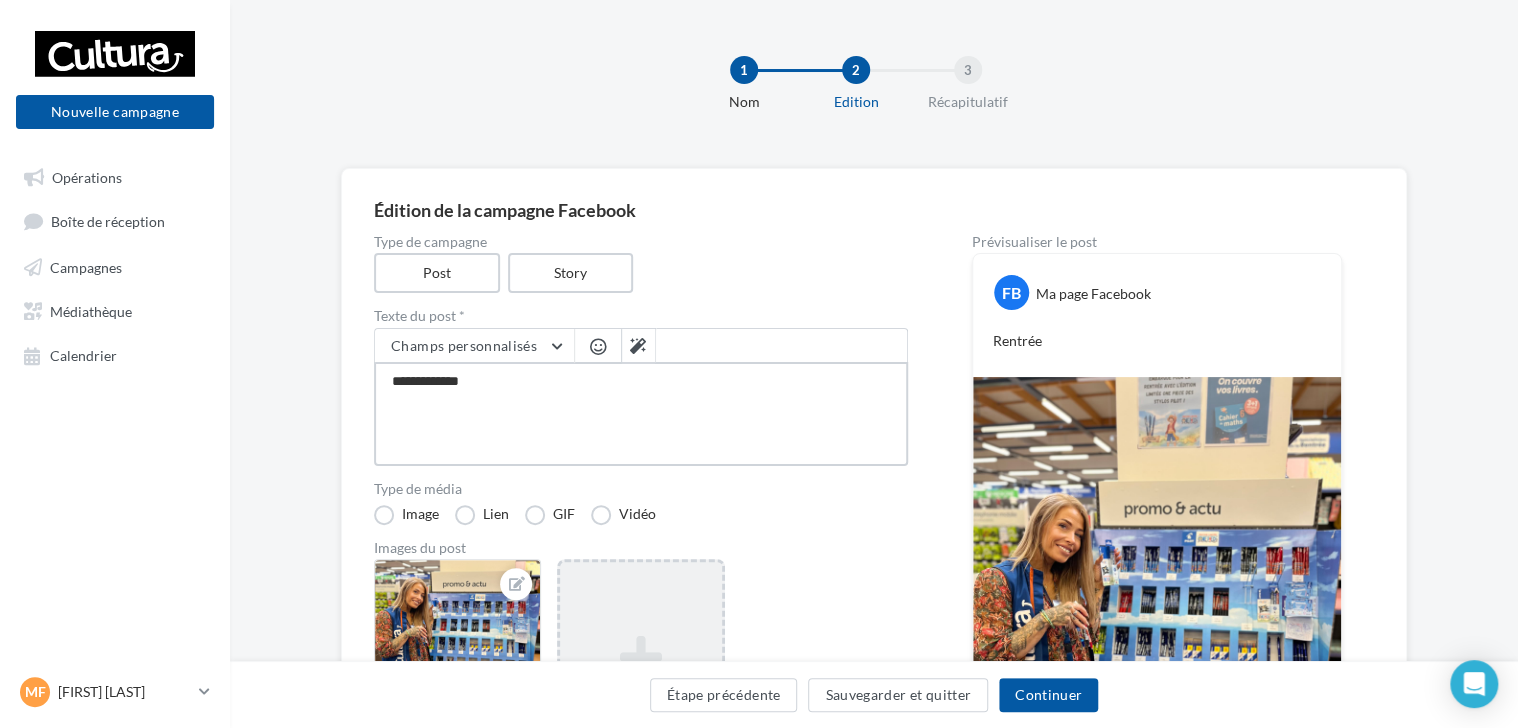 type on "**********" 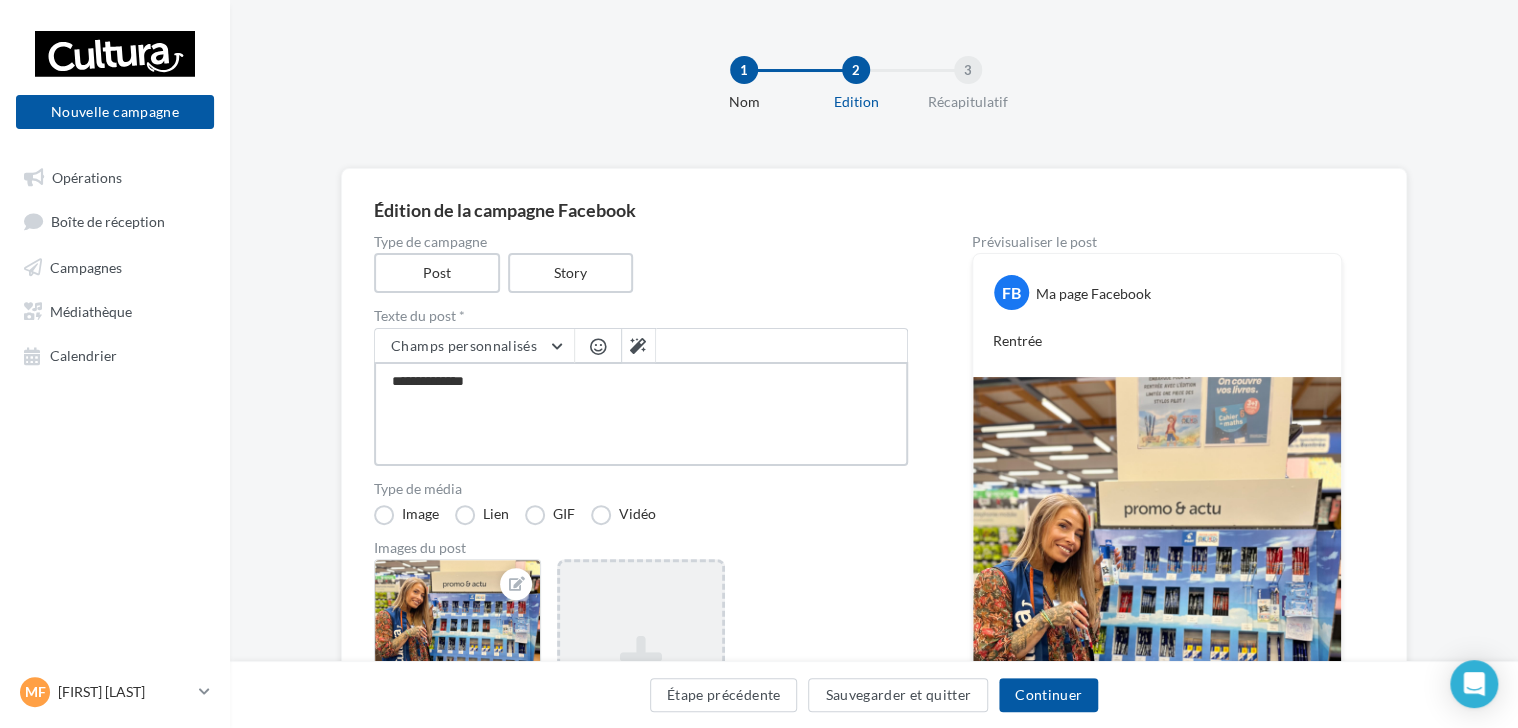 type on "**********" 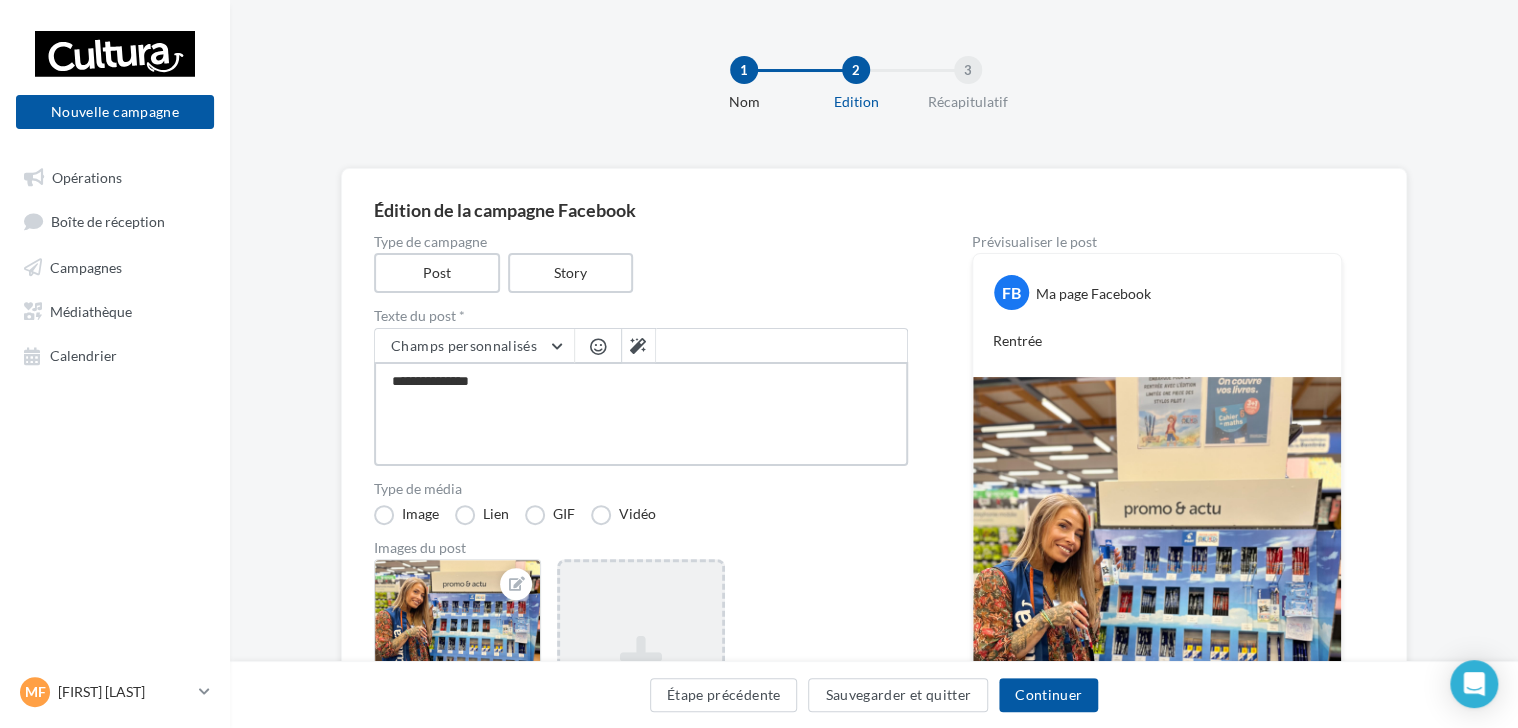 type on "**********" 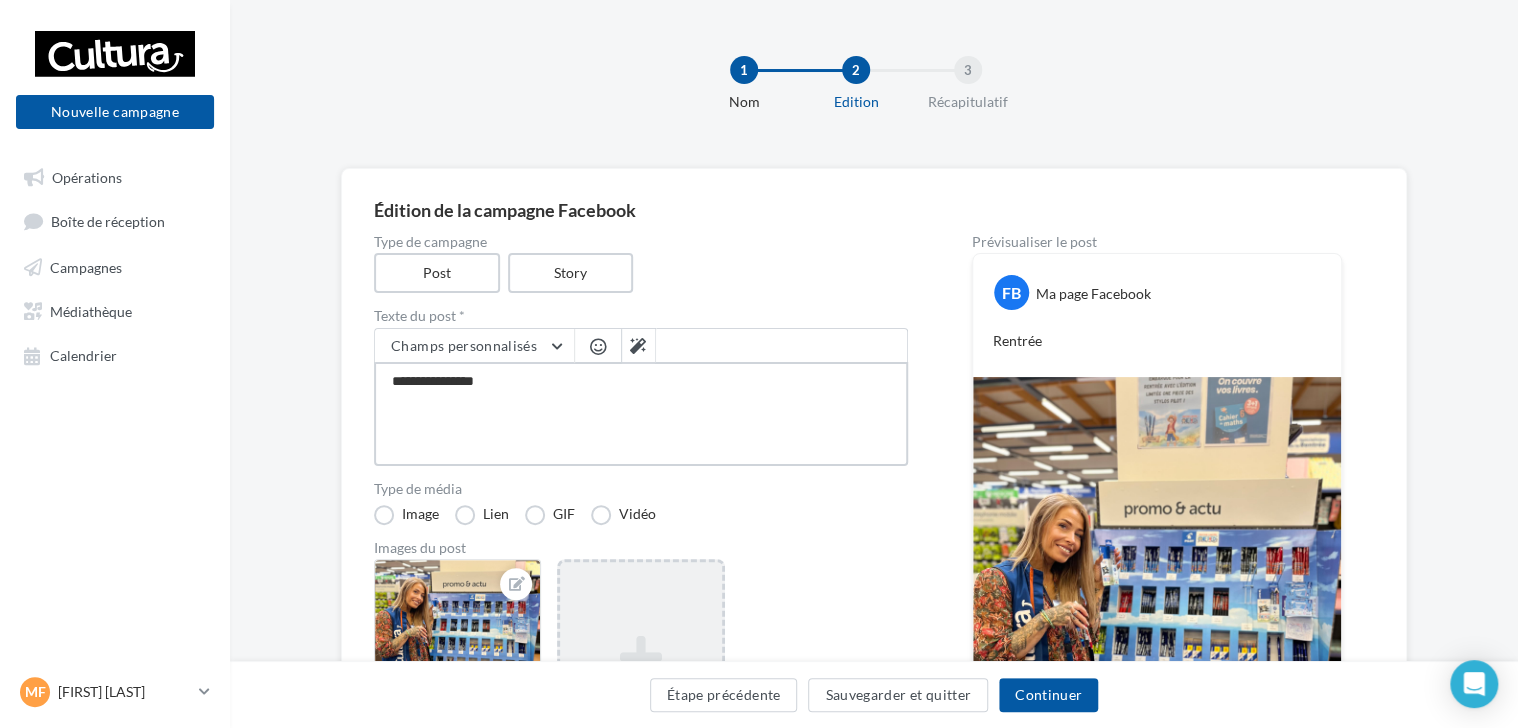 type on "**********" 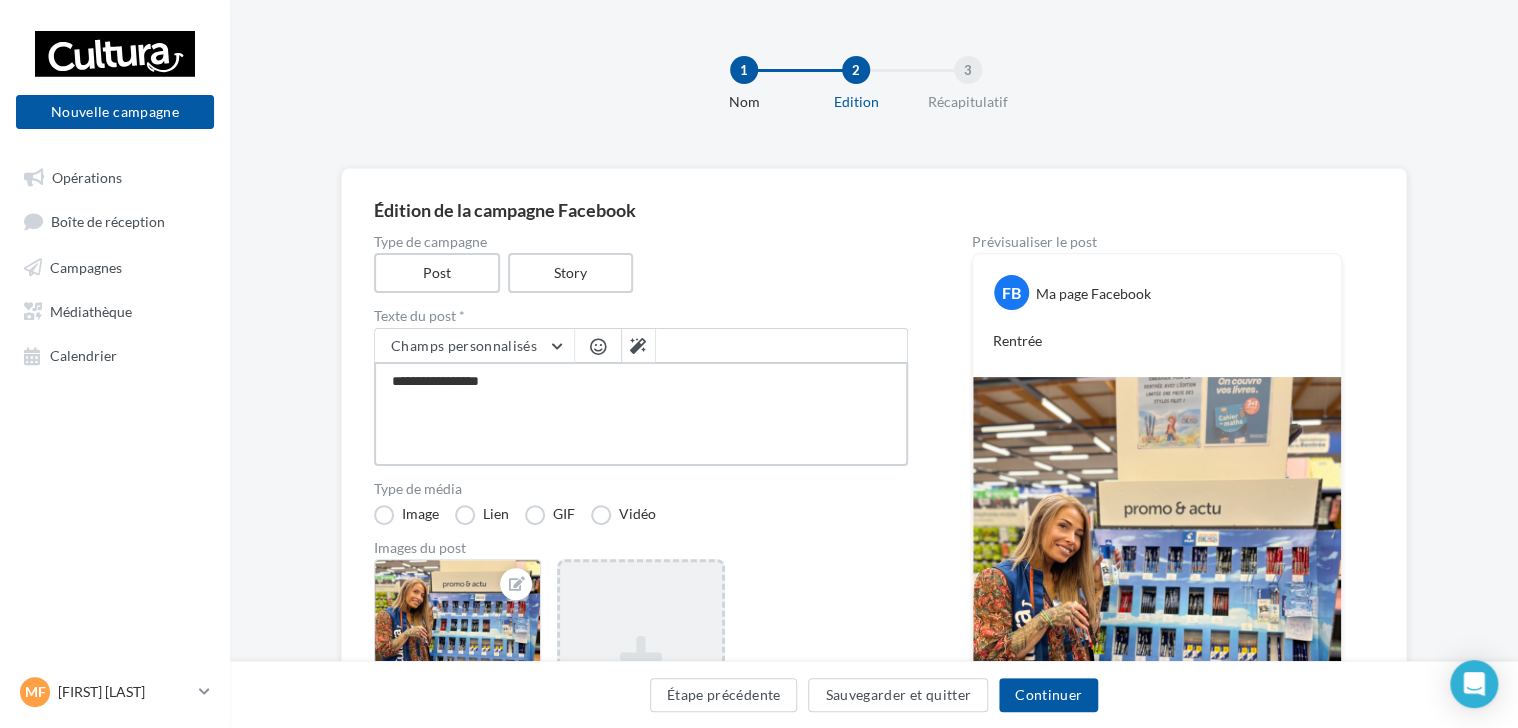 type on "**********" 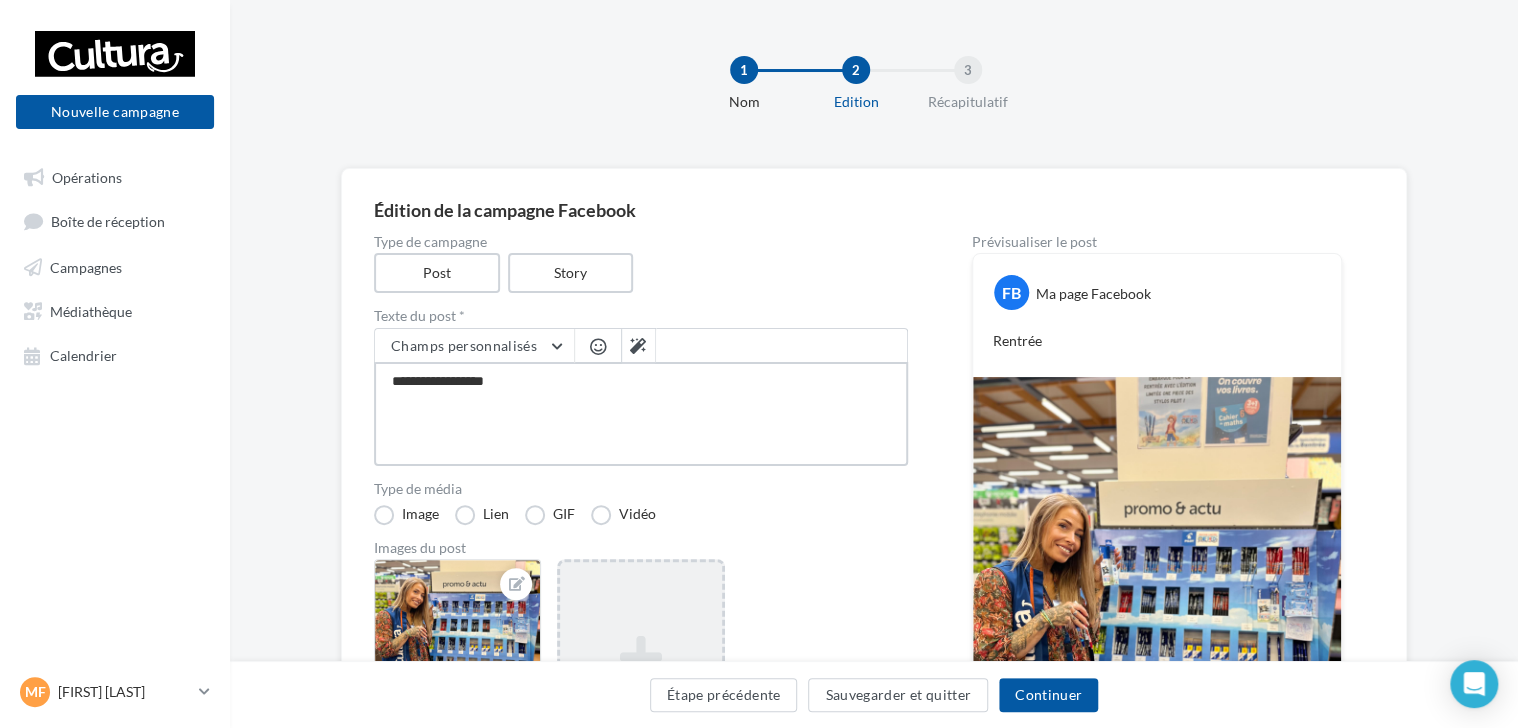 type on "**********" 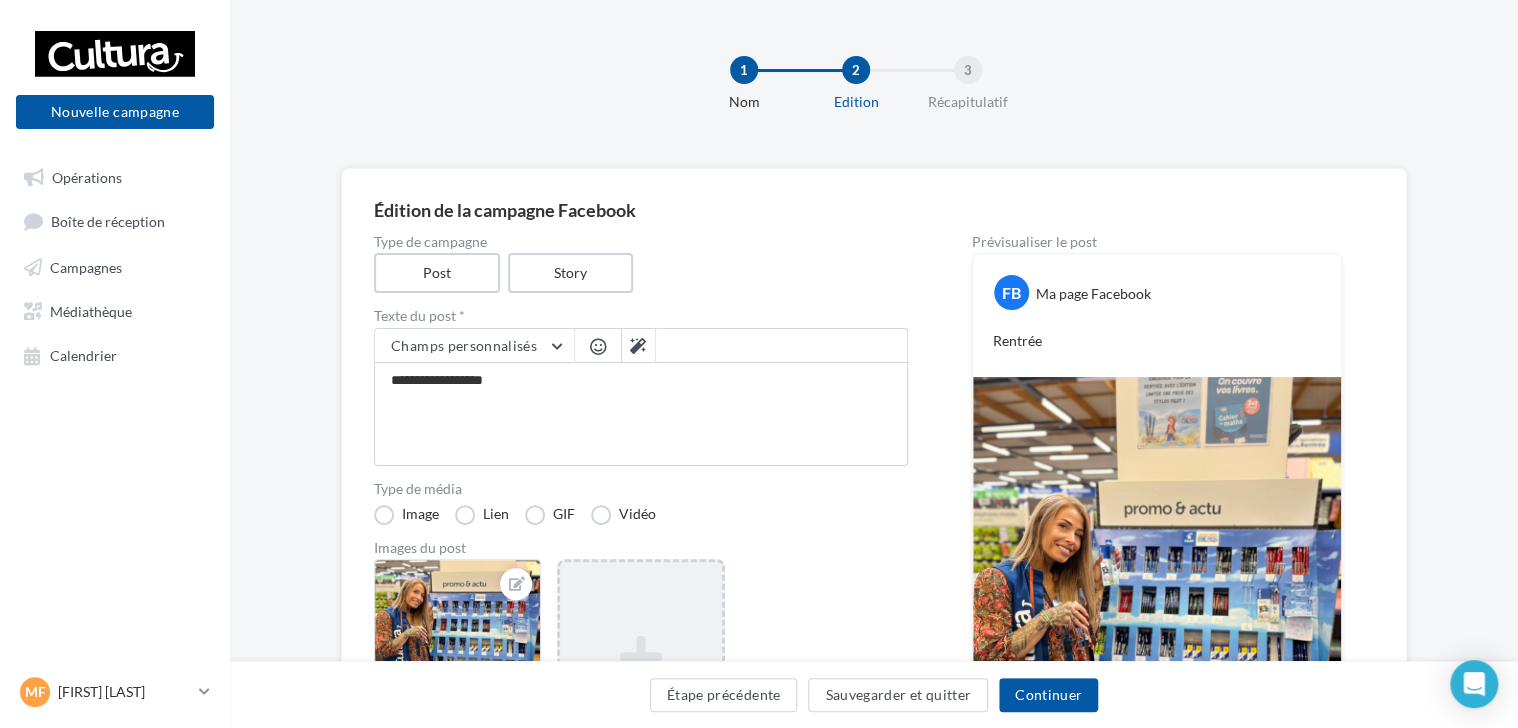 click at bounding box center [598, 348] 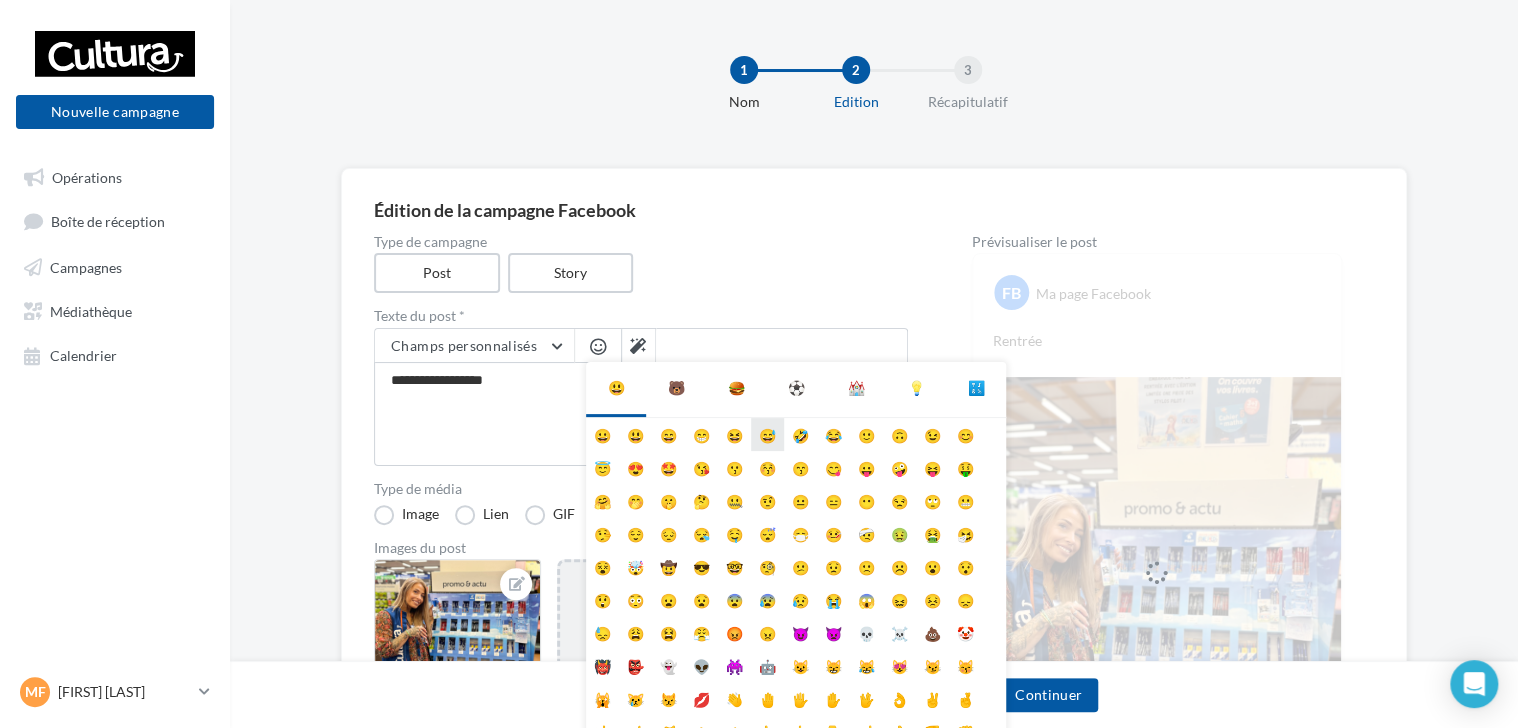 scroll, scrollTop: 78, scrollLeft: 0, axis: vertical 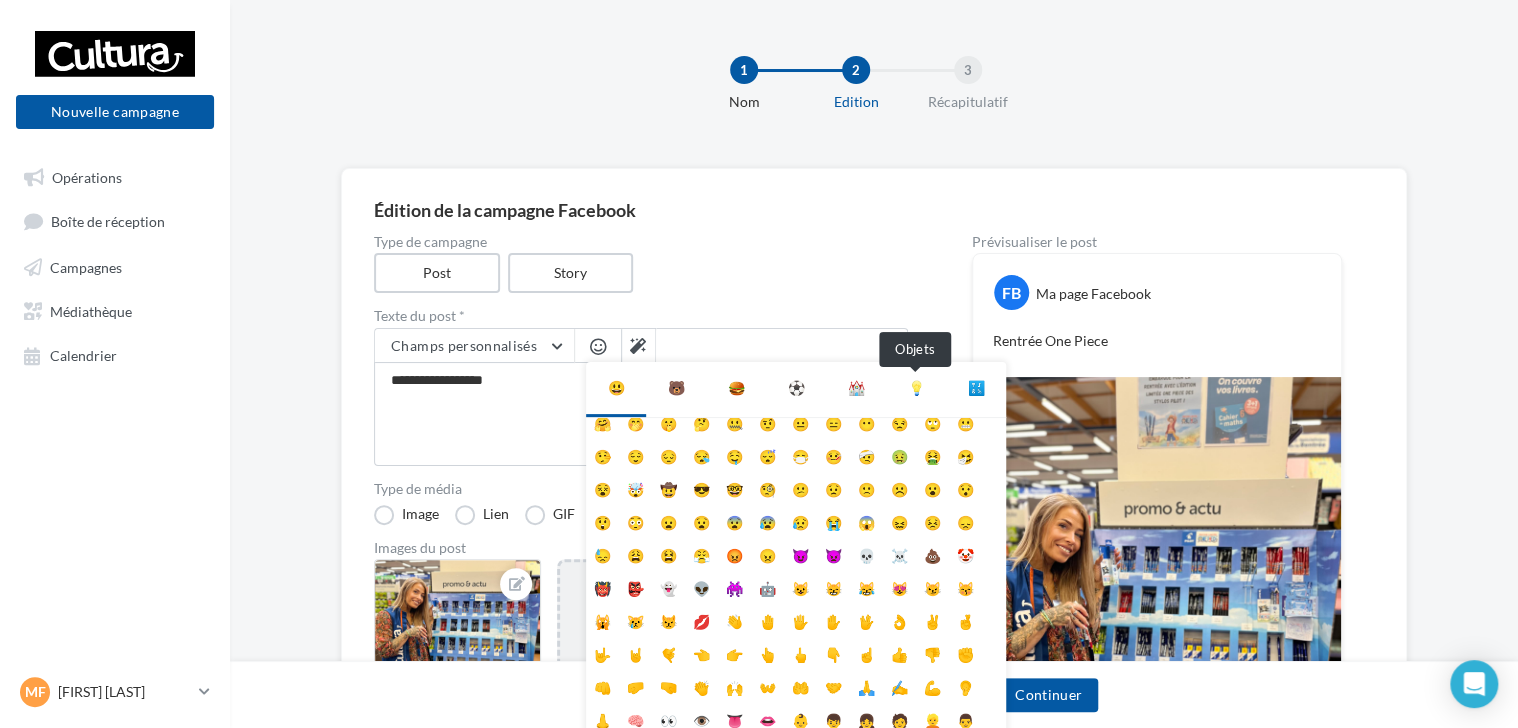 click on "💡" at bounding box center (916, 388) 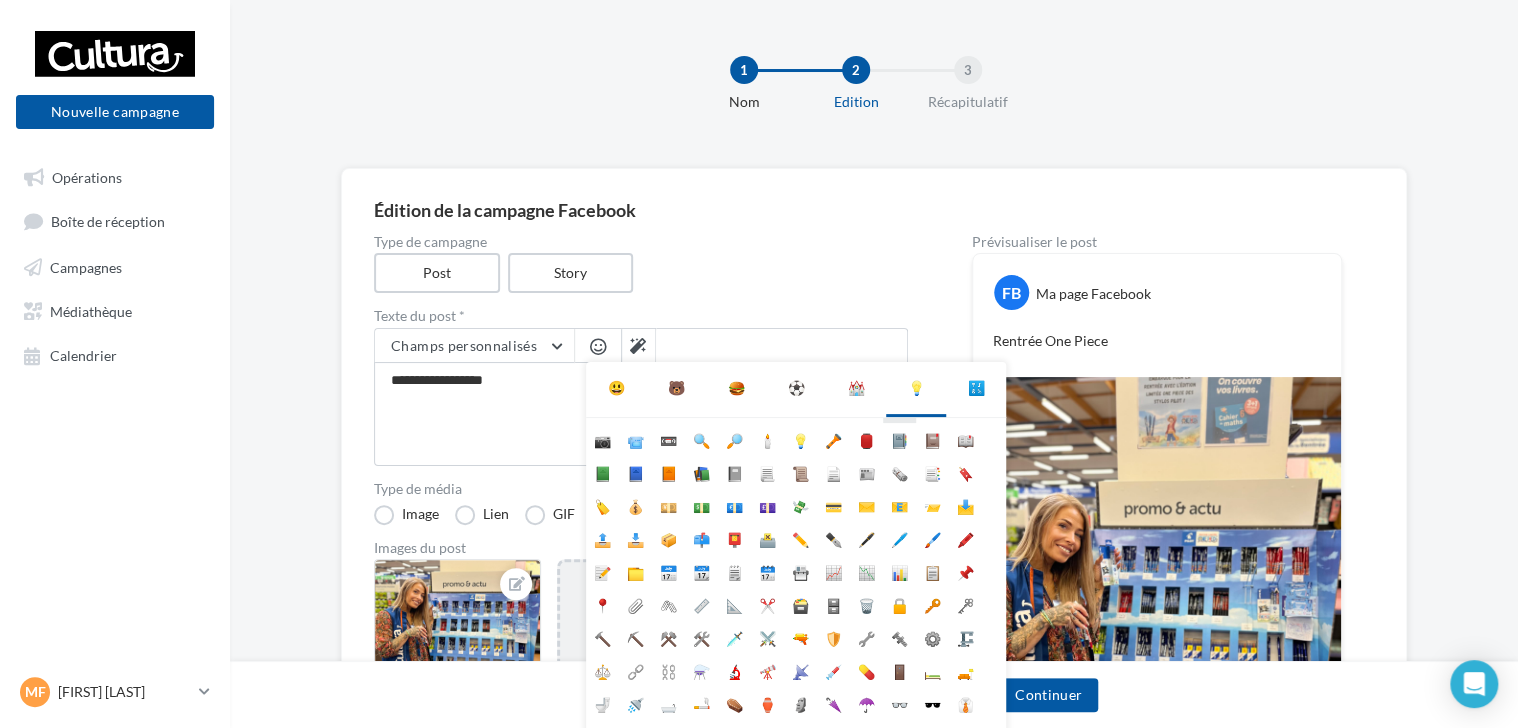 scroll, scrollTop: 177, scrollLeft: 0, axis: vertical 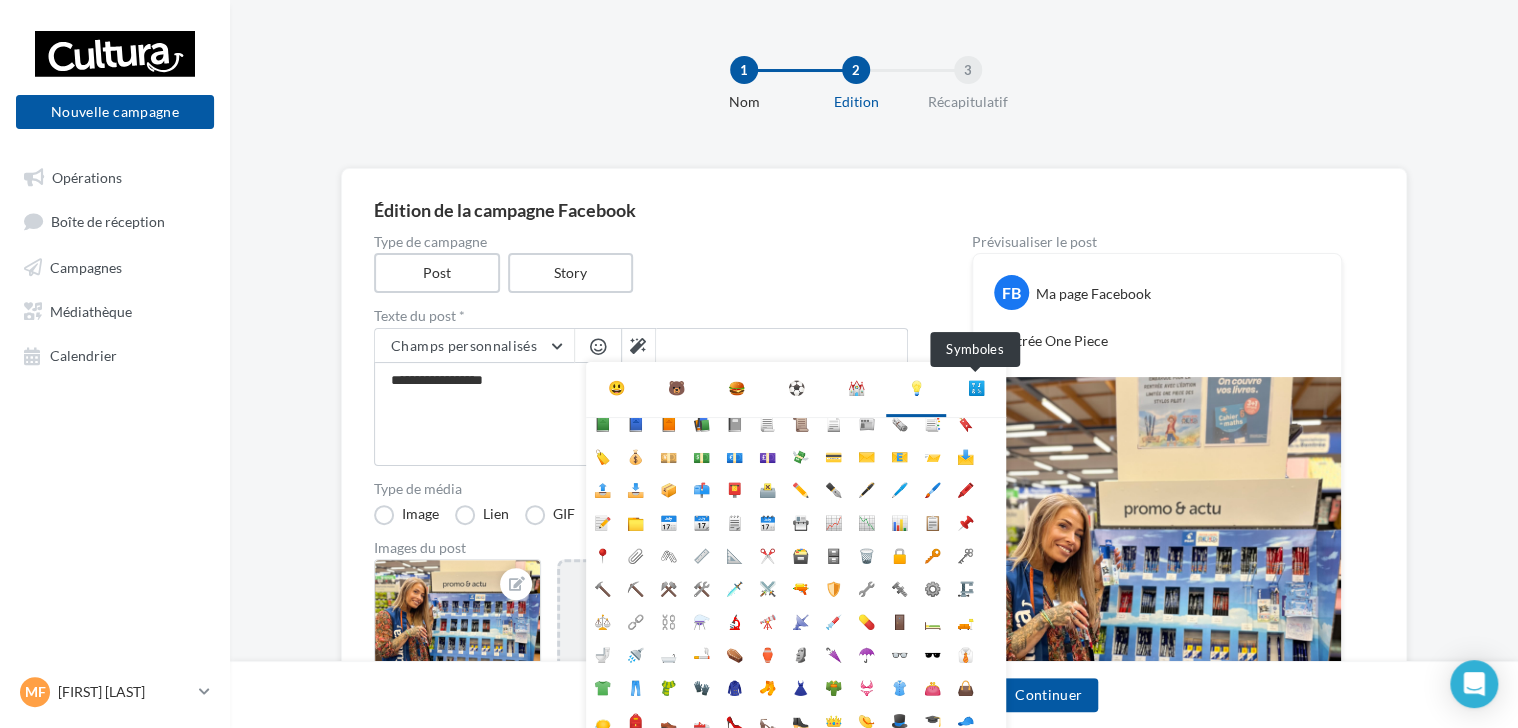 click on "🔣" at bounding box center (976, 388) 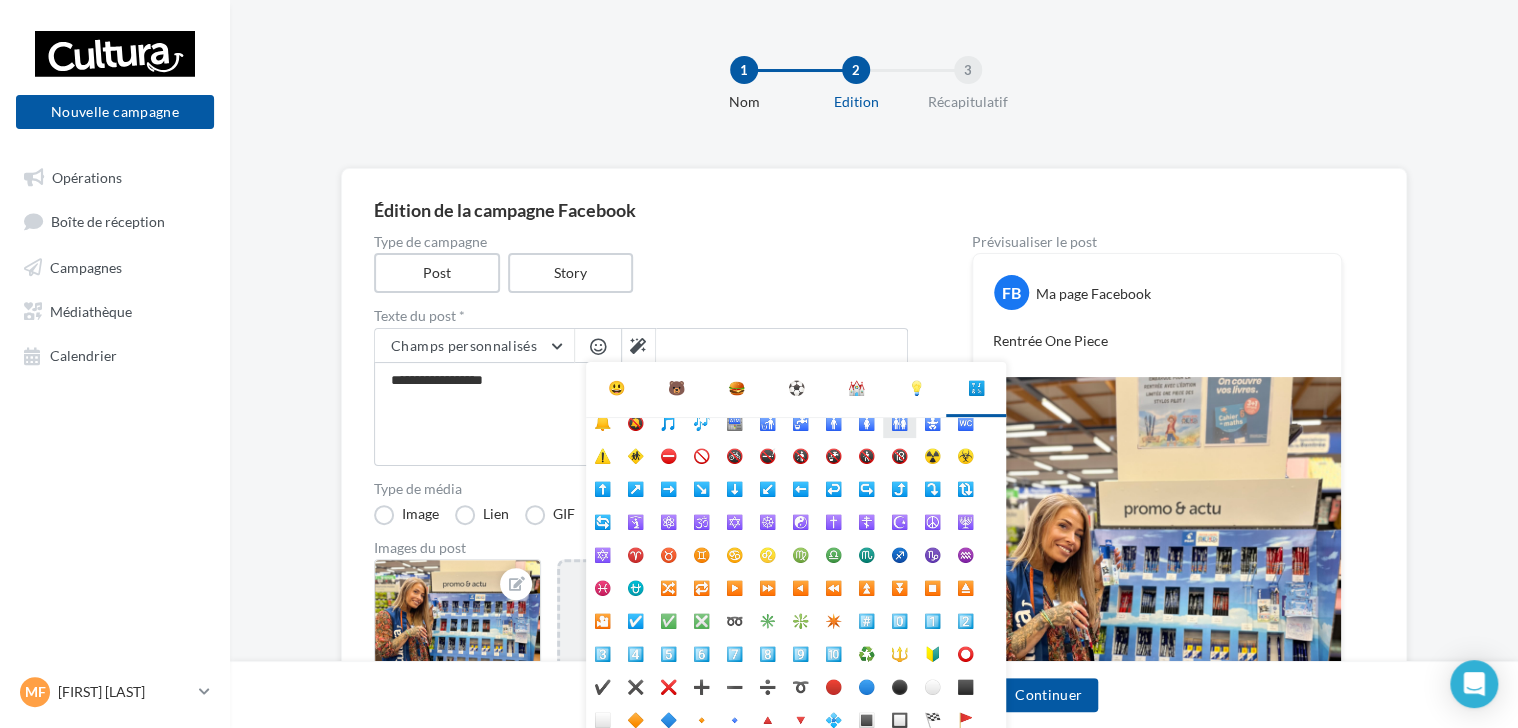 scroll, scrollTop: 112, scrollLeft: 0, axis: vertical 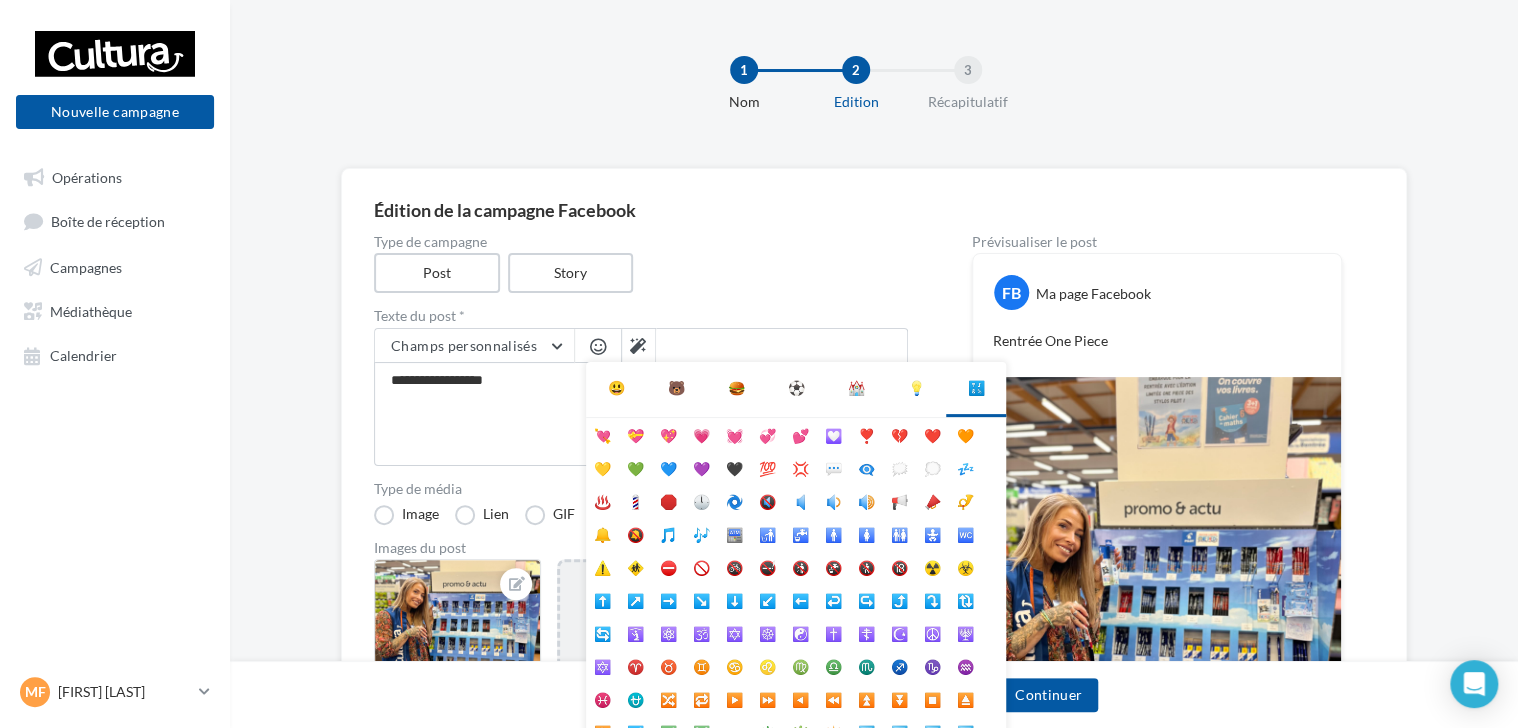 click on "💡" at bounding box center (916, 388) 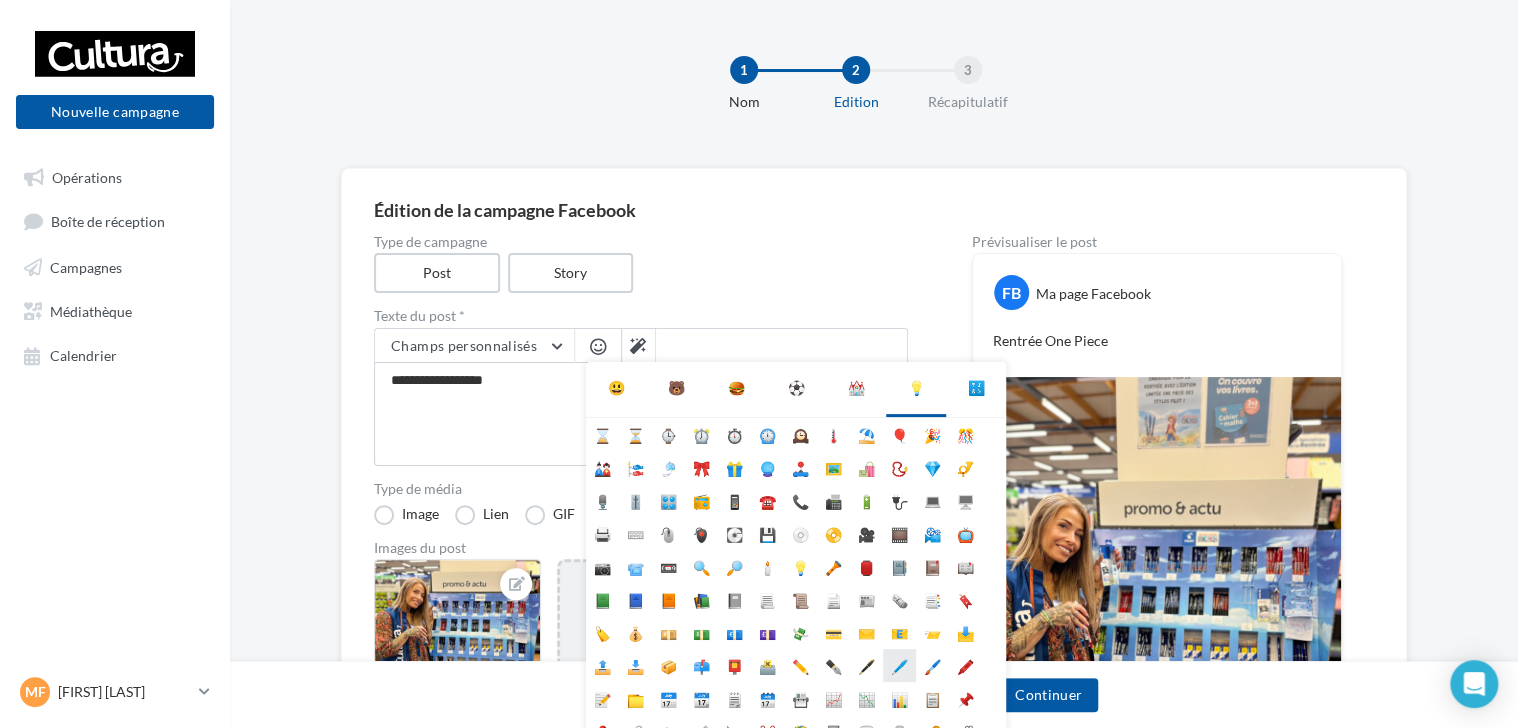 click on "🖊️" at bounding box center [899, 665] 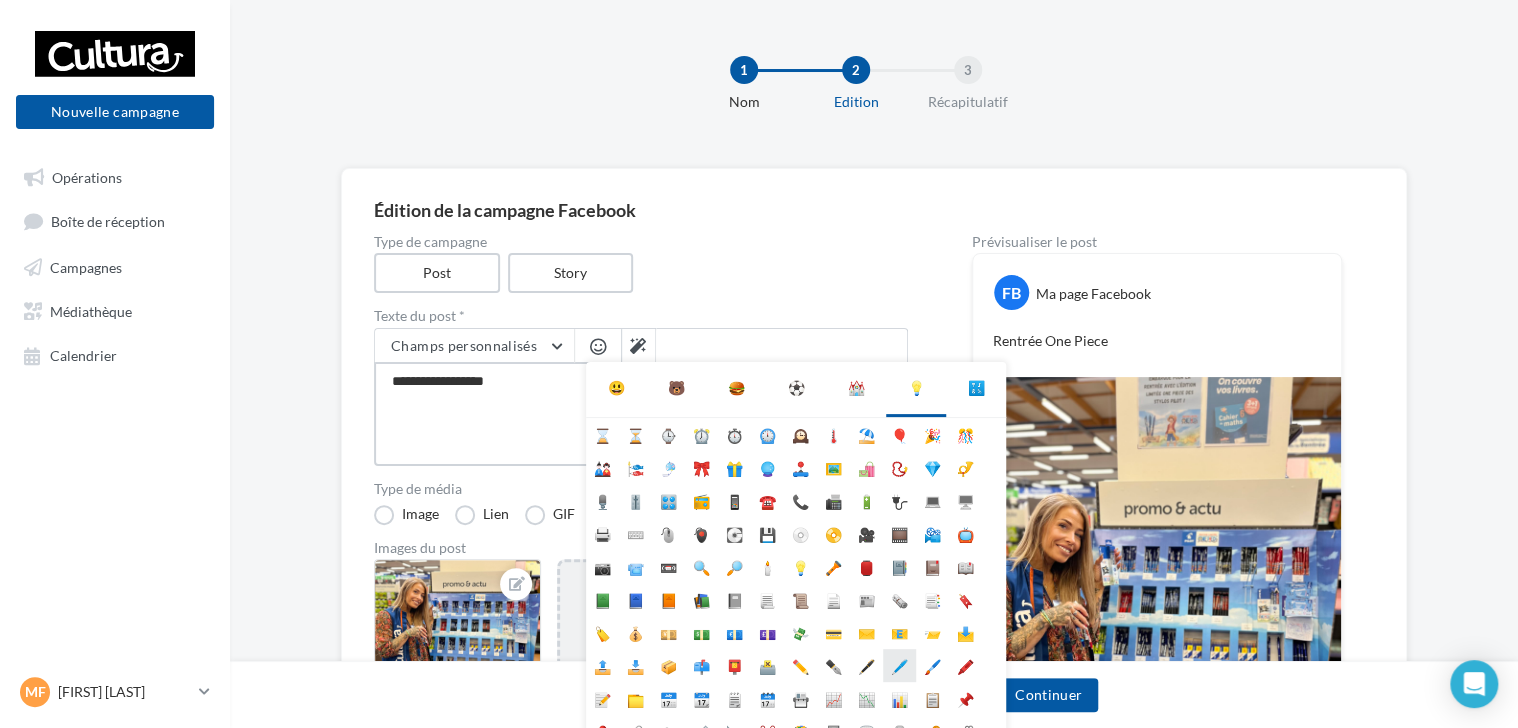 type on "**********" 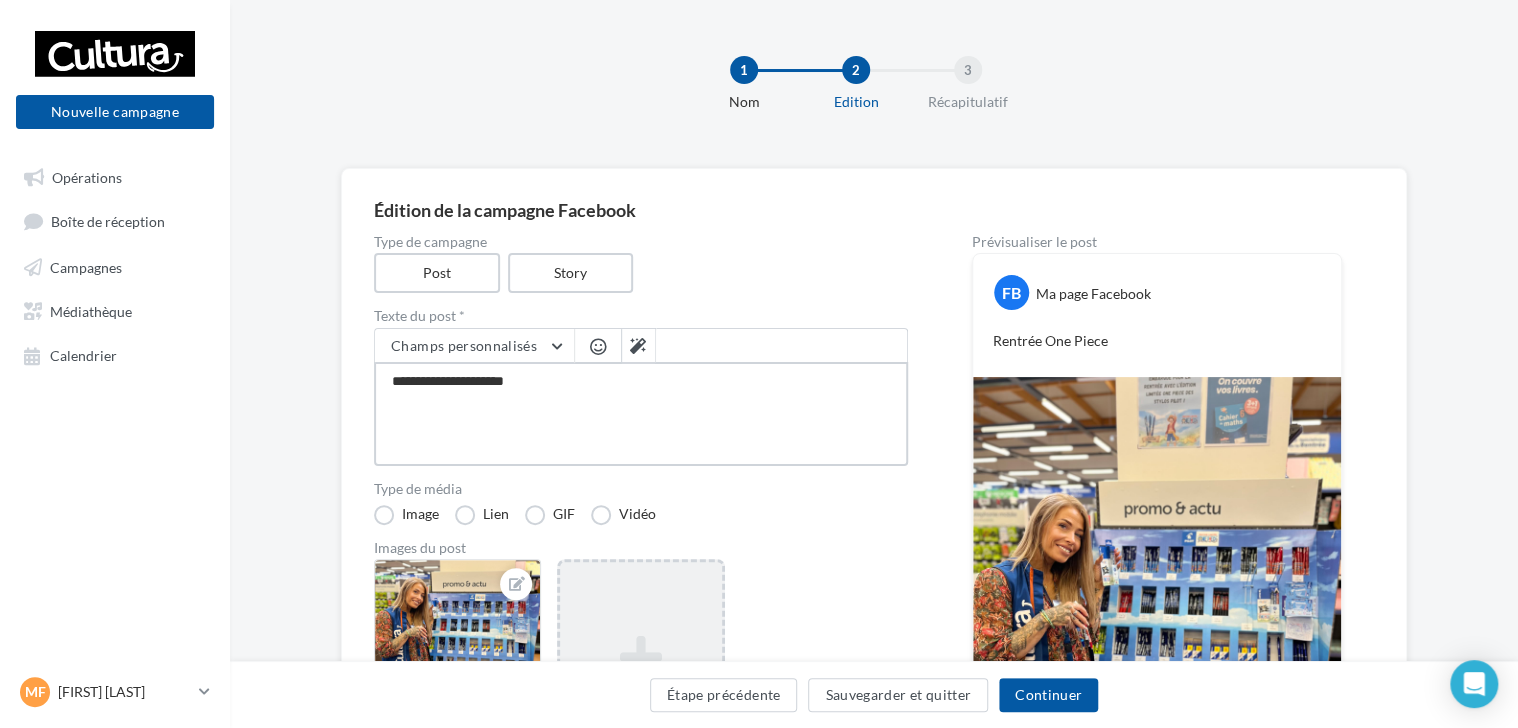 type on "**********" 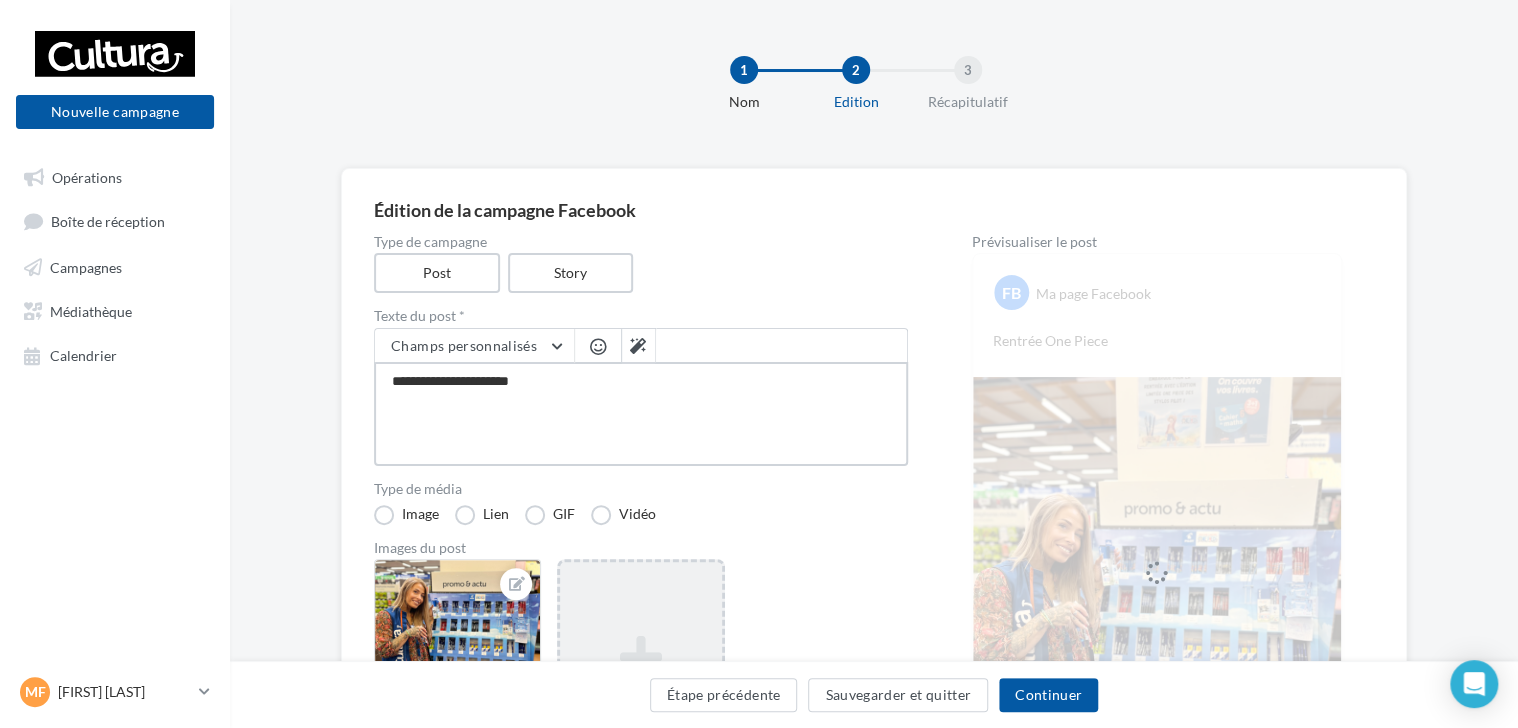 type on "**********" 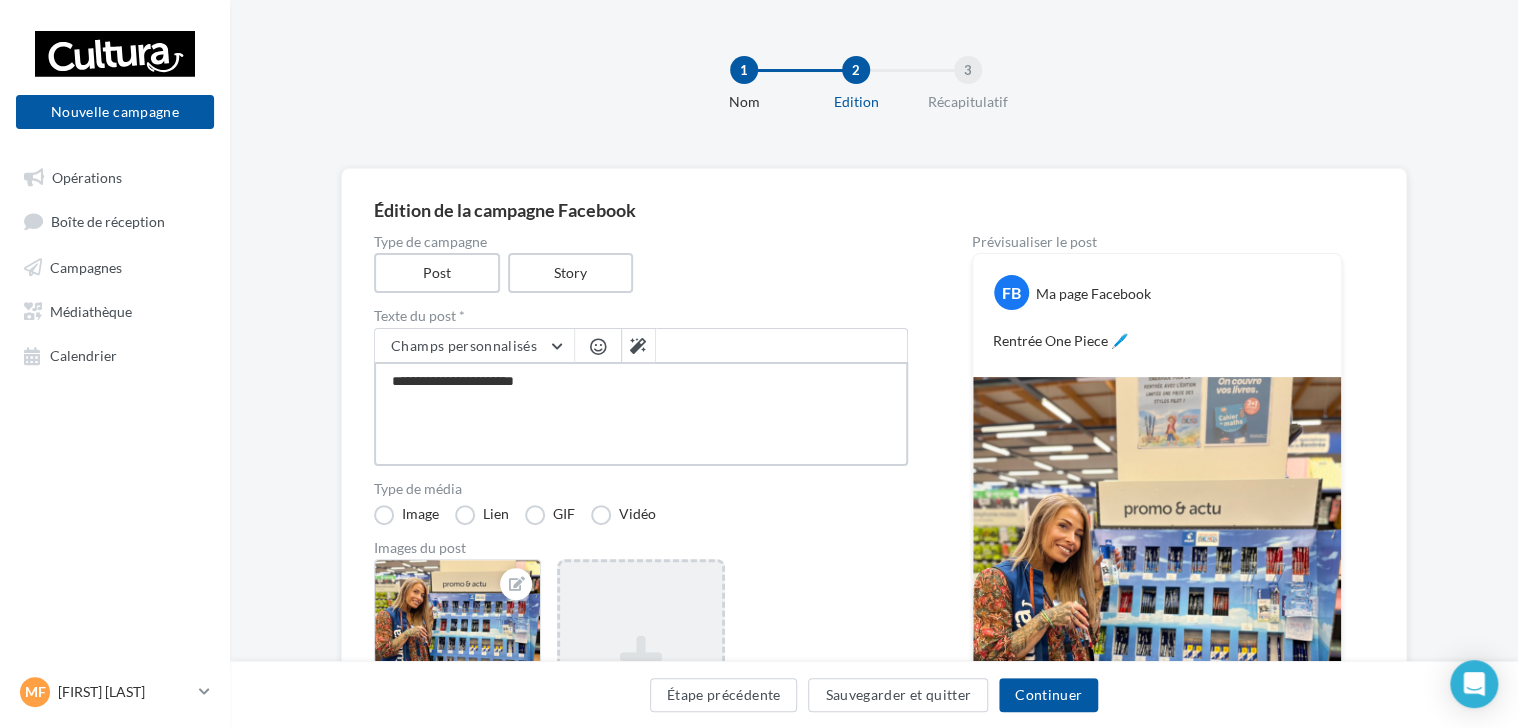 click on "**********" at bounding box center [641, 414] 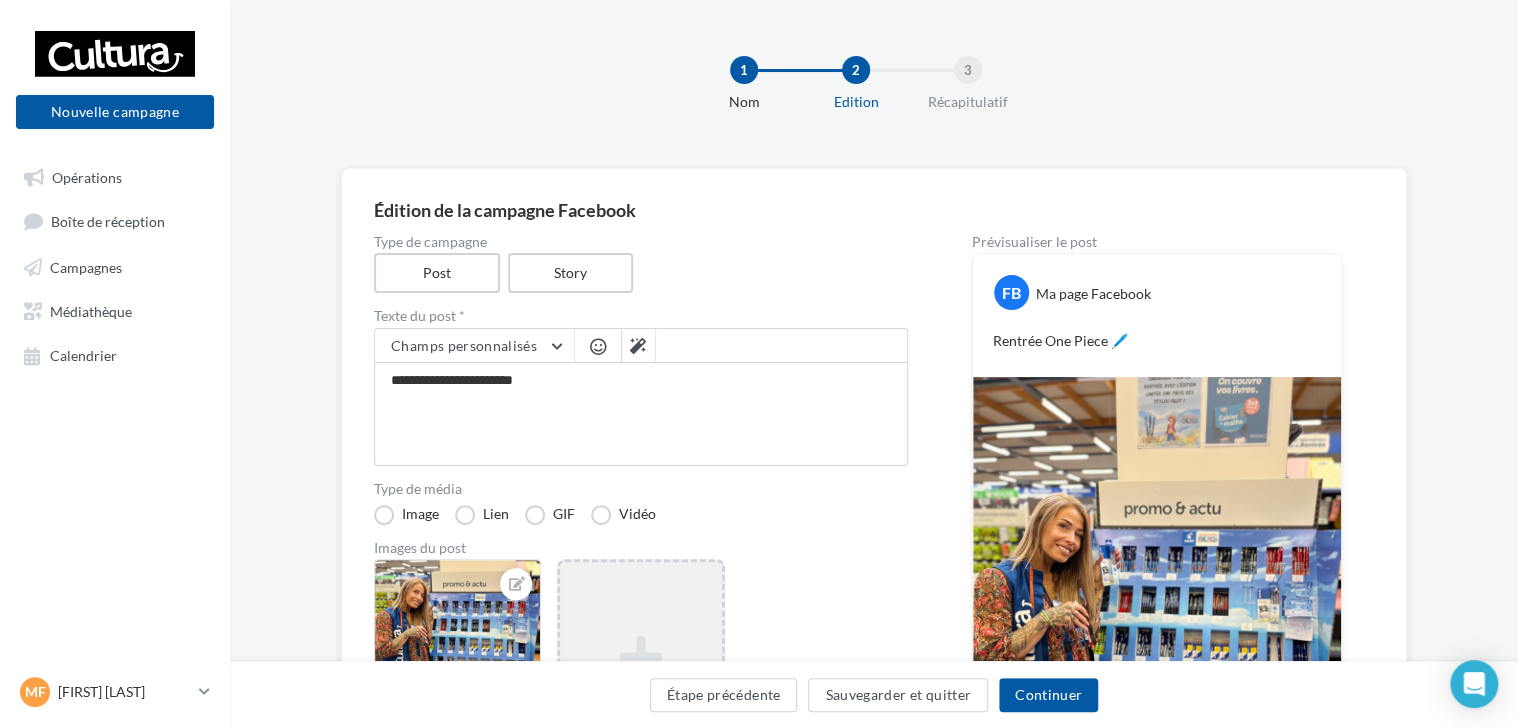 click at bounding box center (598, 346) 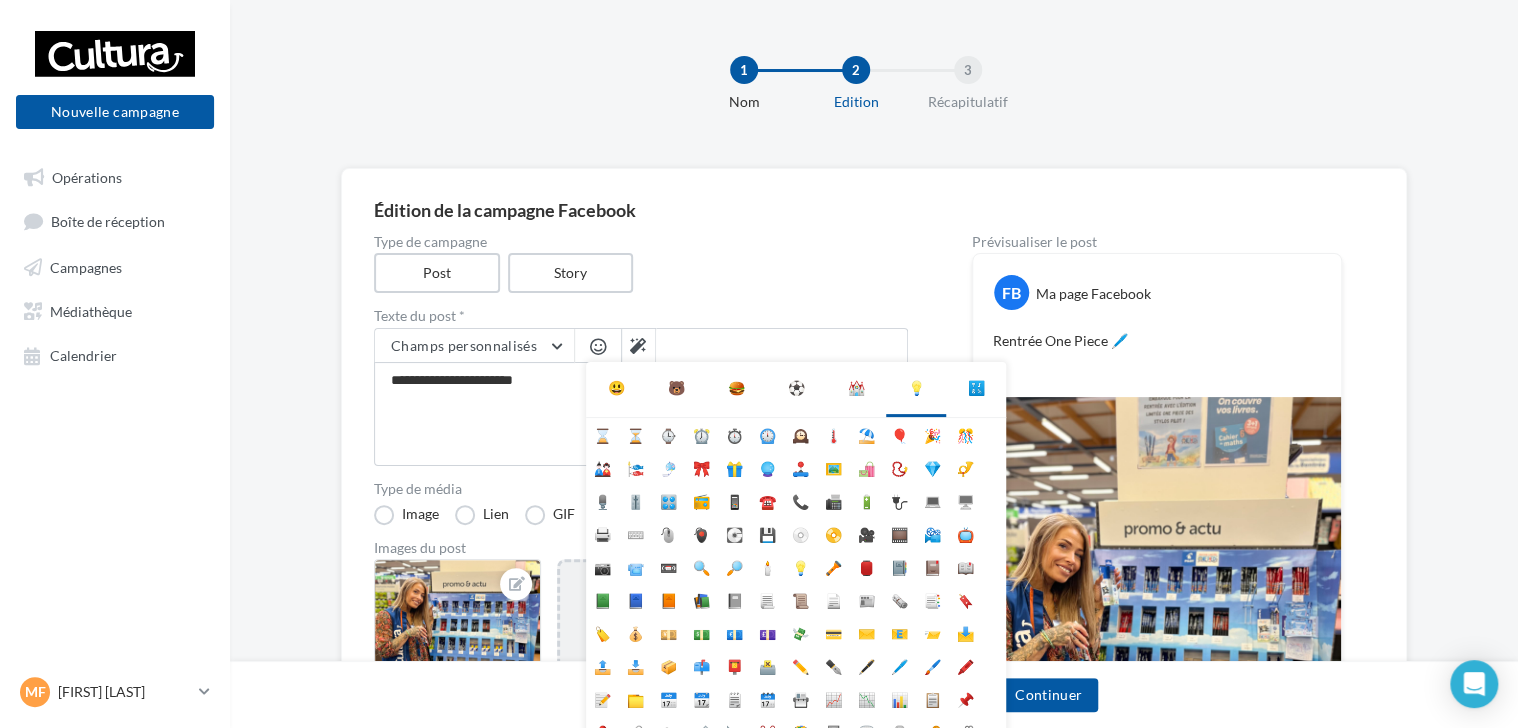 click on "😃" at bounding box center [616, 388] 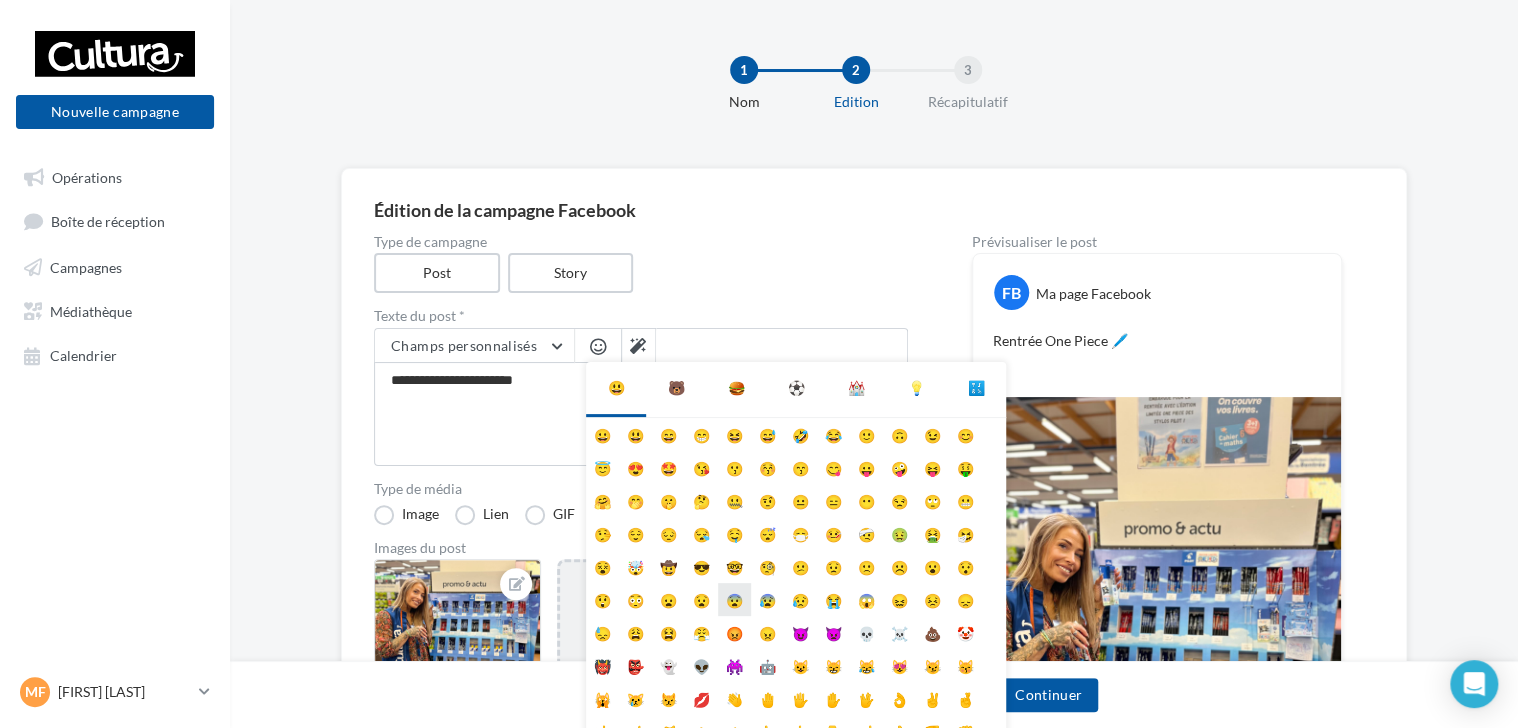 scroll, scrollTop: 78, scrollLeft: 0, axis: vertical 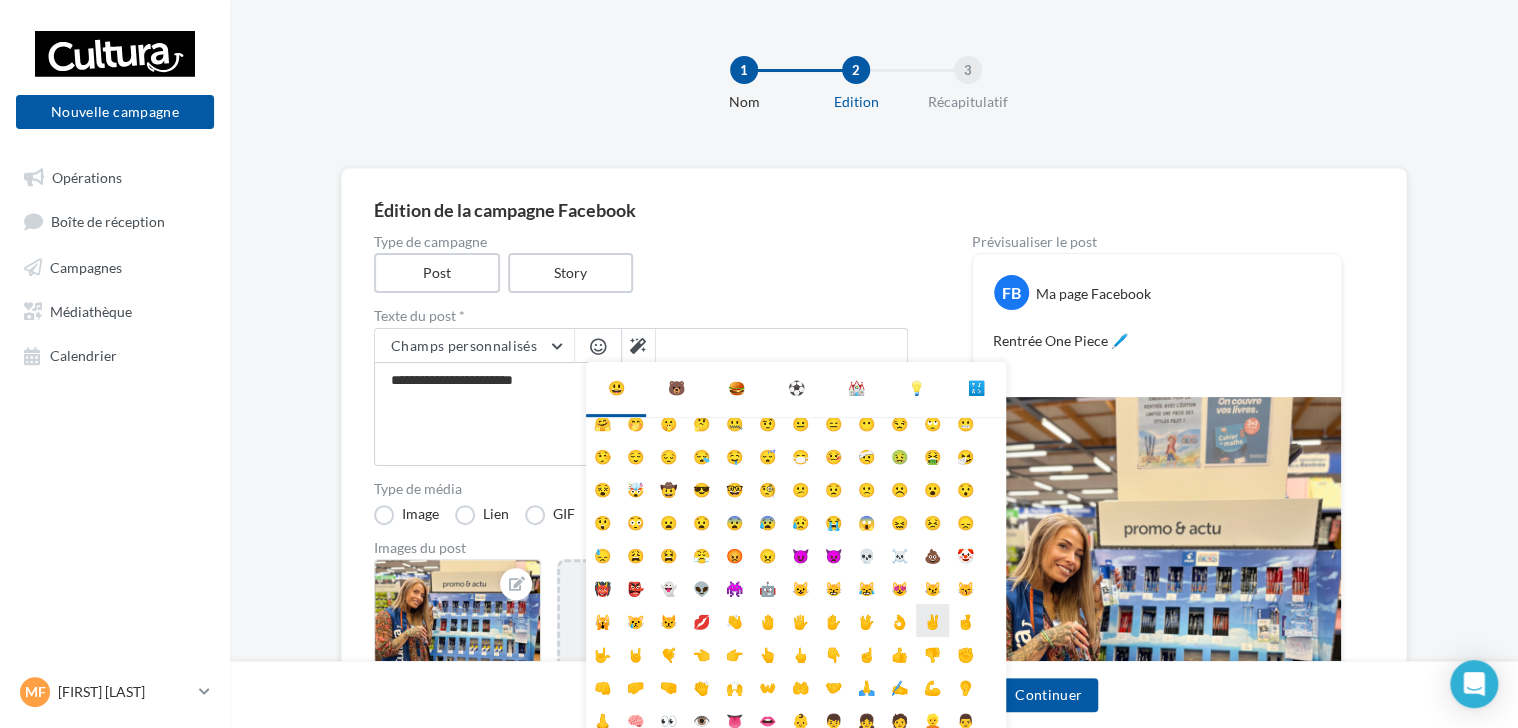 click on "✌" at bounding box center [932, 620] 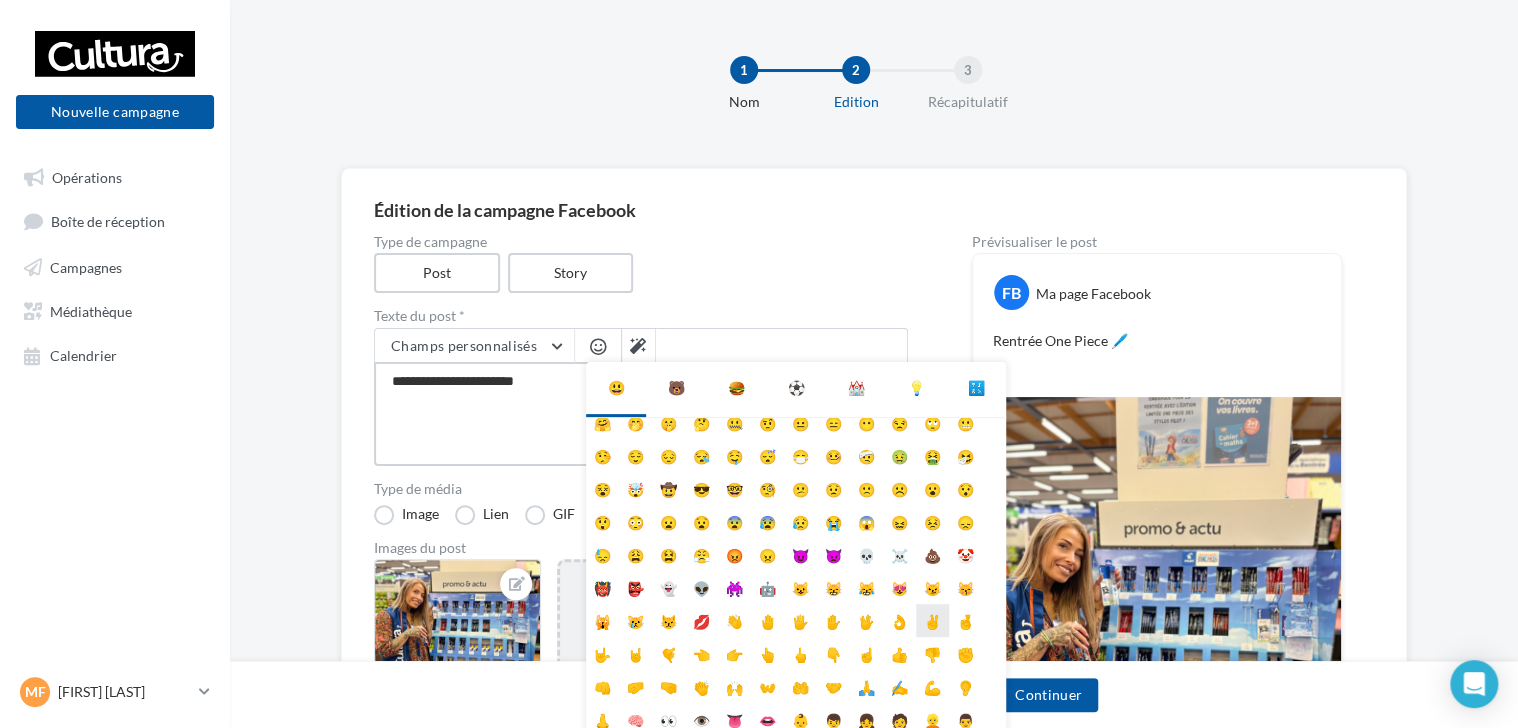 type on "**********" 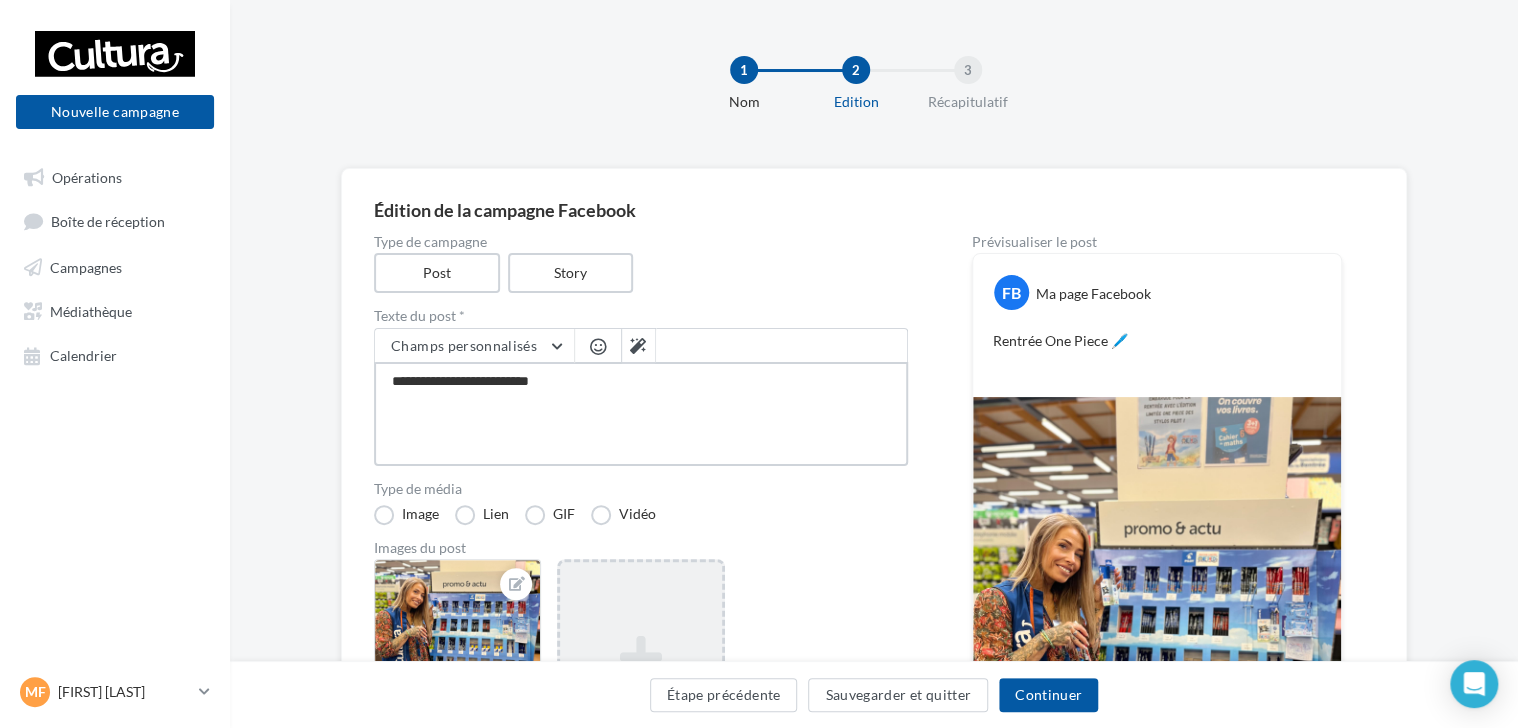 click on "**********" at bounding box center [641, 414] 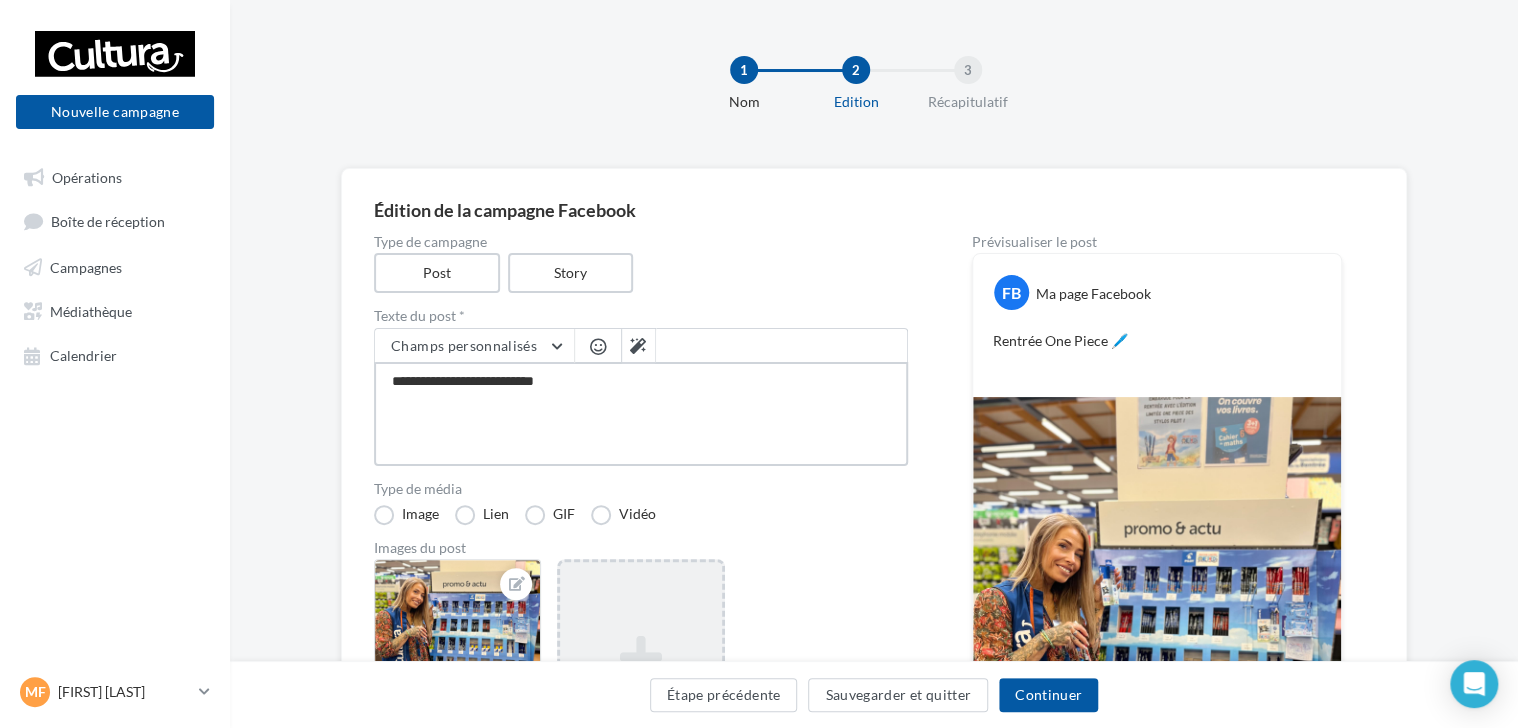 type on "**********" 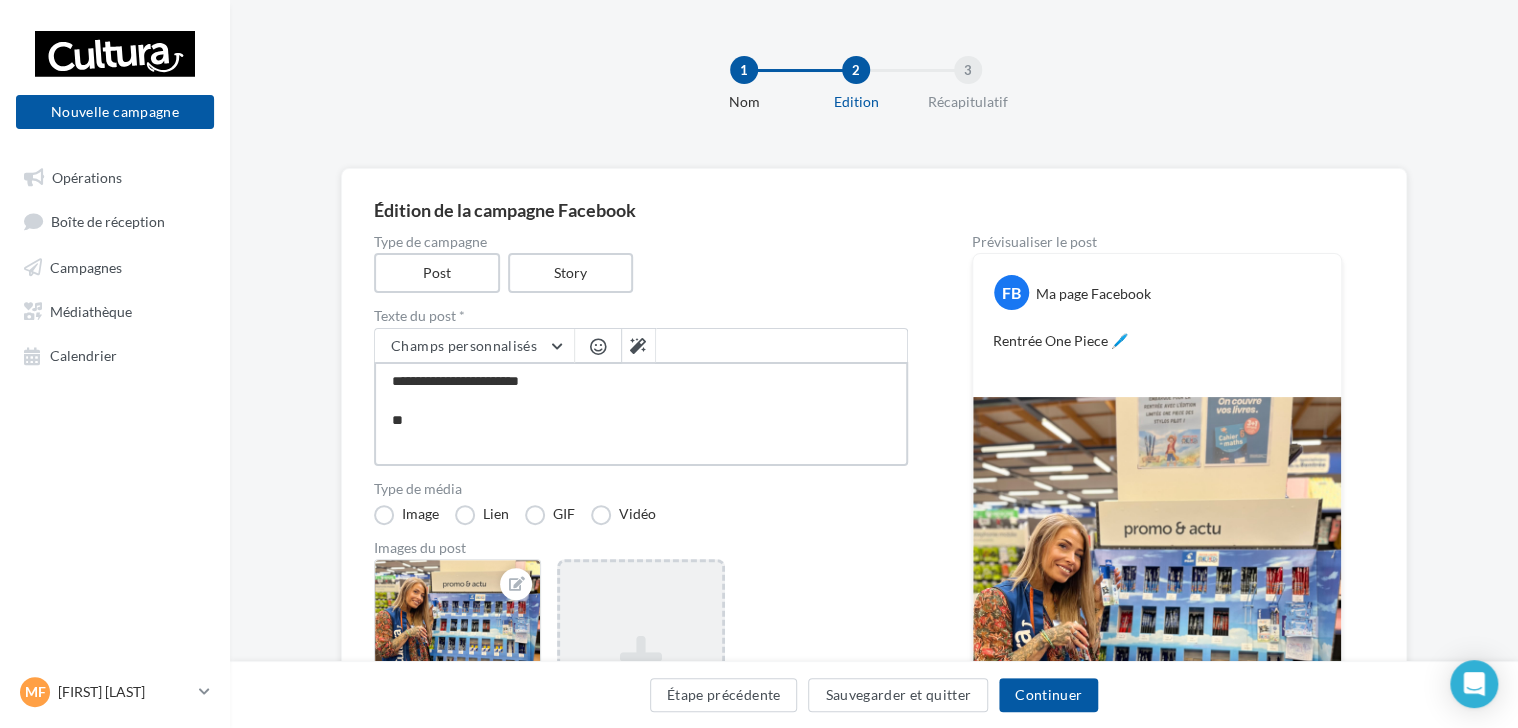 type on "**********" 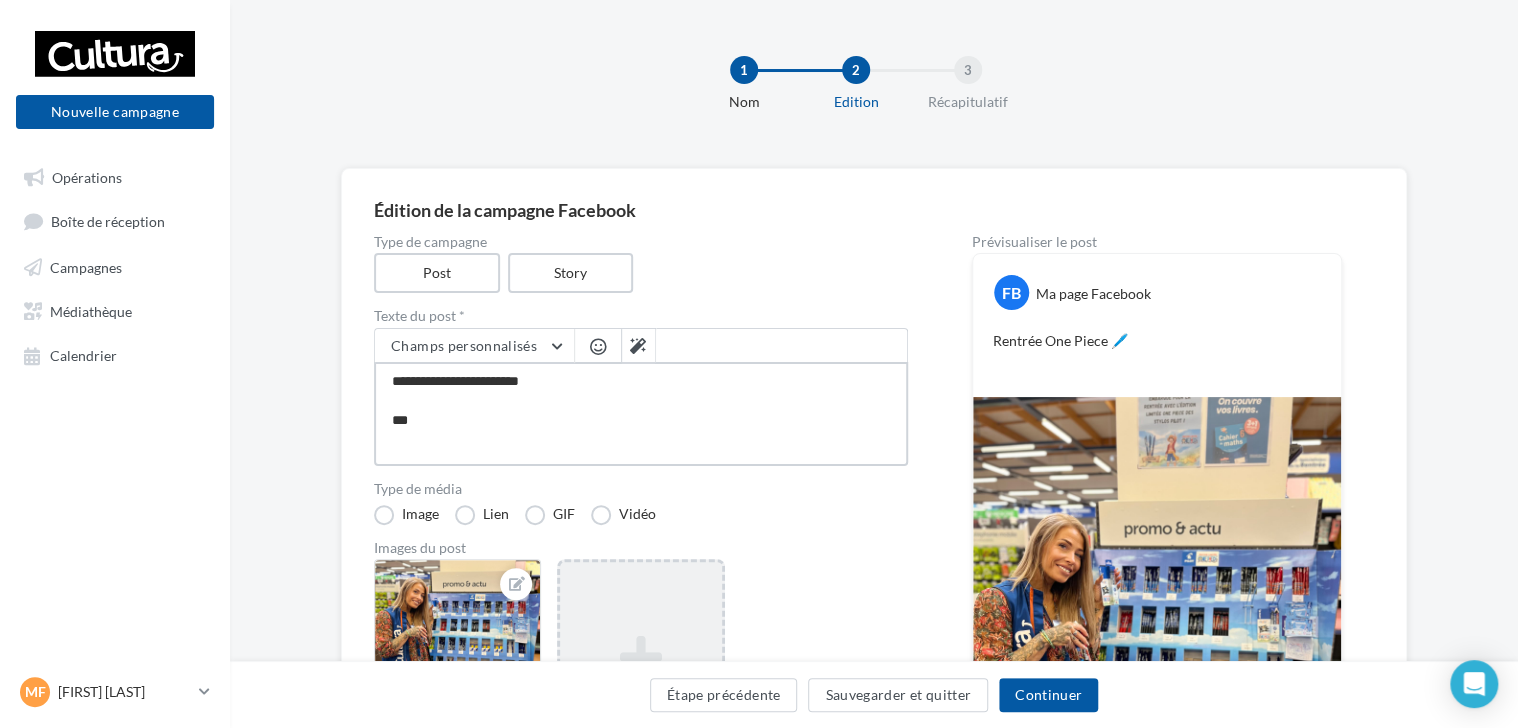 type on "**********" 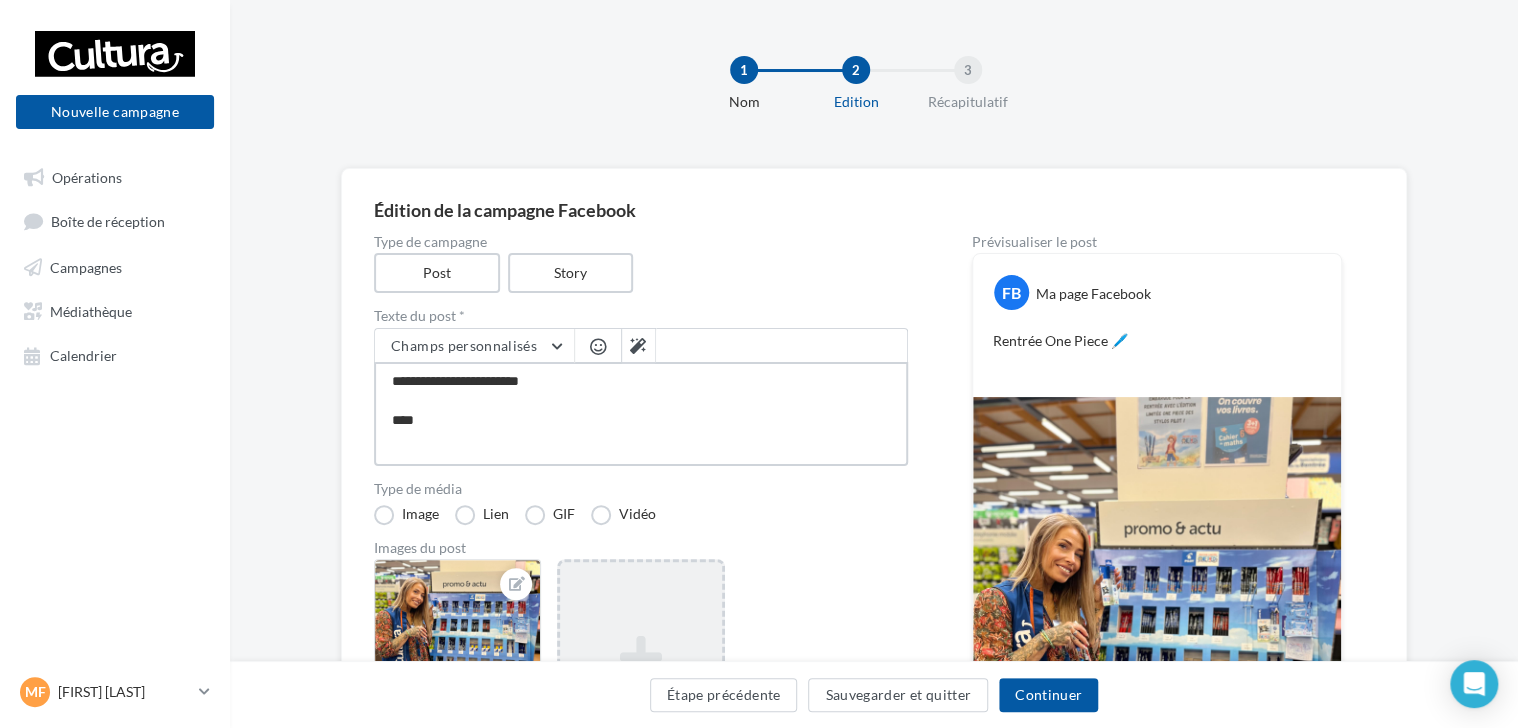 type on "**********" 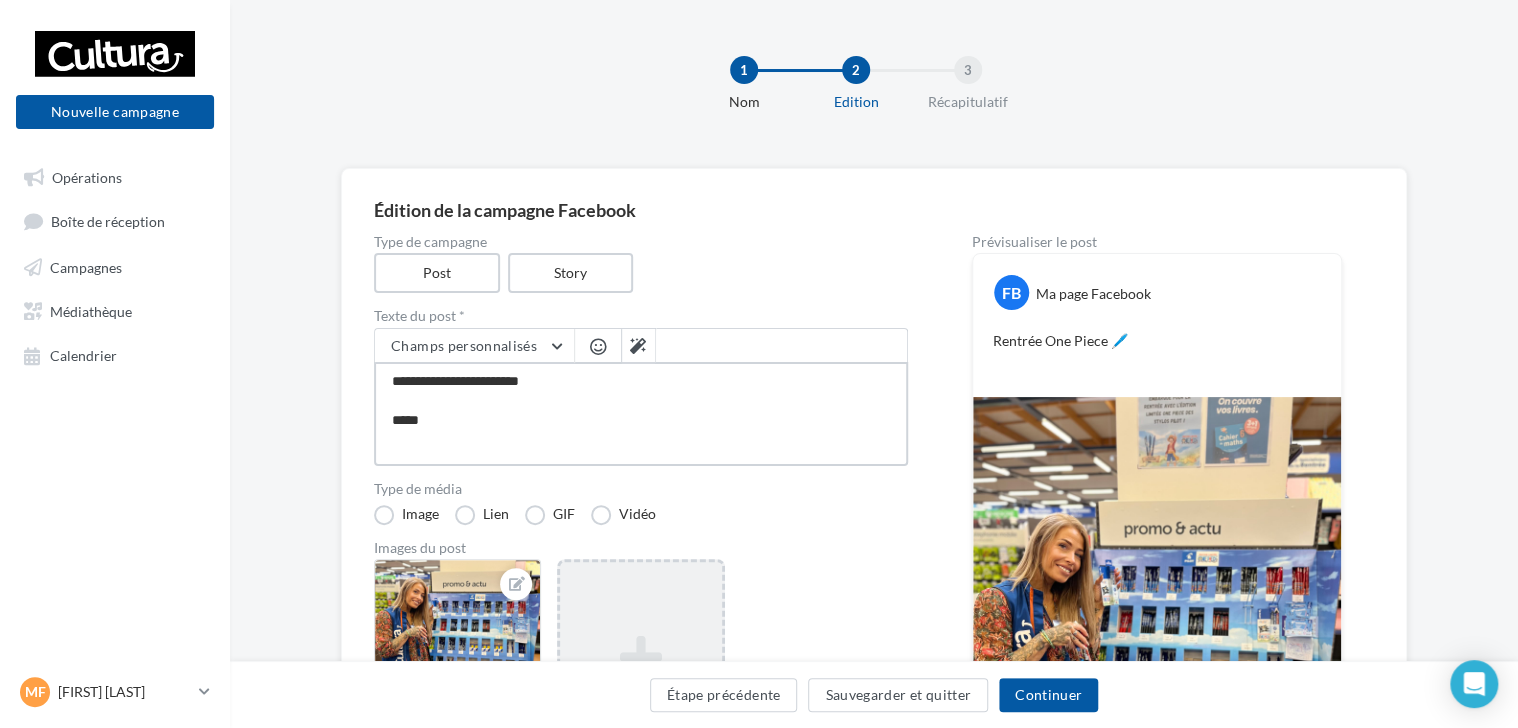type on "**********" 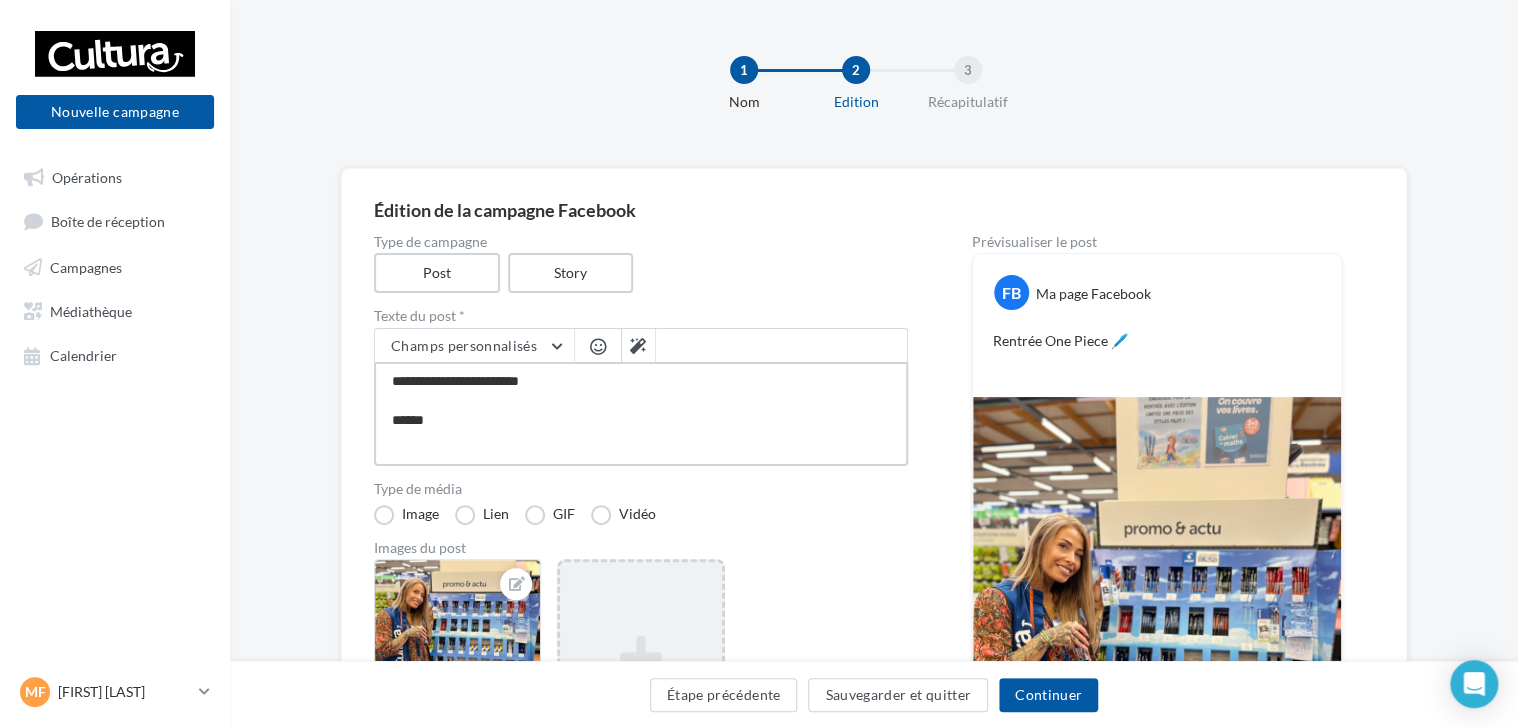 type on "**********" 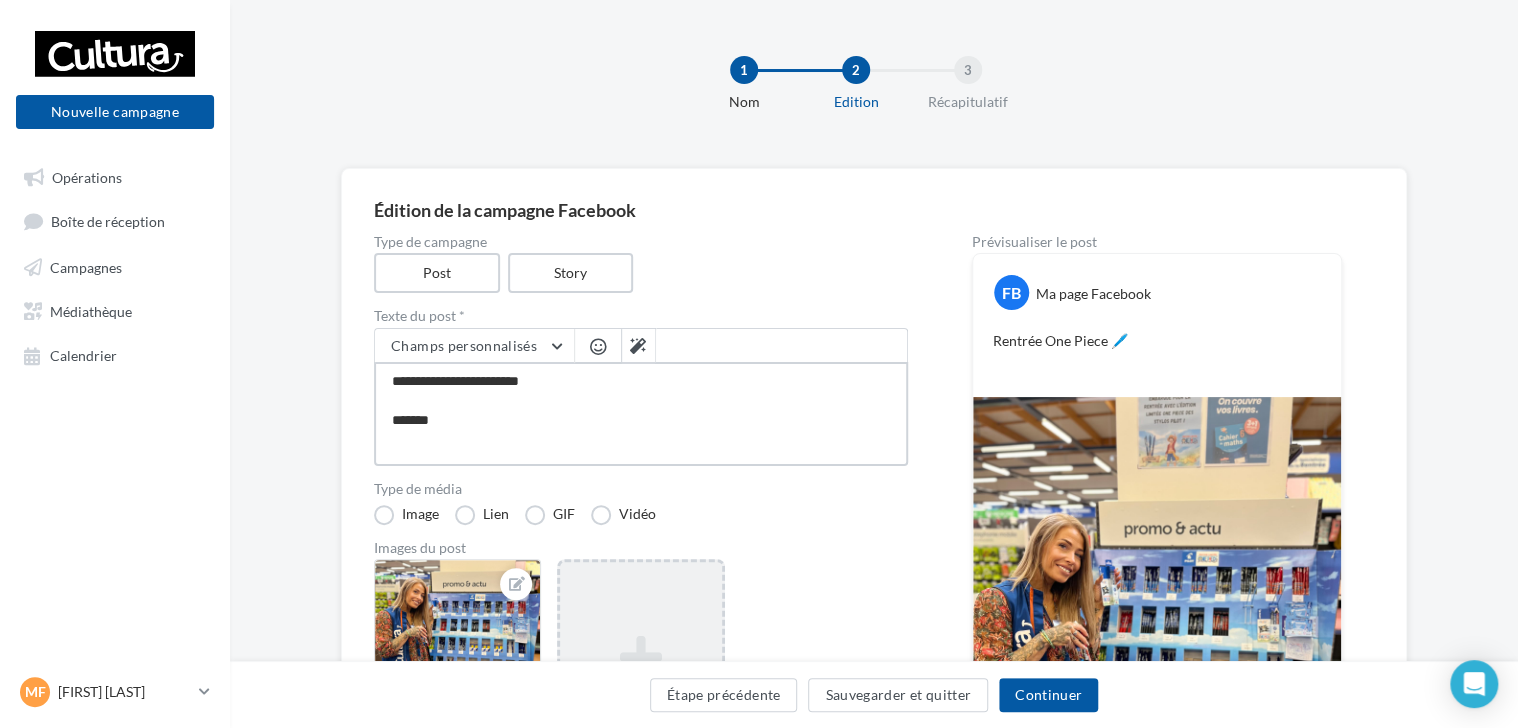 type on "**********" 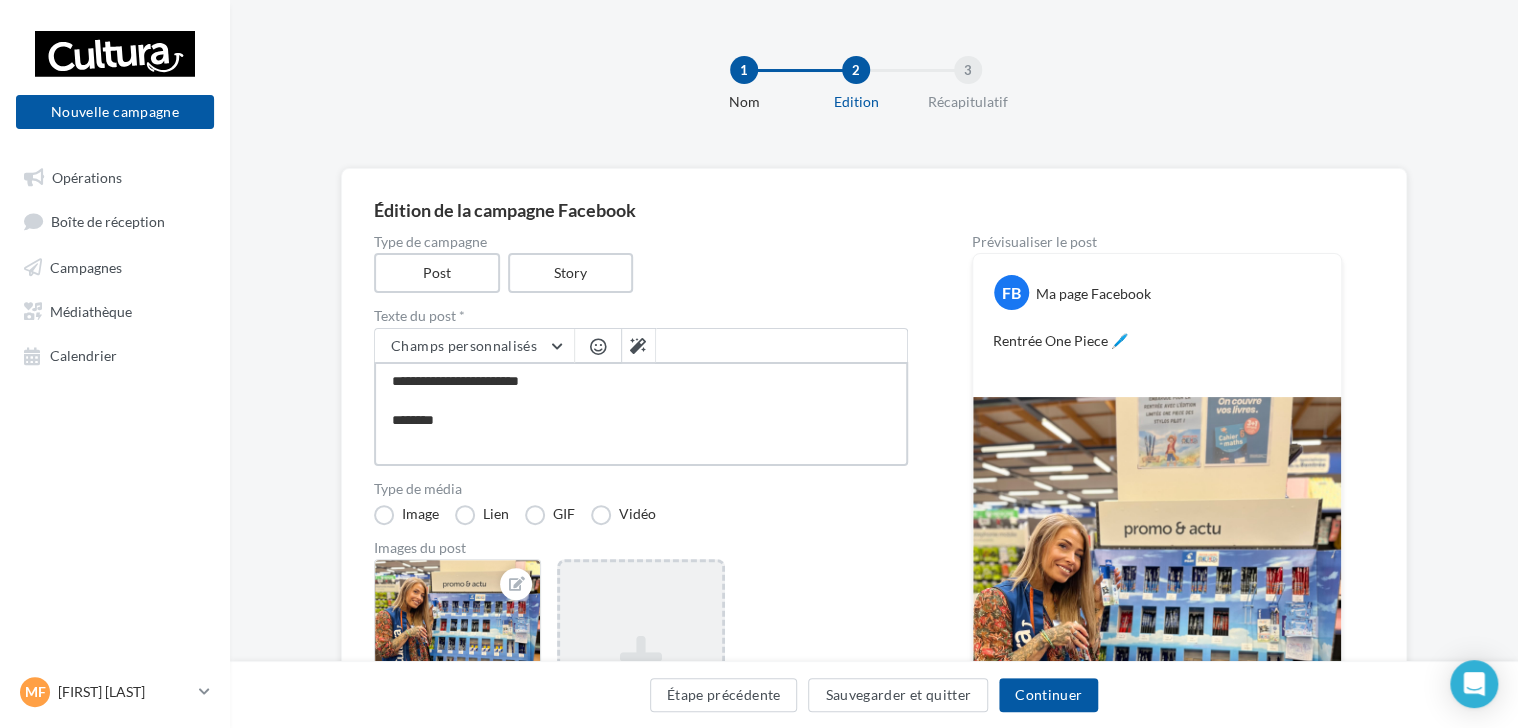 type on "**********" 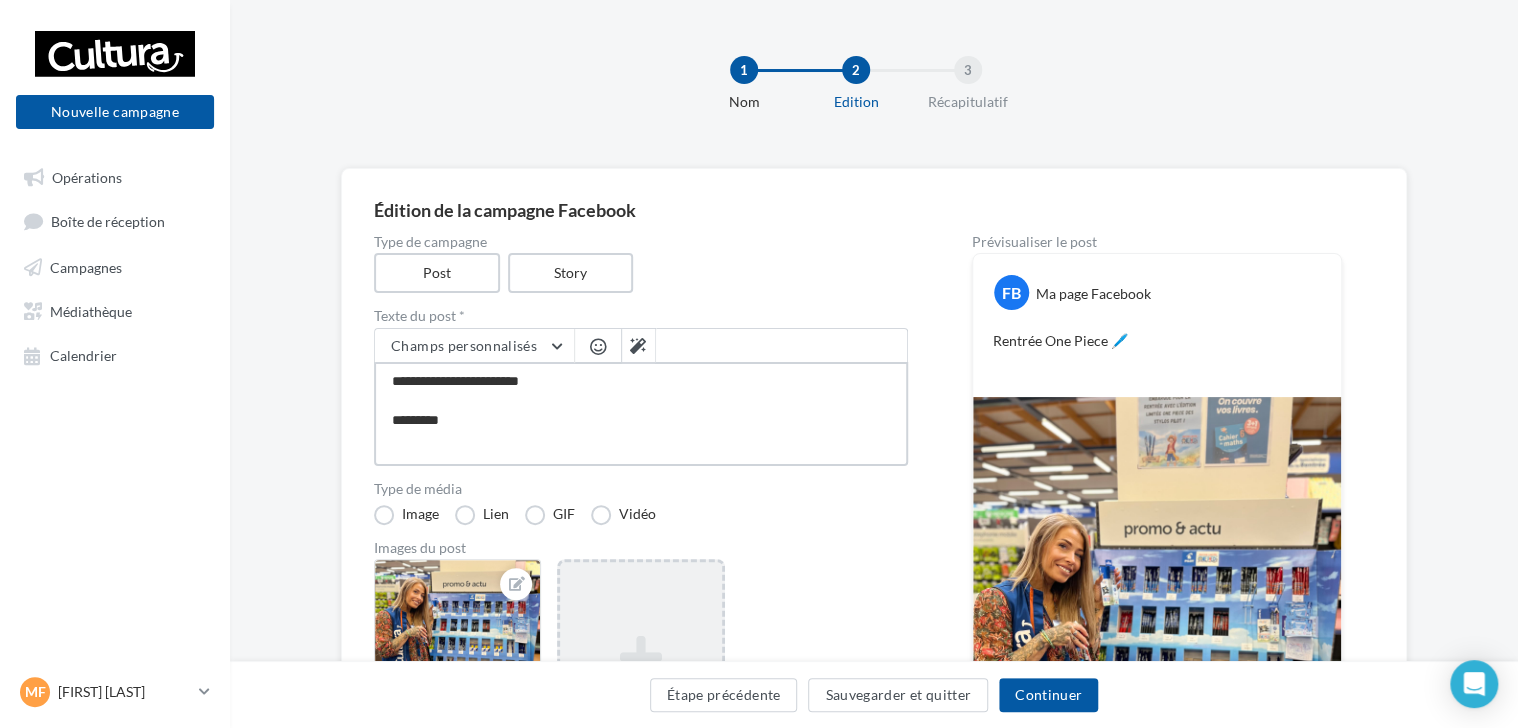 type on "**********" 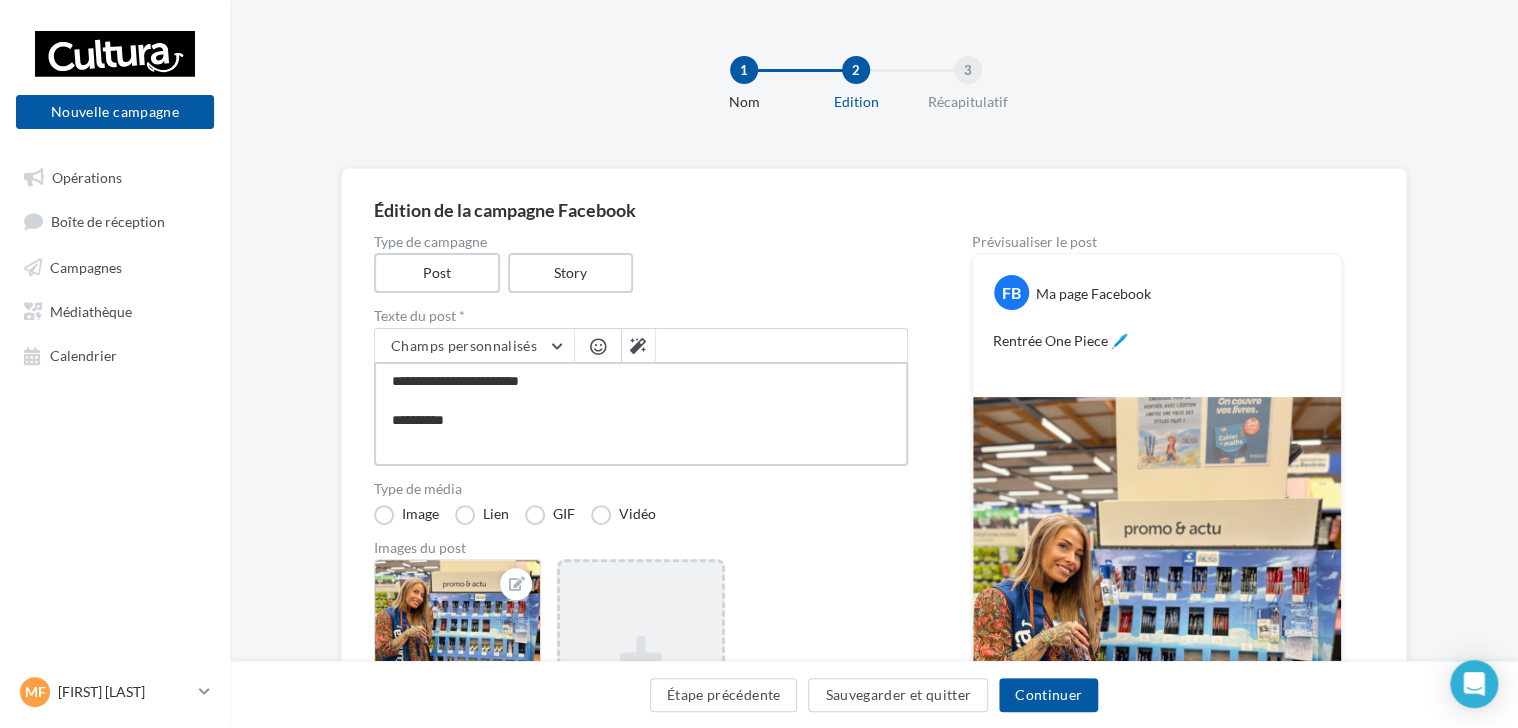 type on "**********" 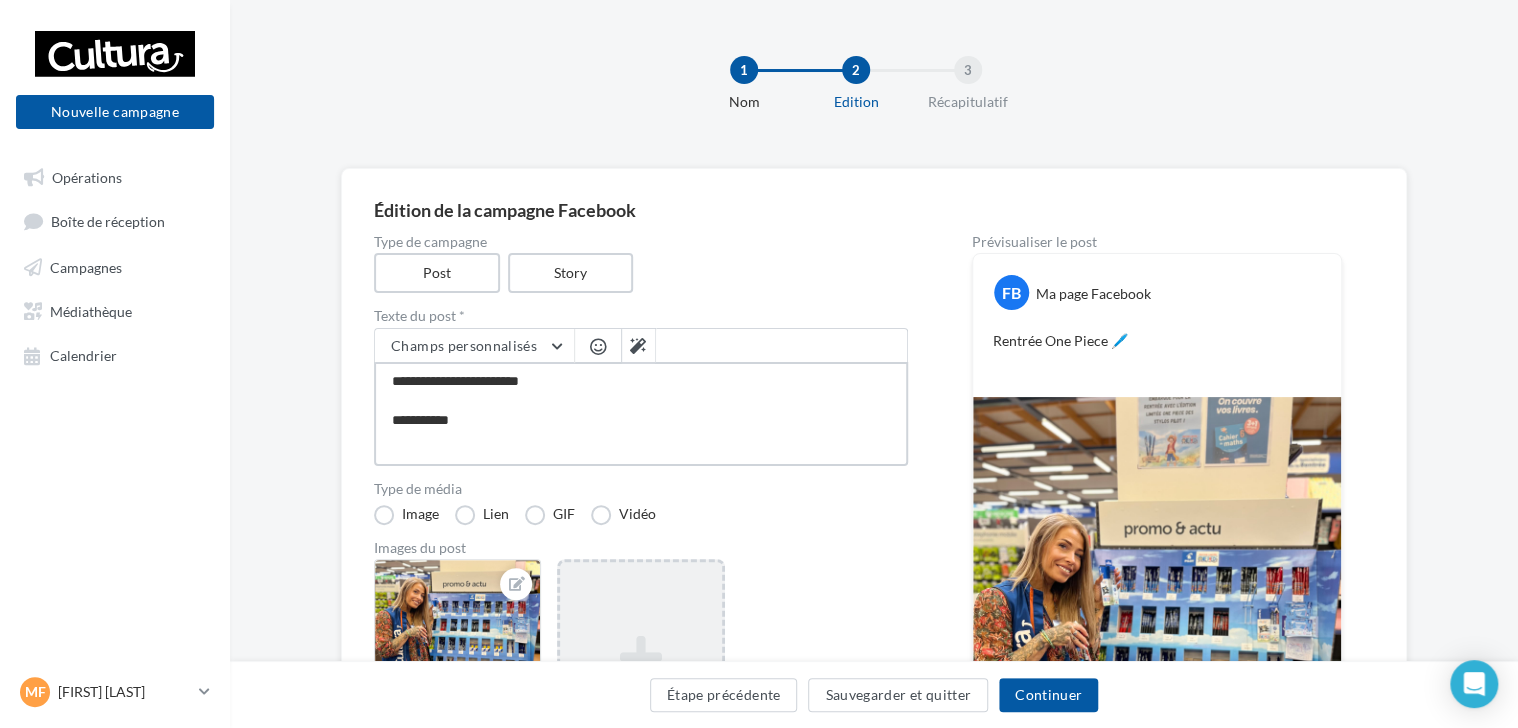 type on "**********" 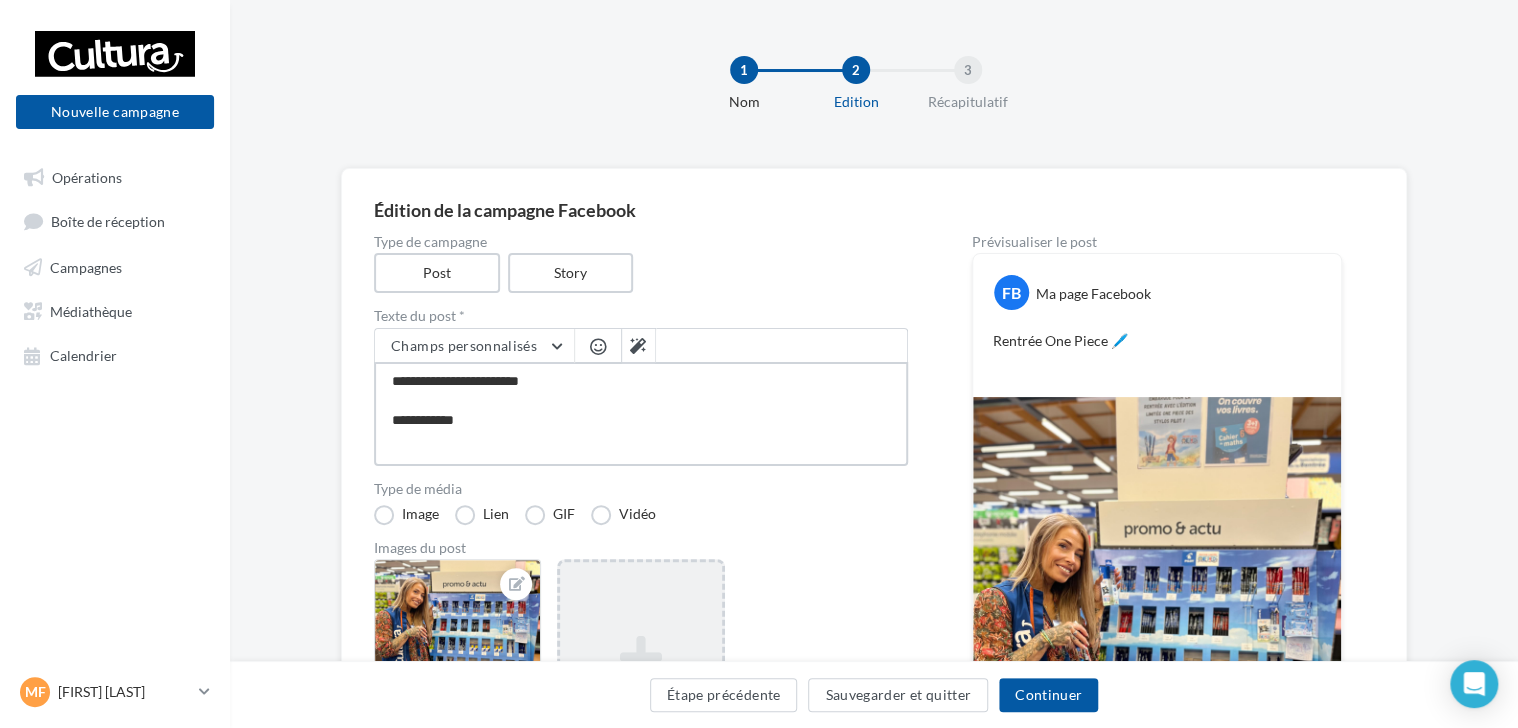 type on "**********" 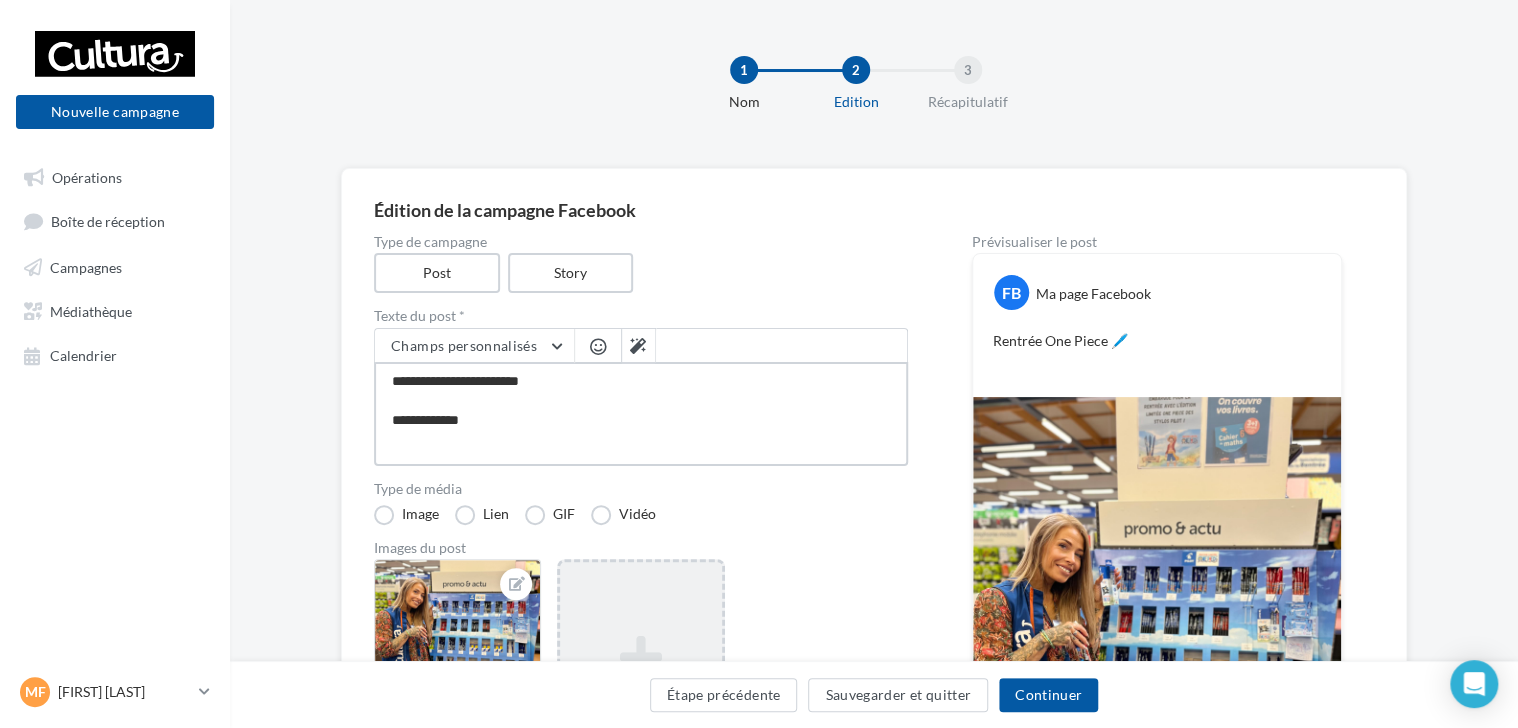 type on "**********" 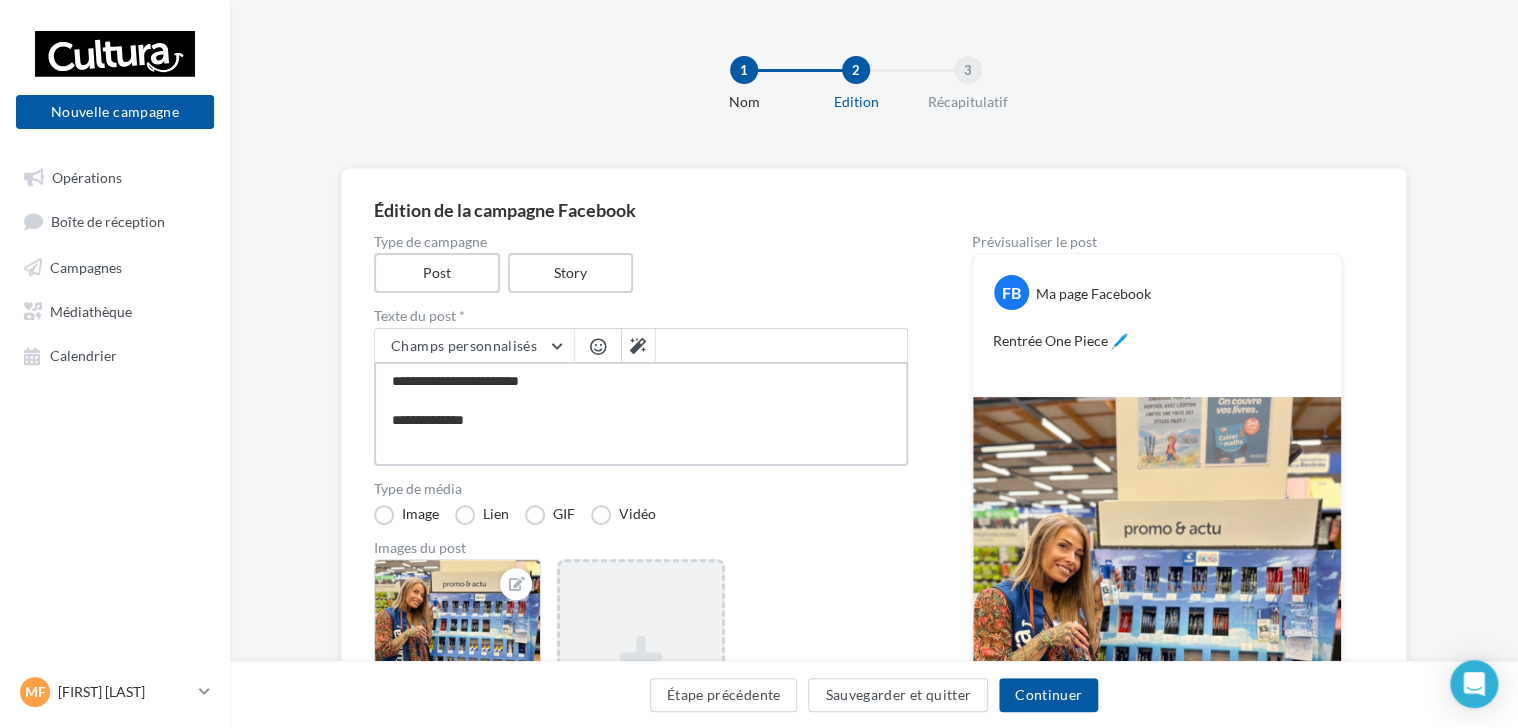type on "**********" 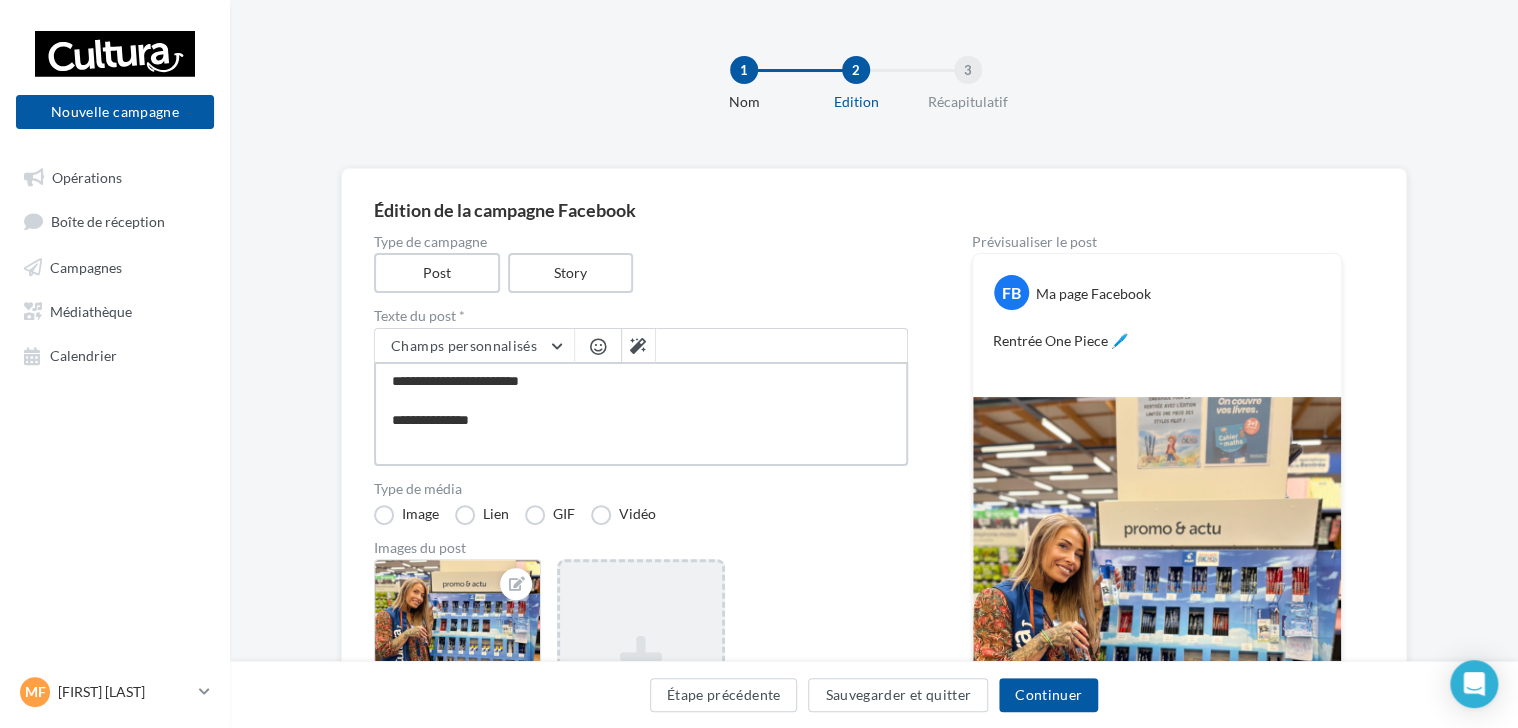 type on "**********" 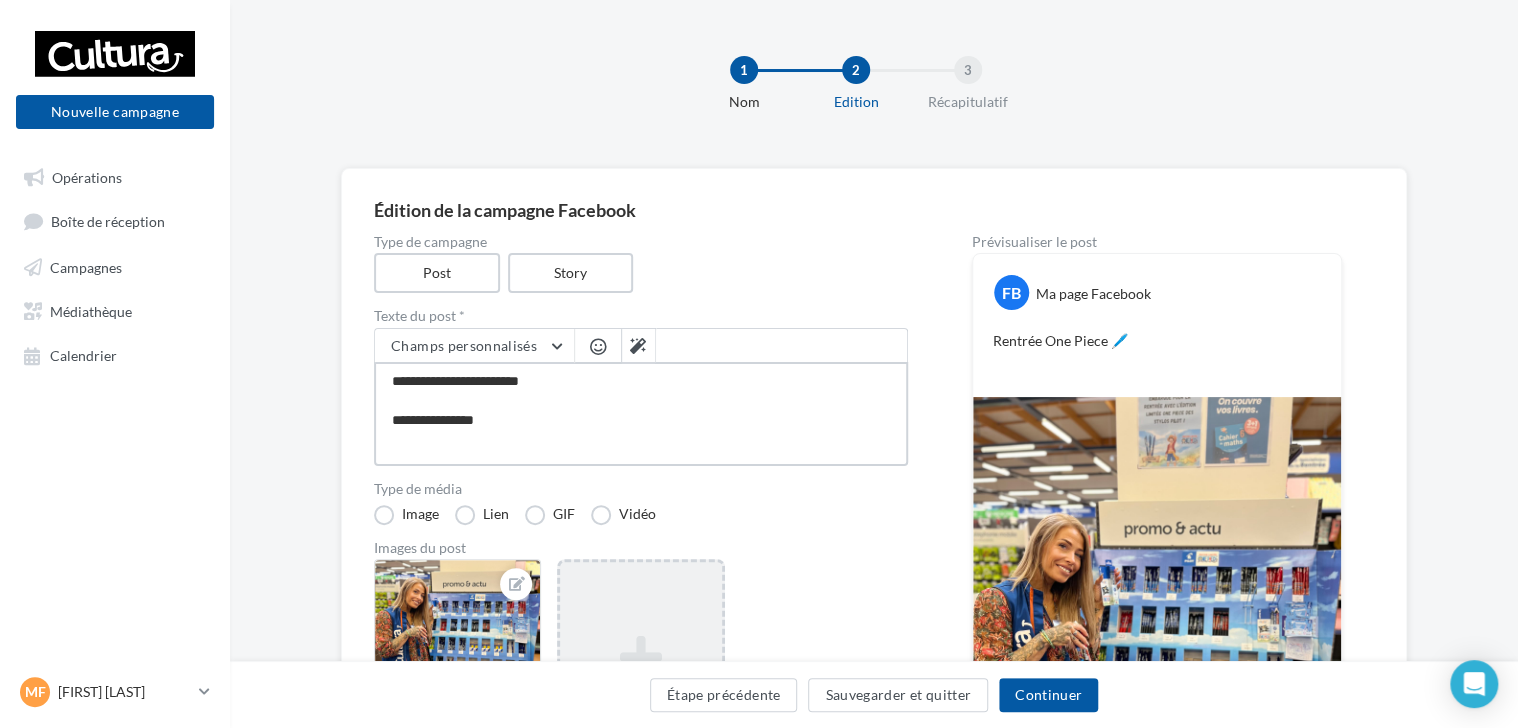 type on "**********" 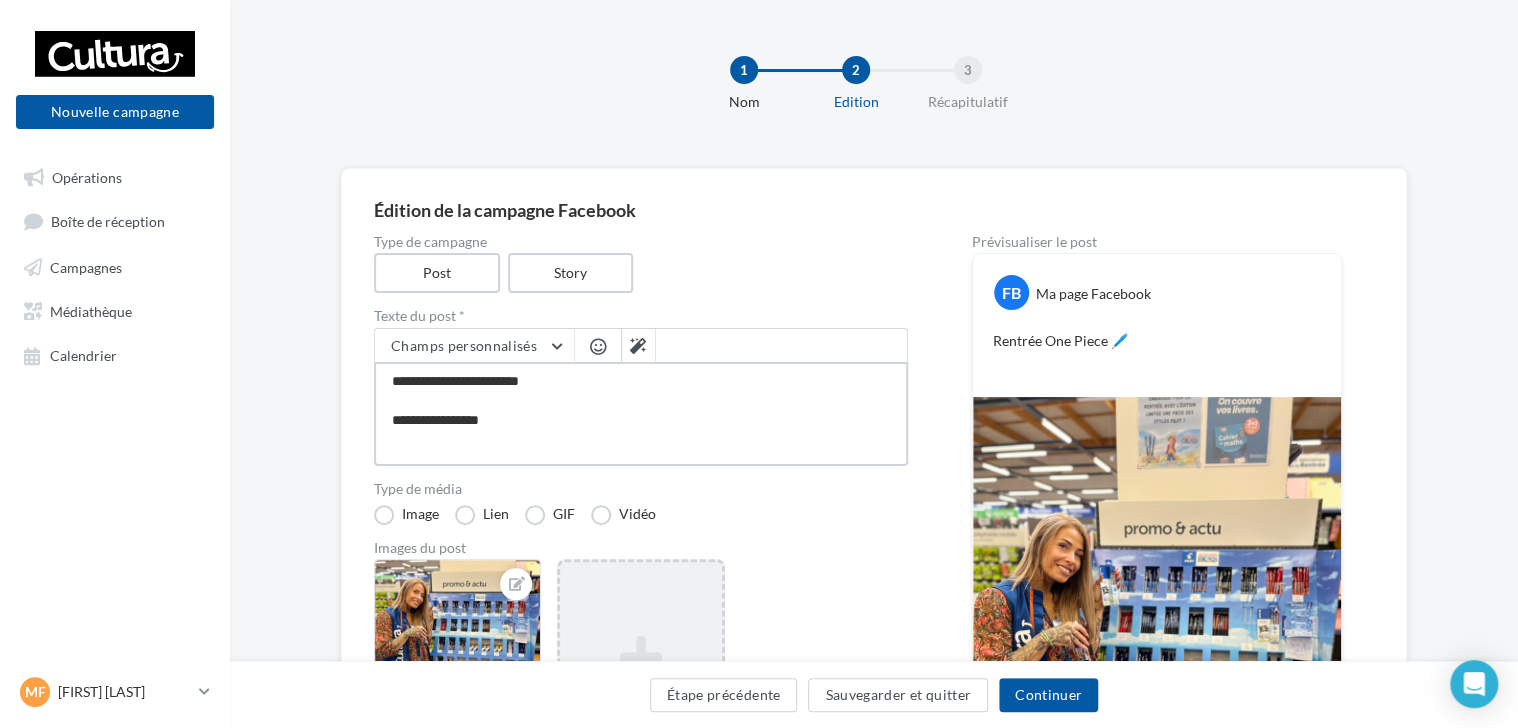 type on "**********" 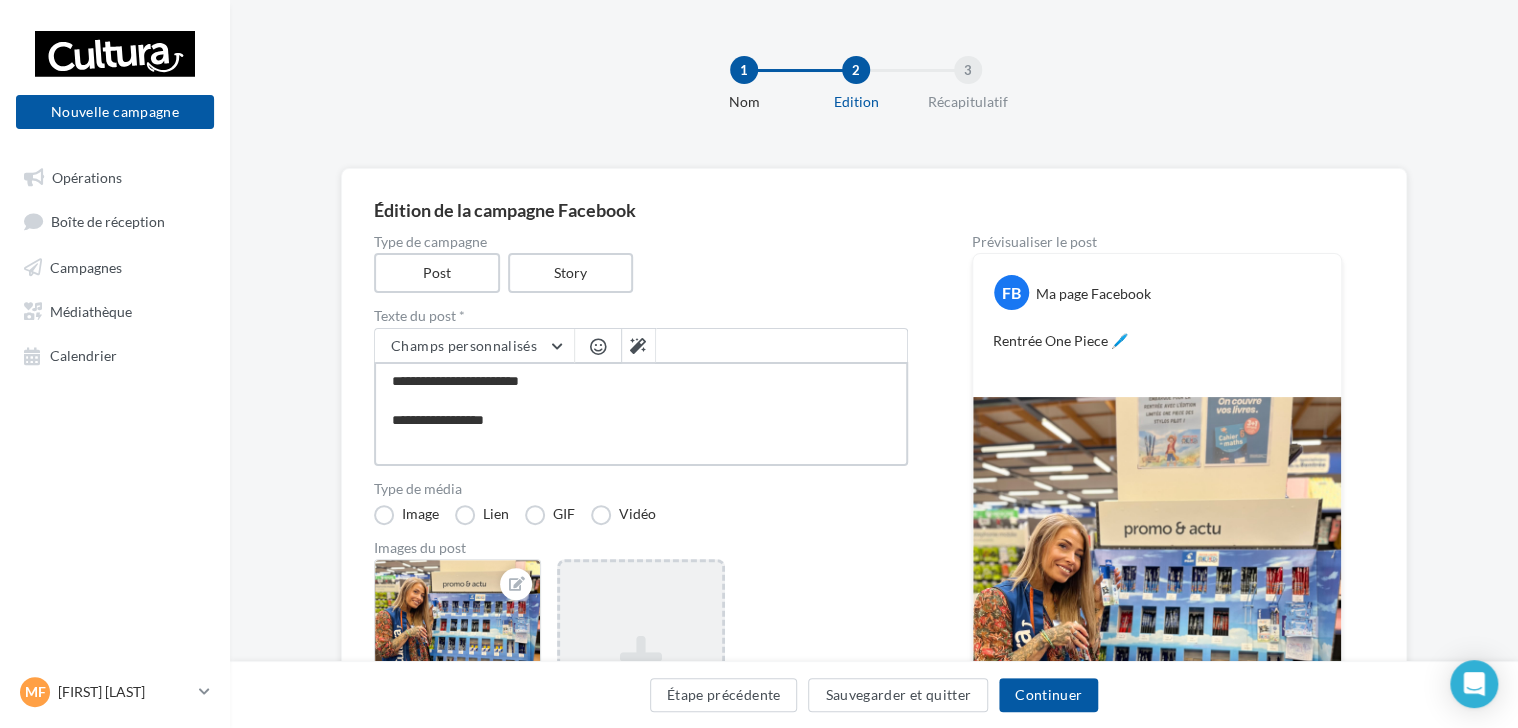 type on "**********" 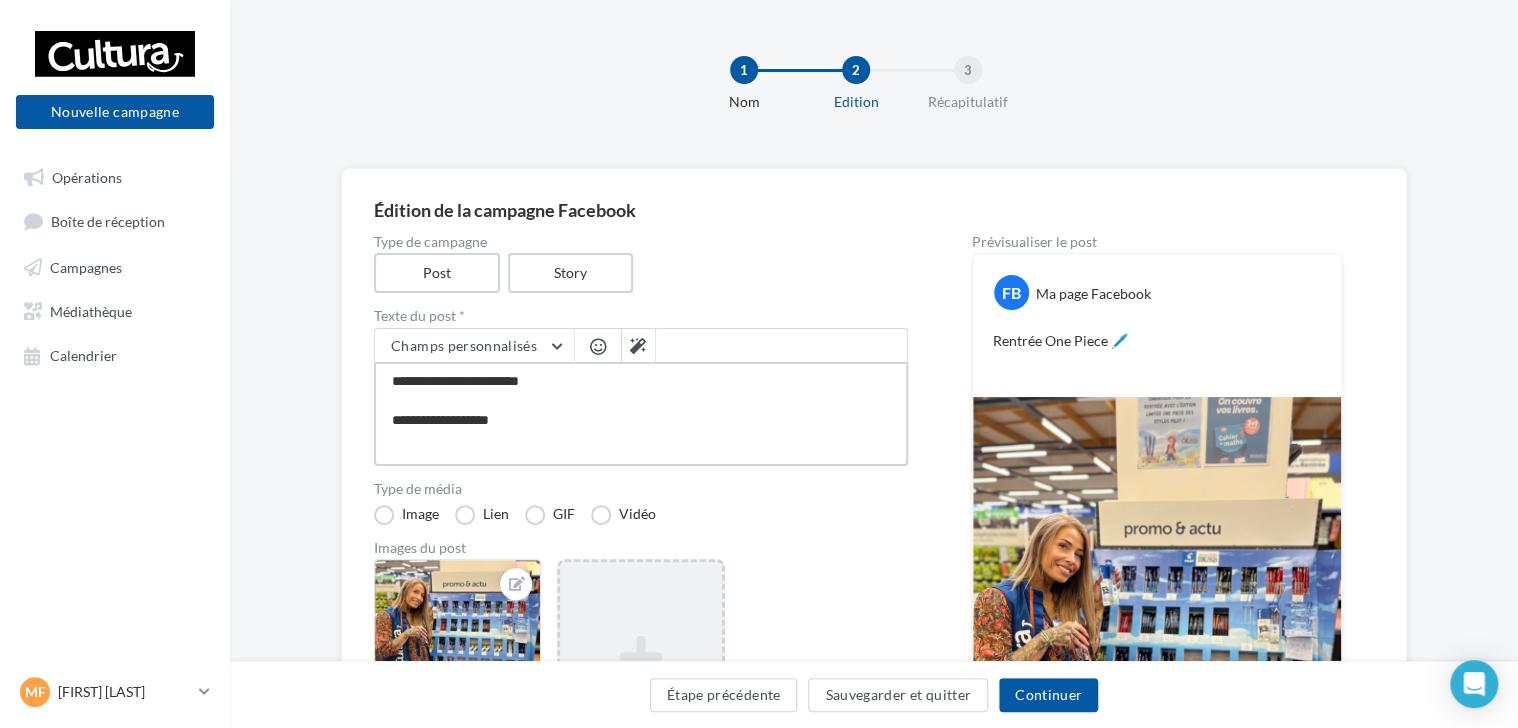 type on "**********" 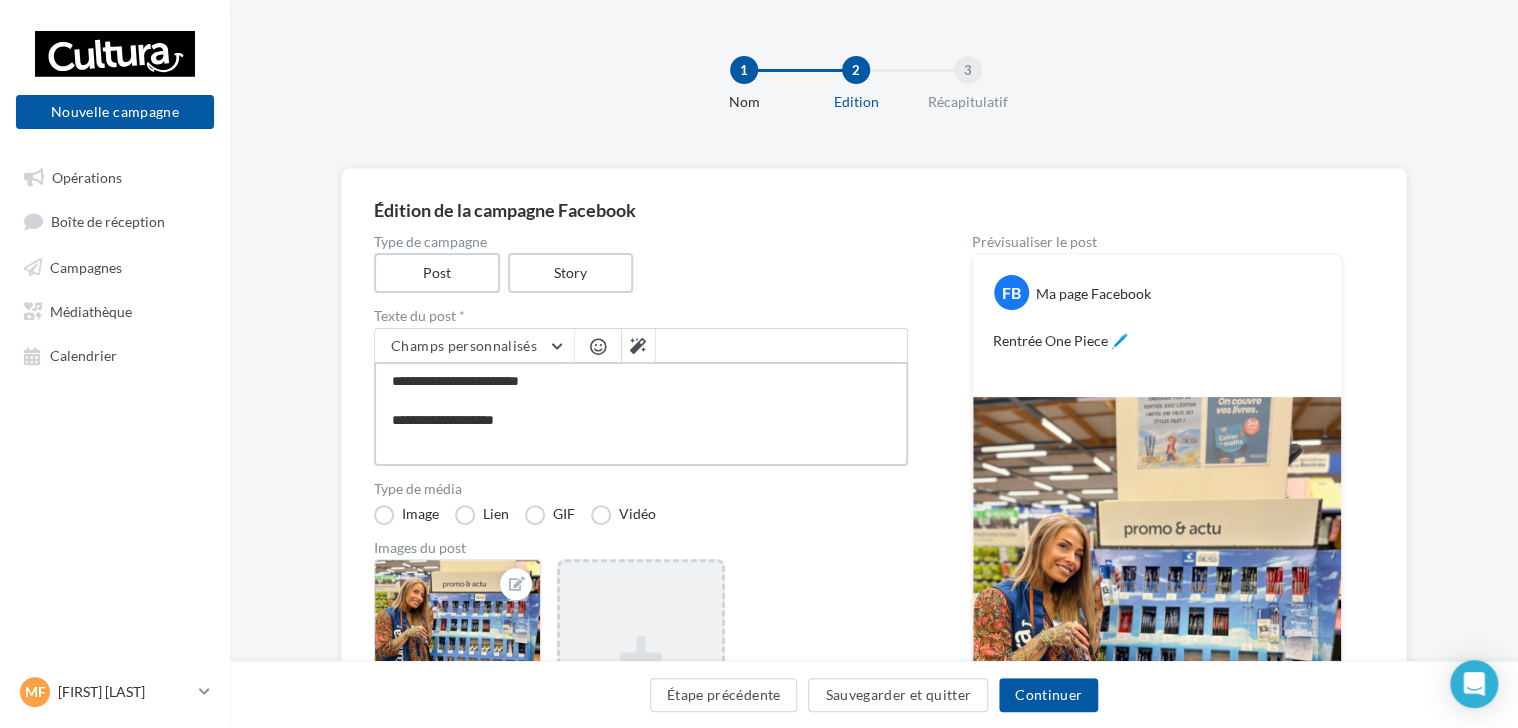 type on "**********" 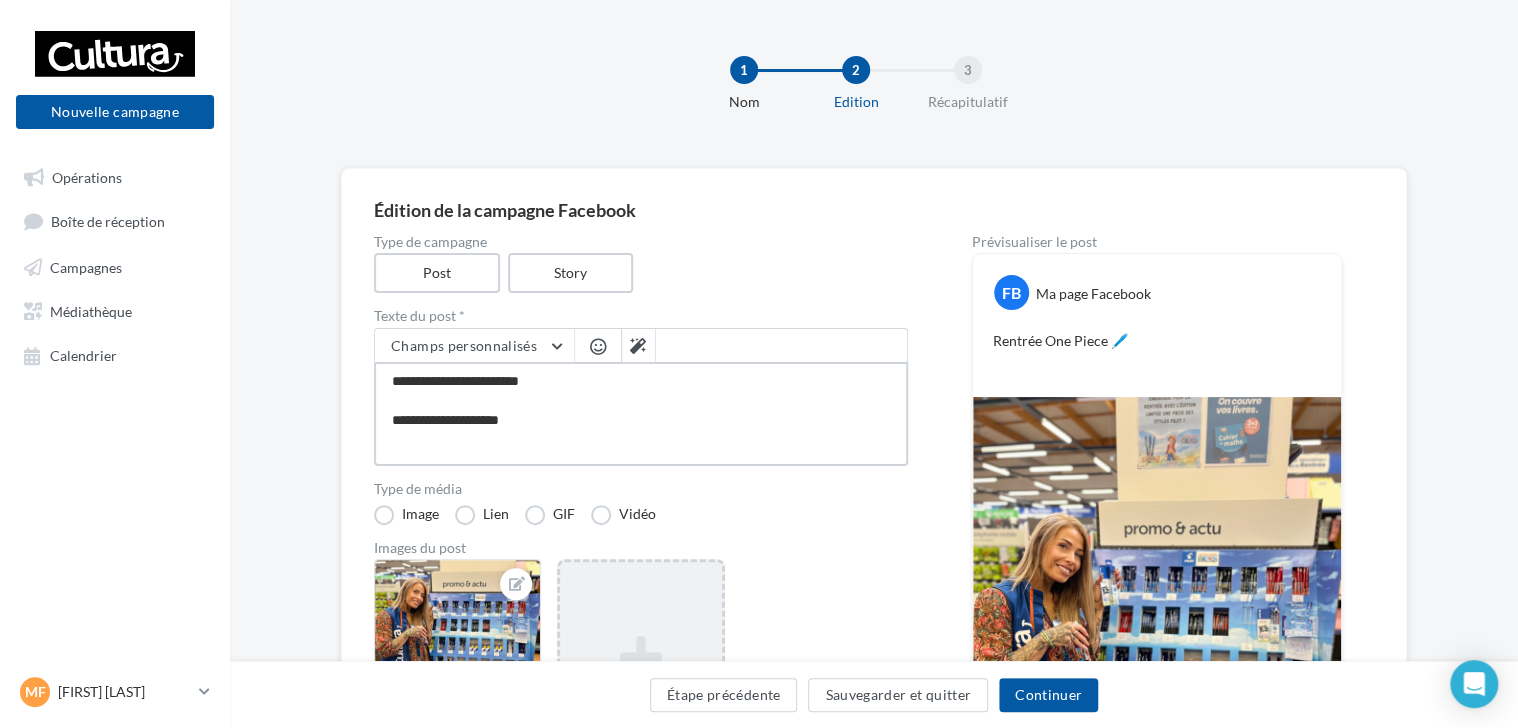 type on "**********" 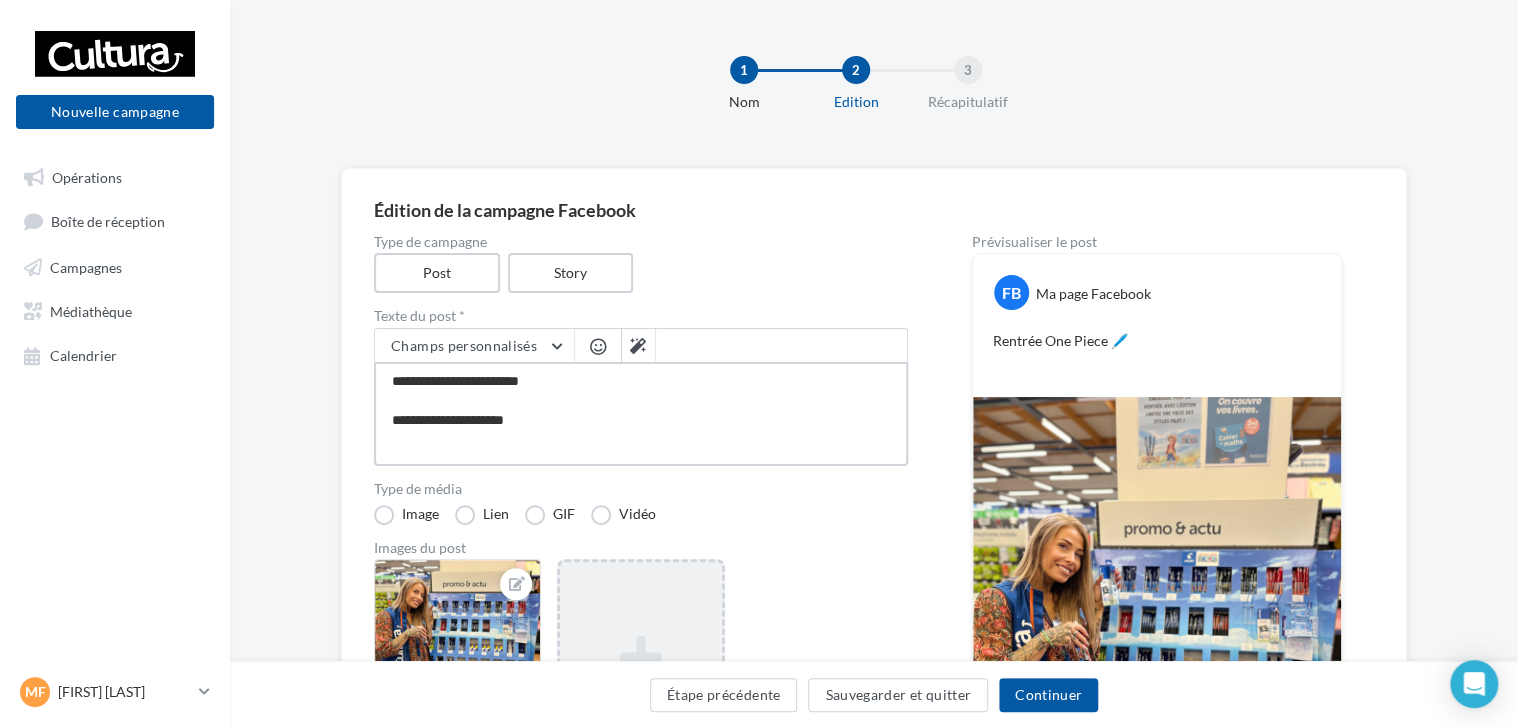 type on "**********" 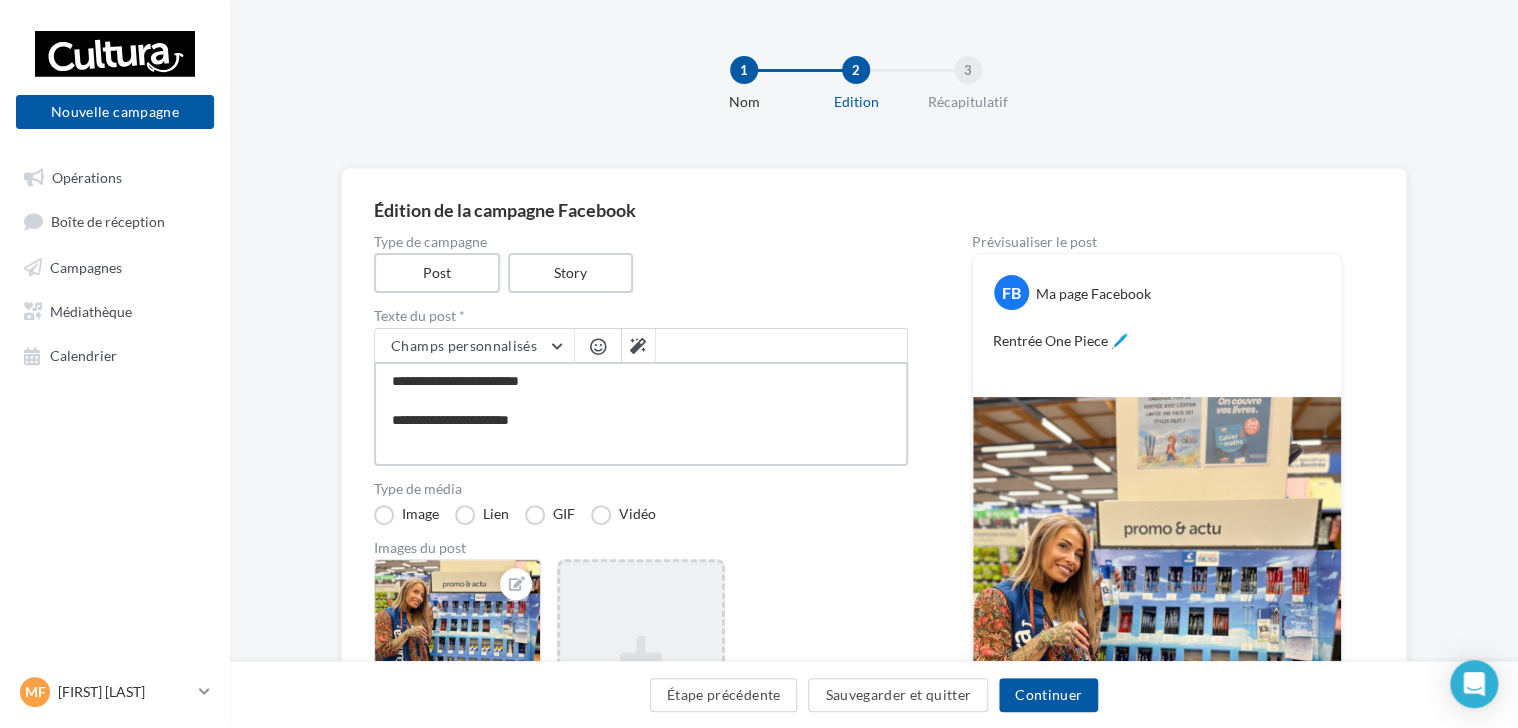 type on "**********" 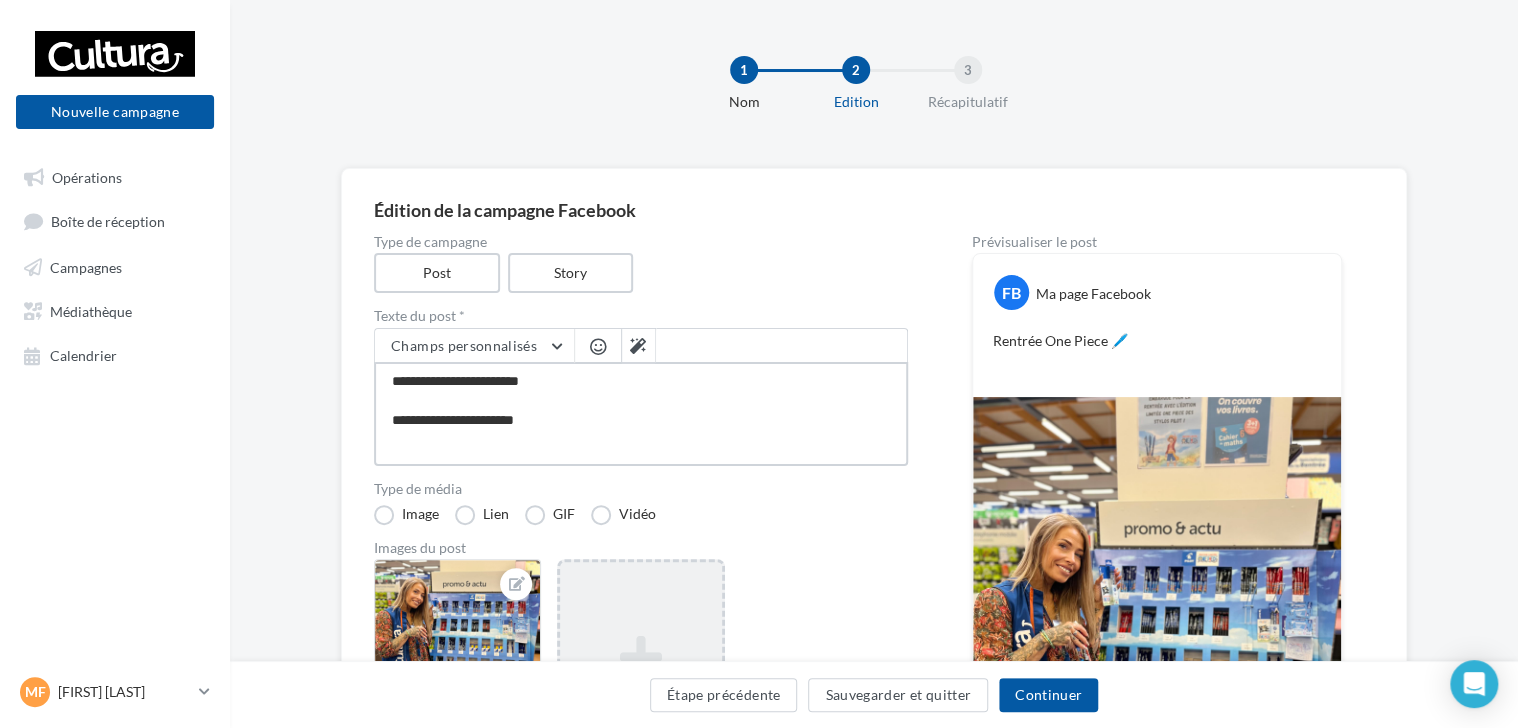 type on "**********" 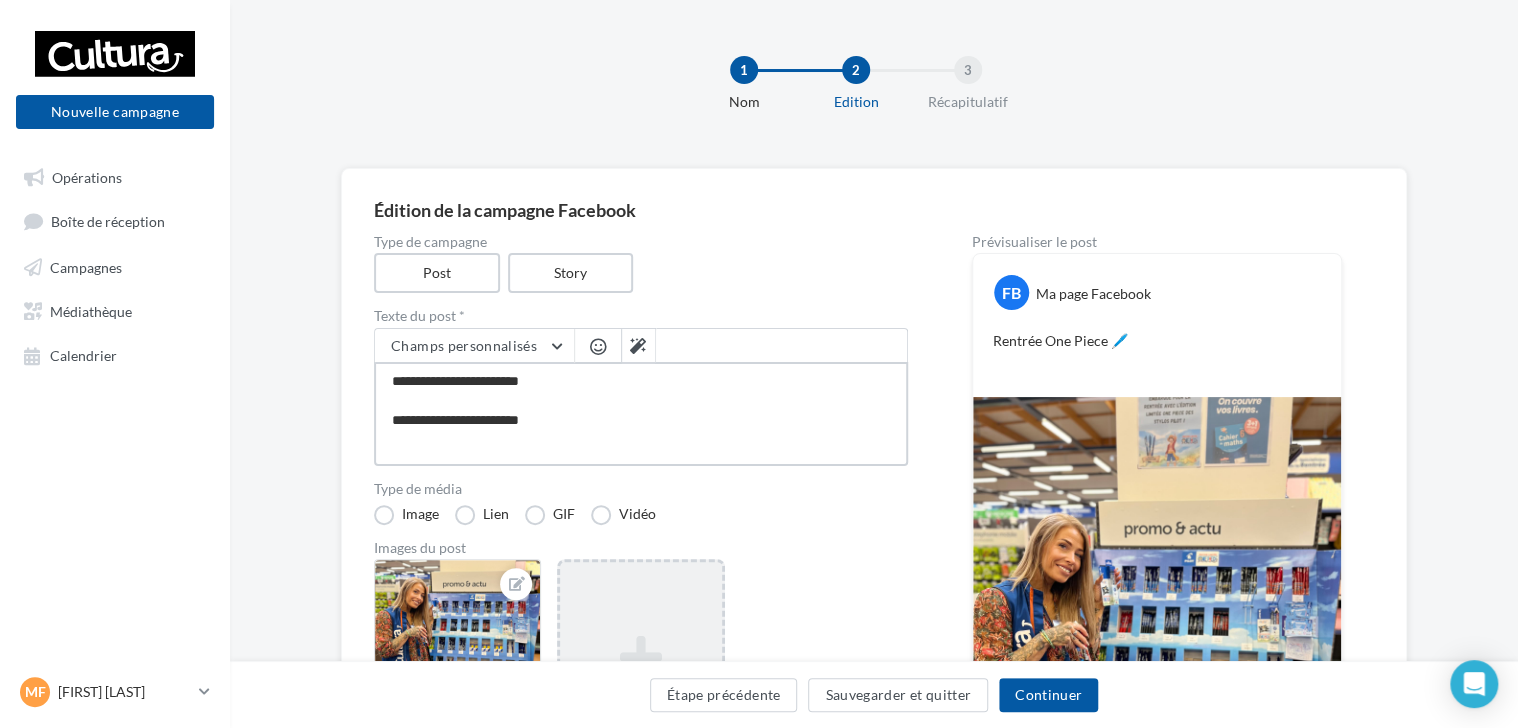 type on "**********" 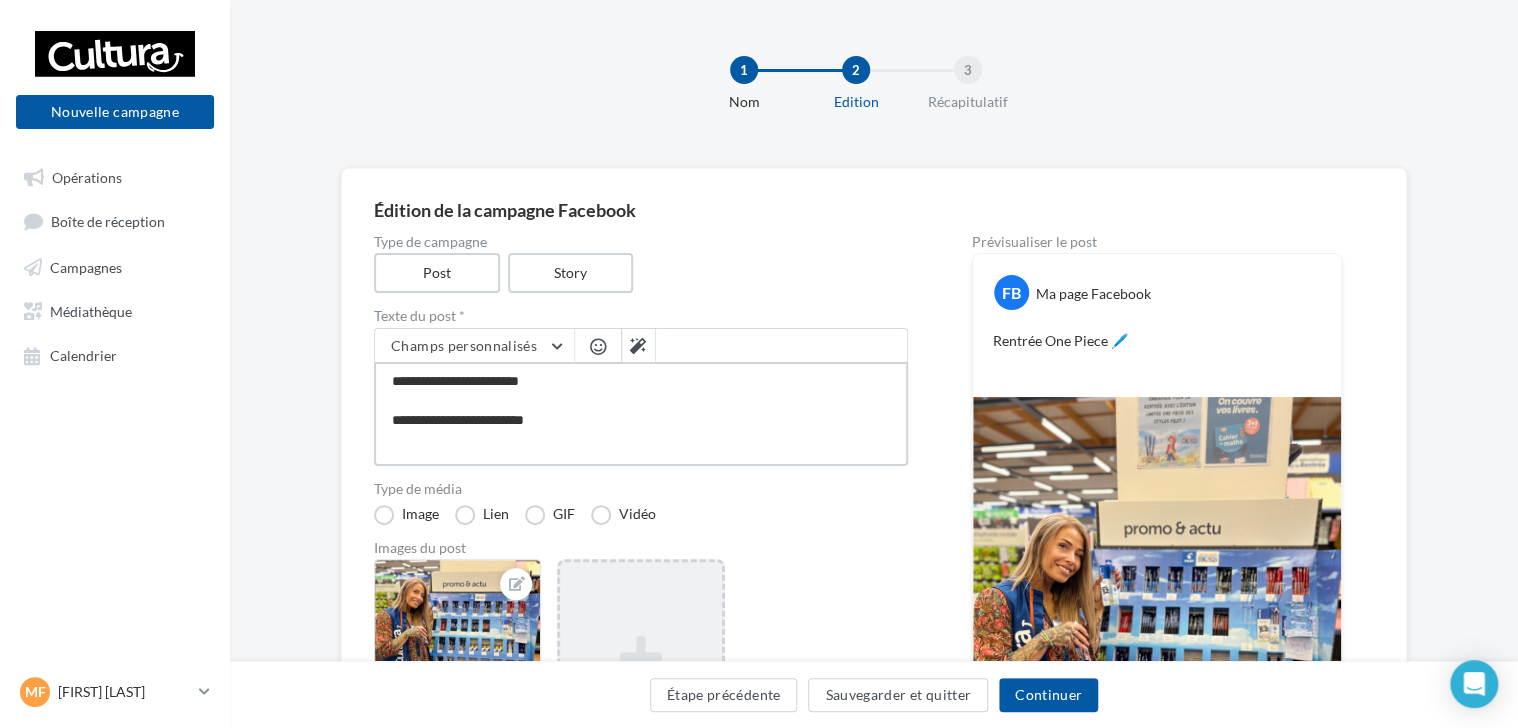 type on "**********" 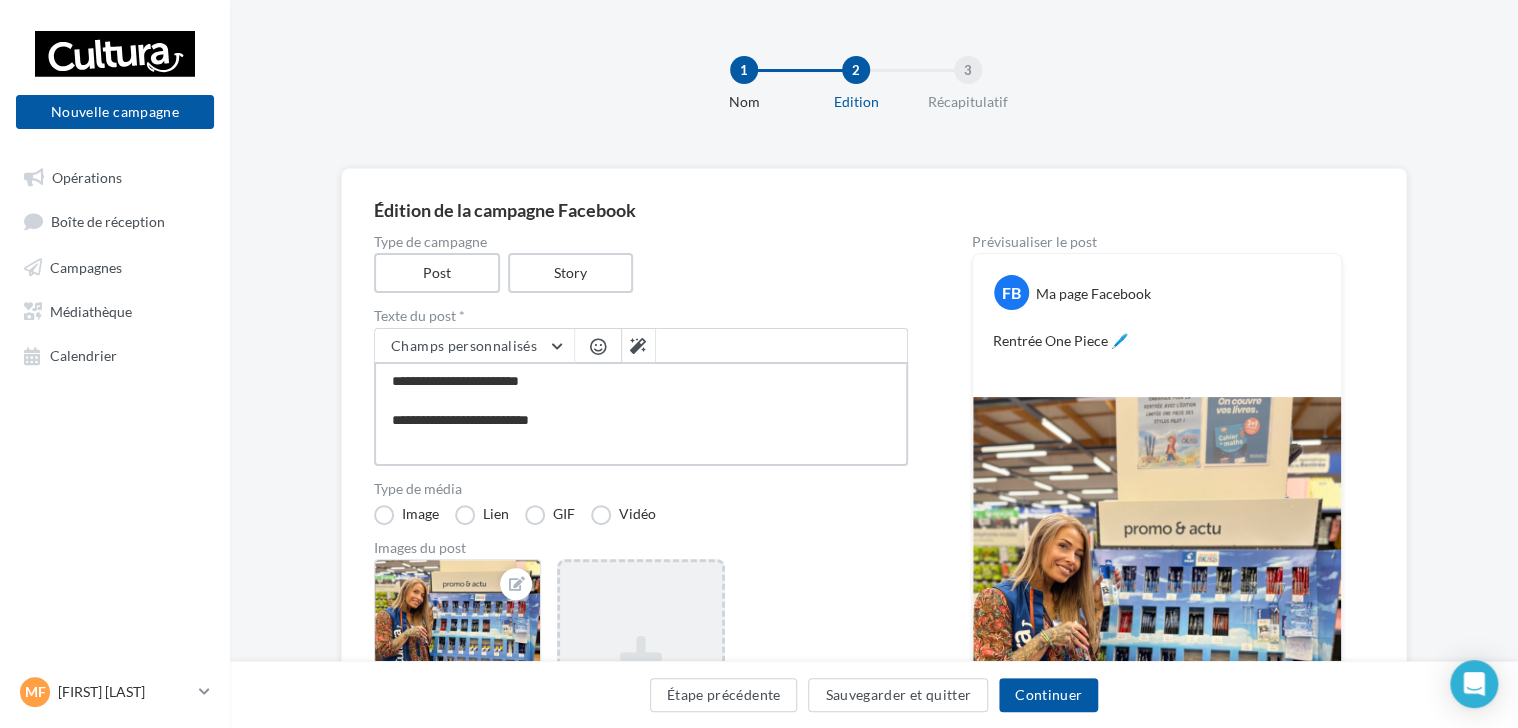 type on "**********" 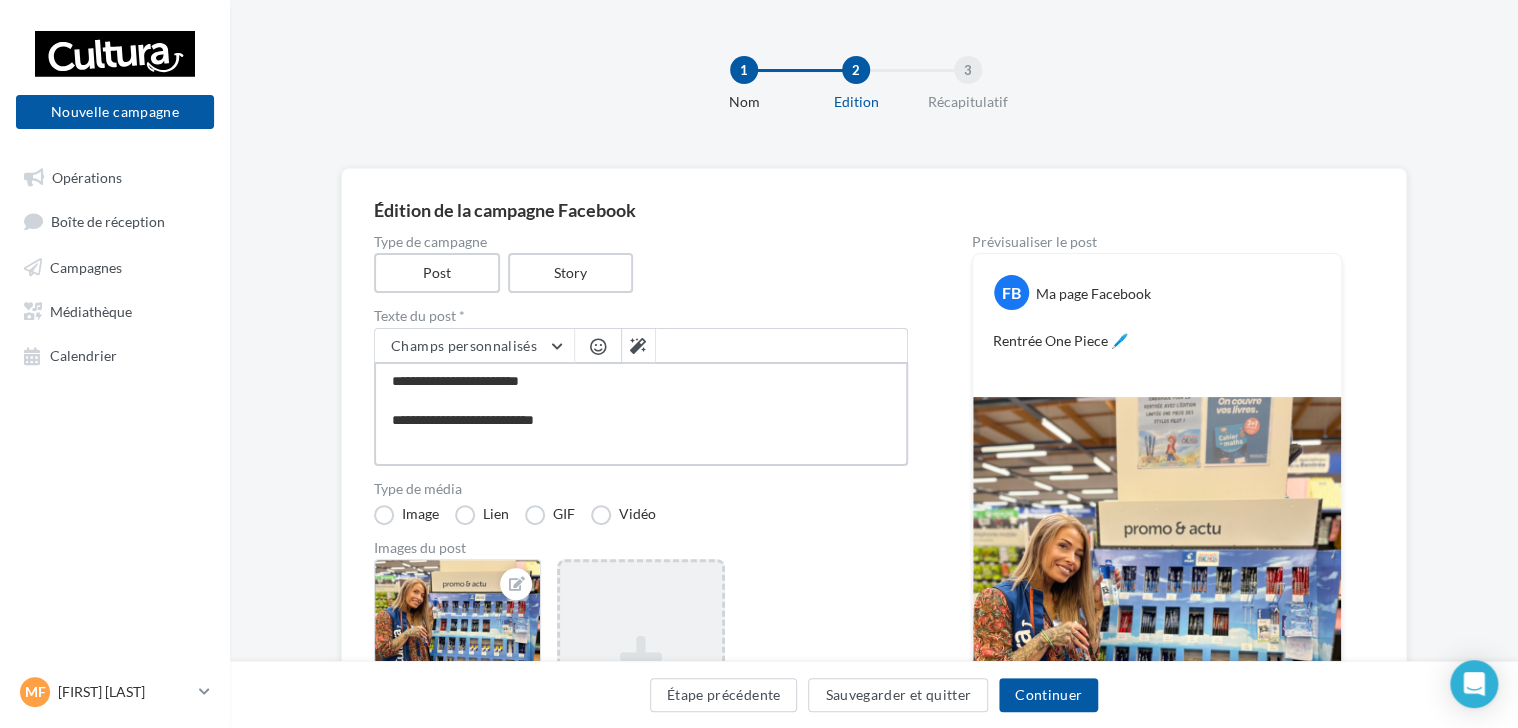 type on "**********" 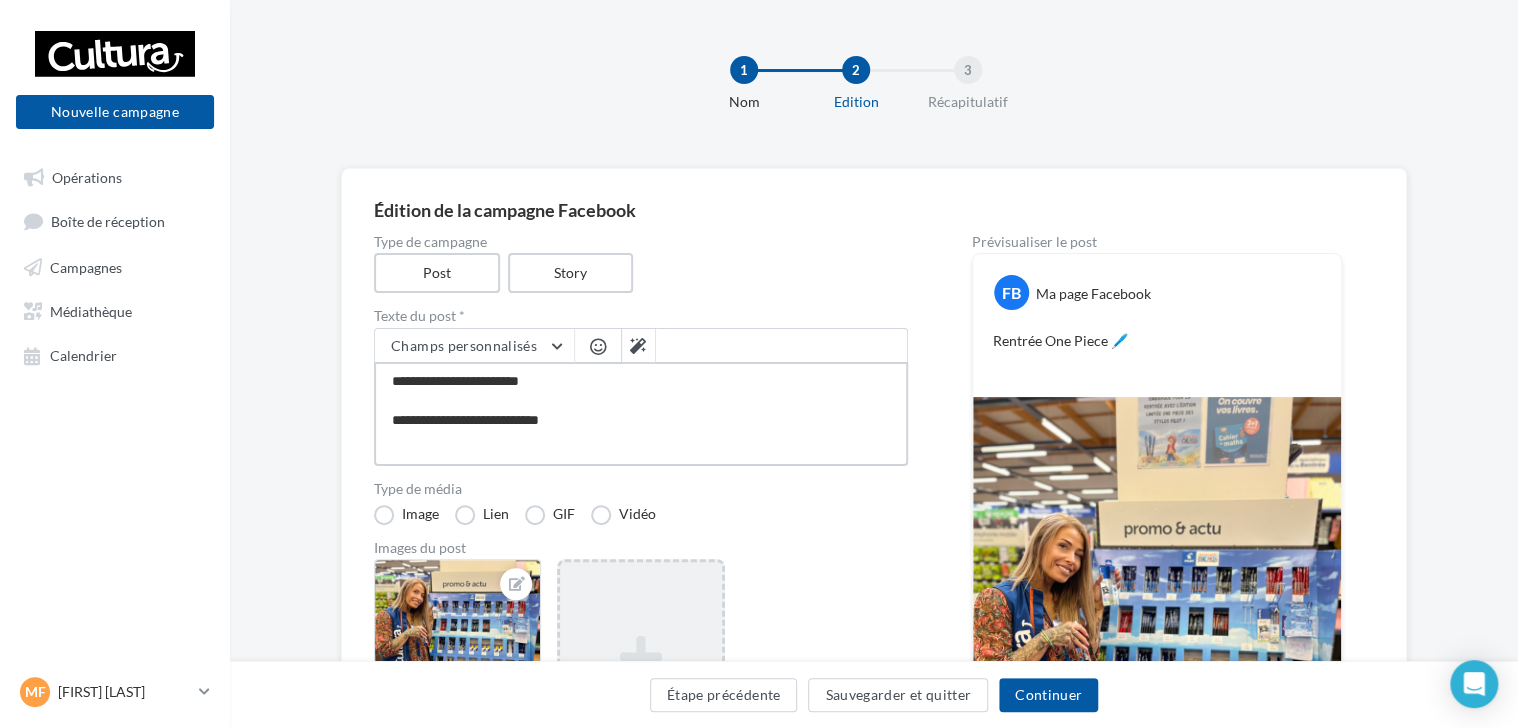 type on "**********" 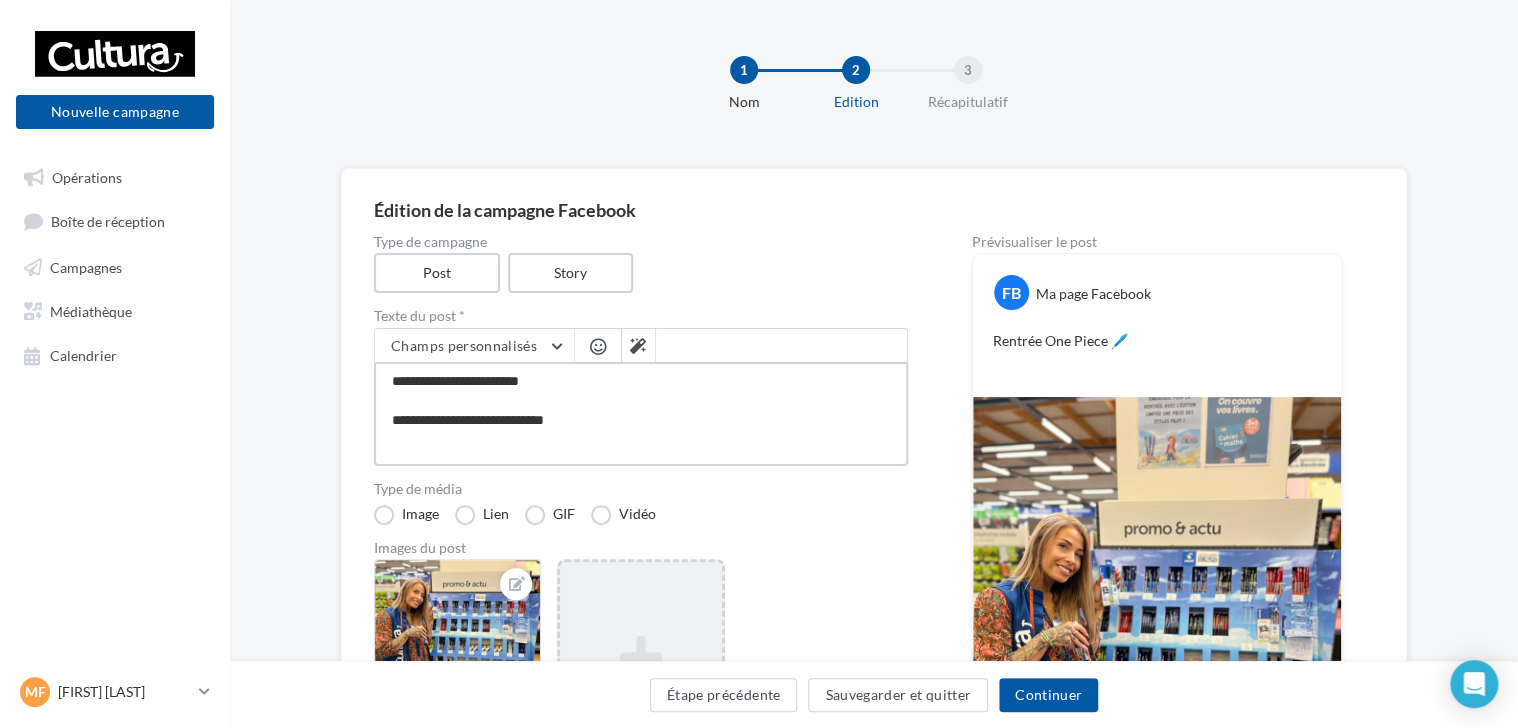 type on "**********" 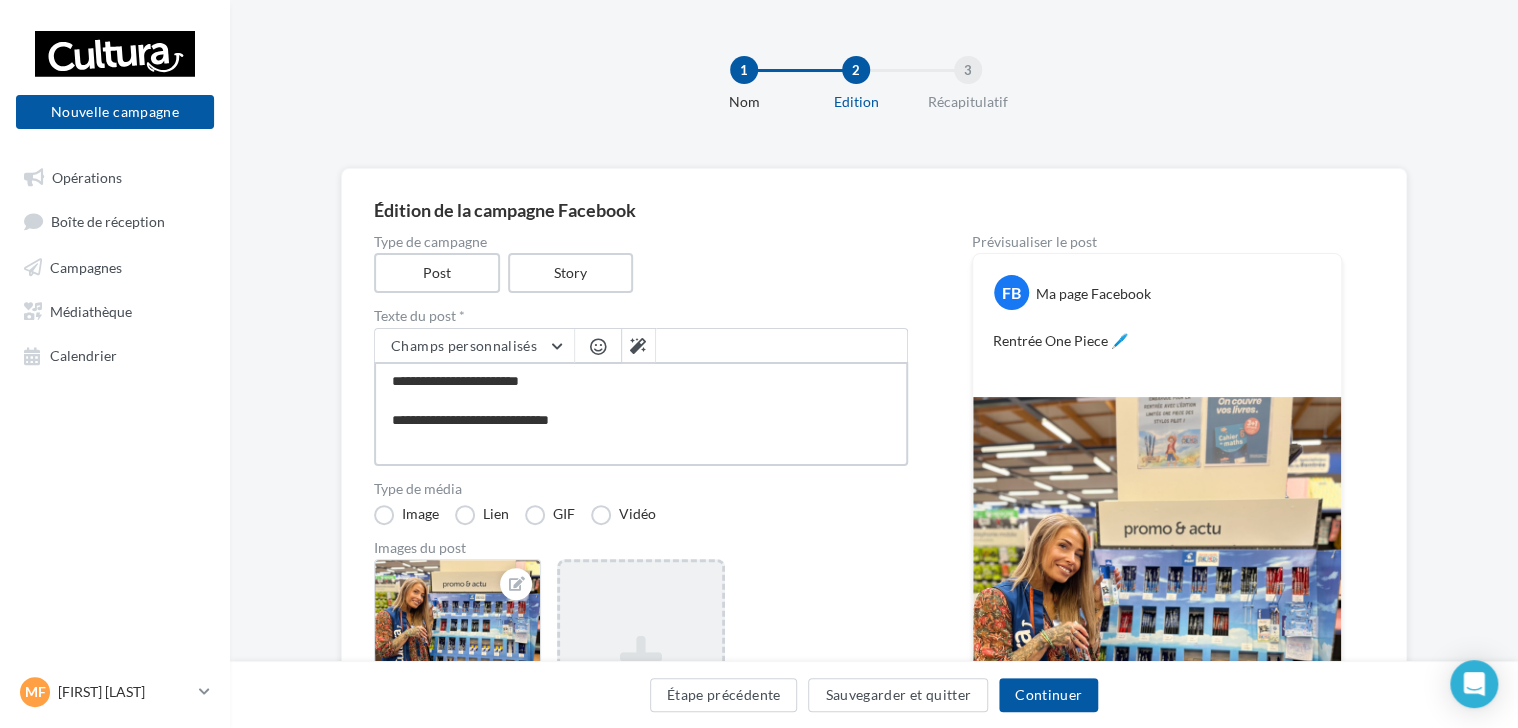 type on "**********" 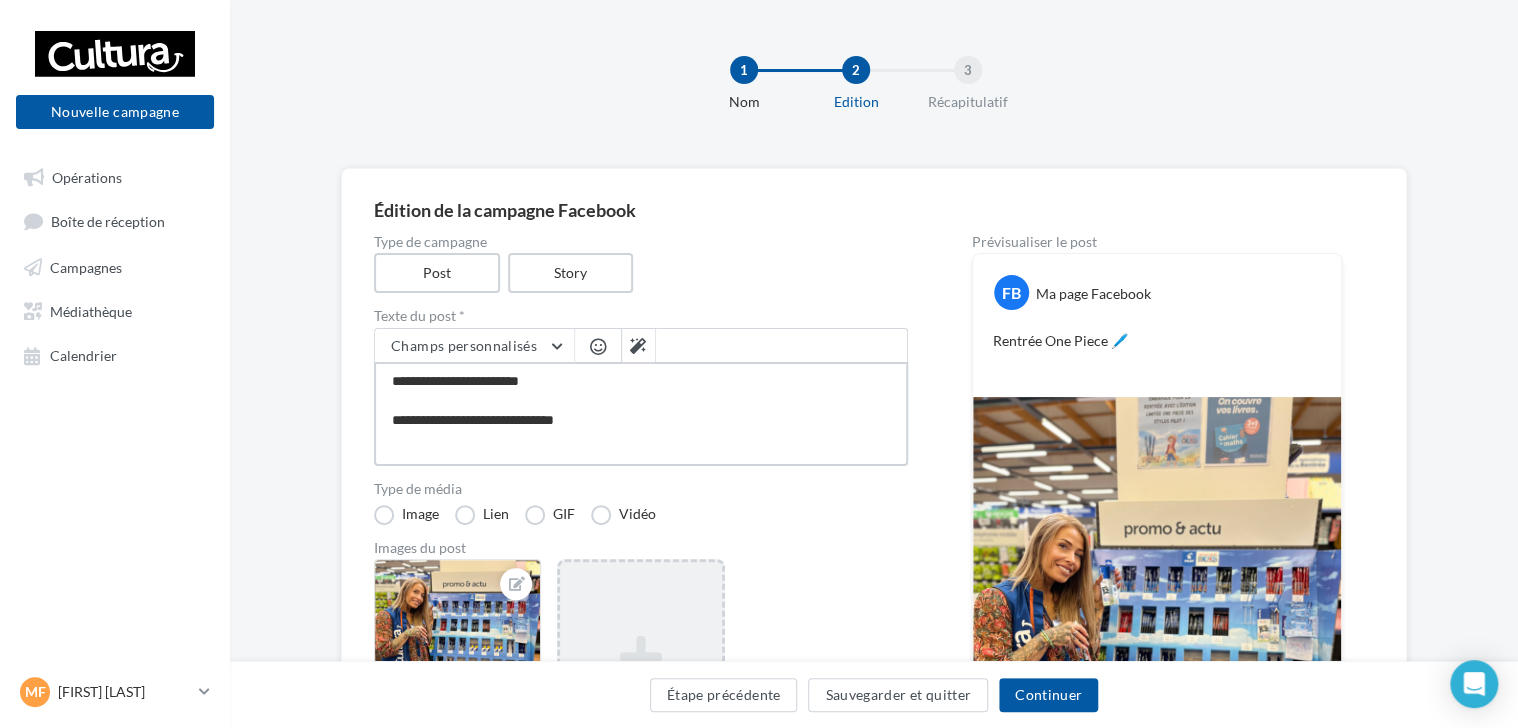type on "**********" 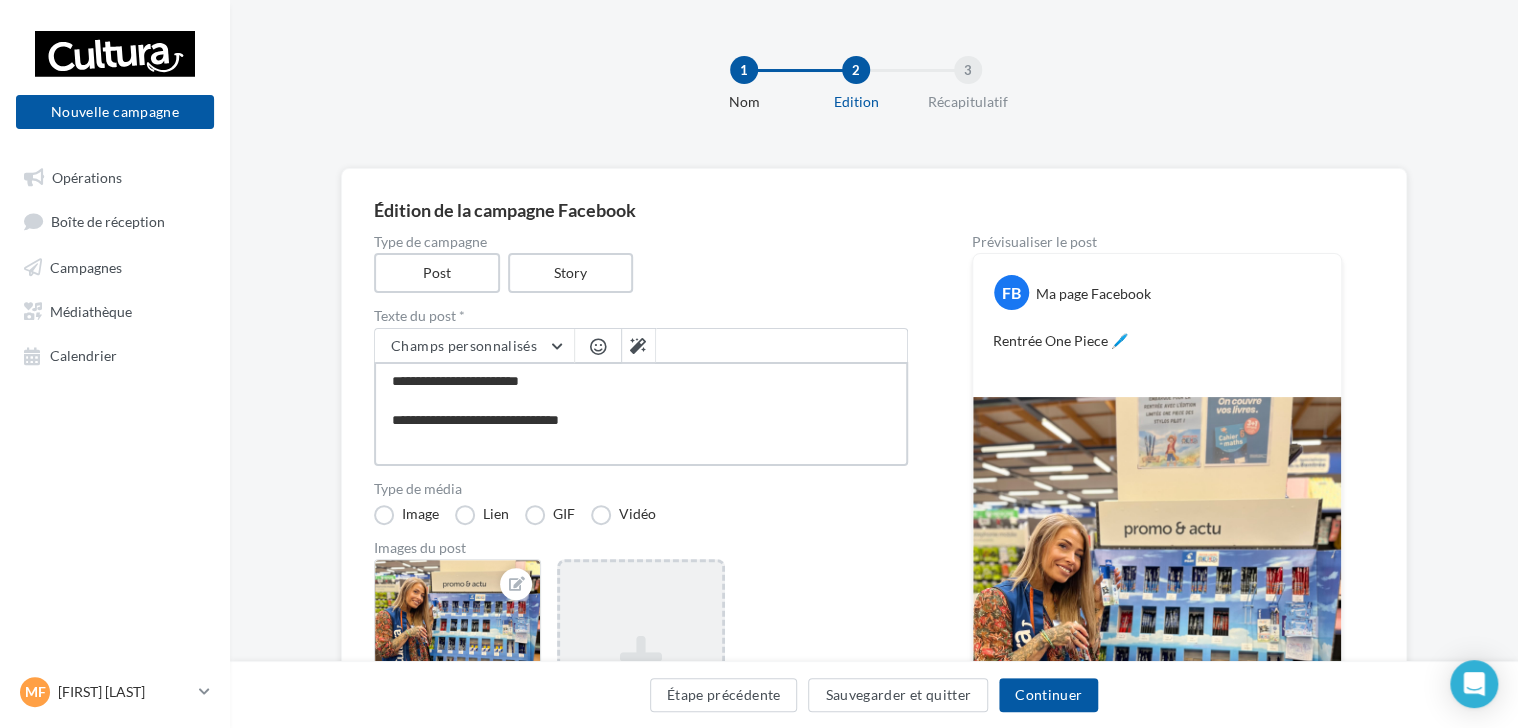 type on "**********" 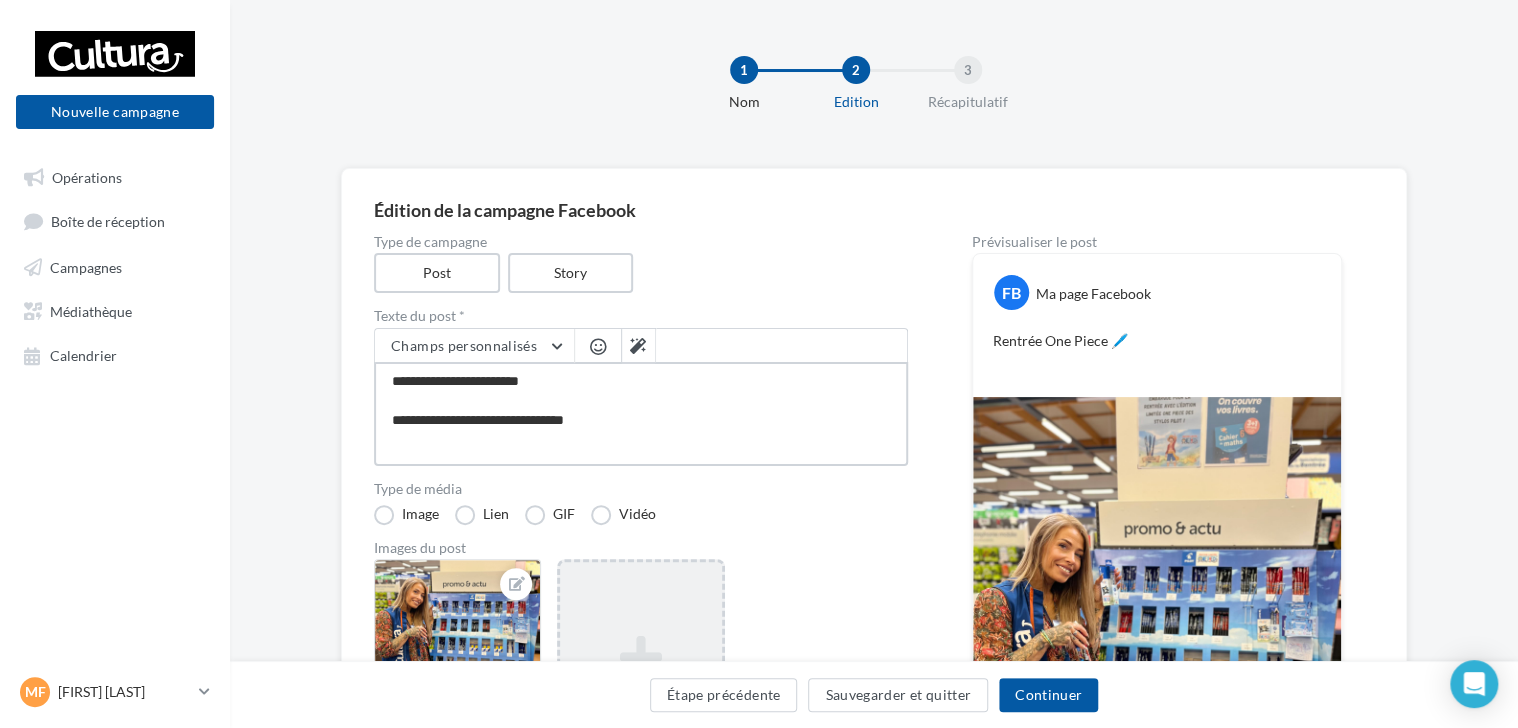 type on "**********" 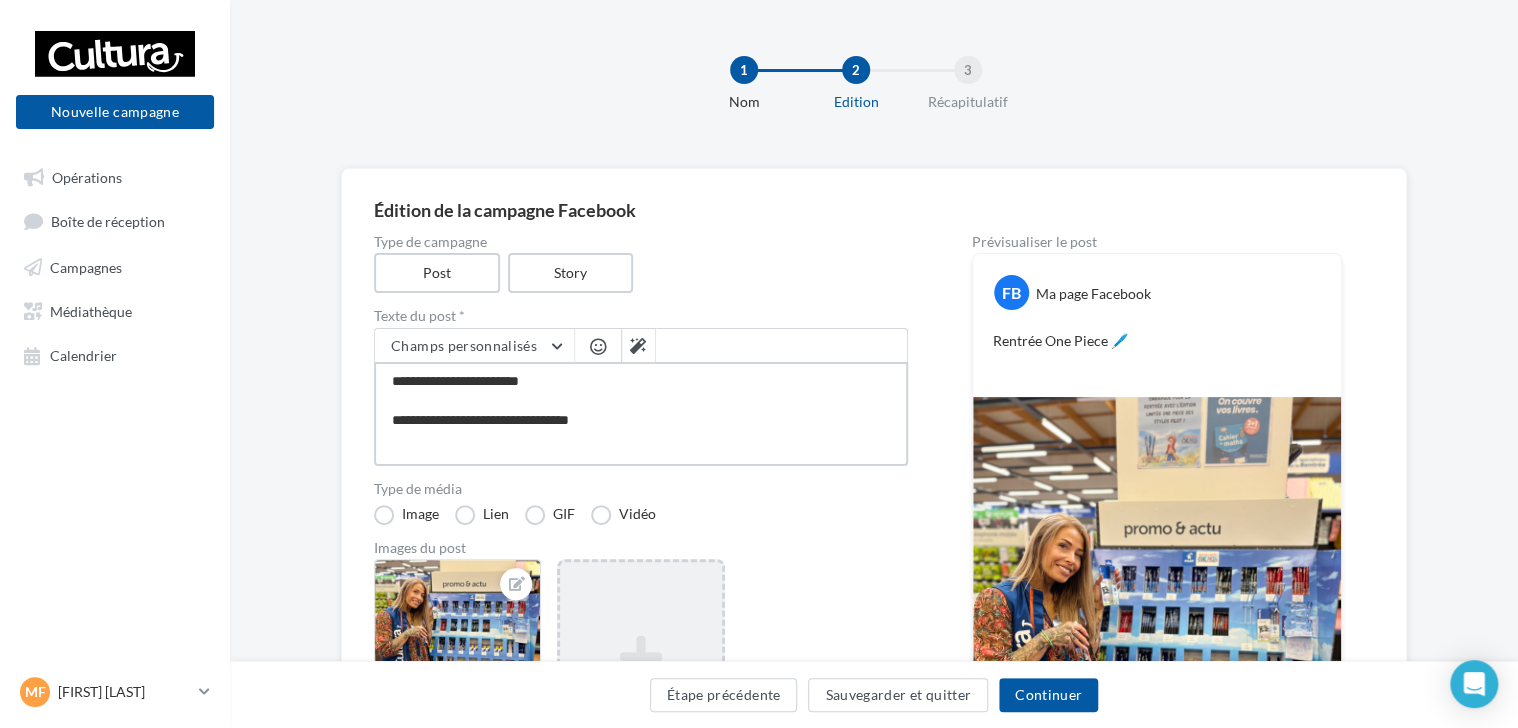 type on "**********" 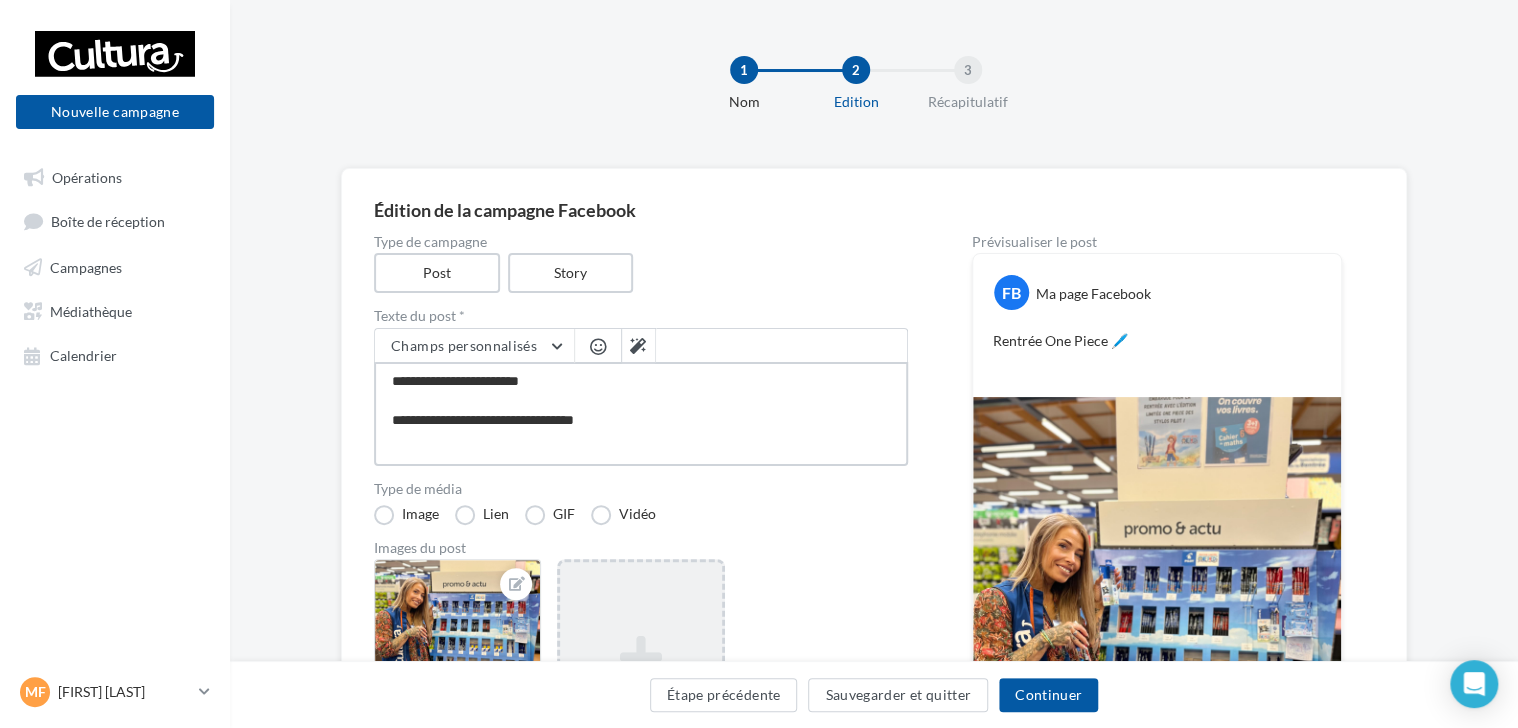 type on "**********" 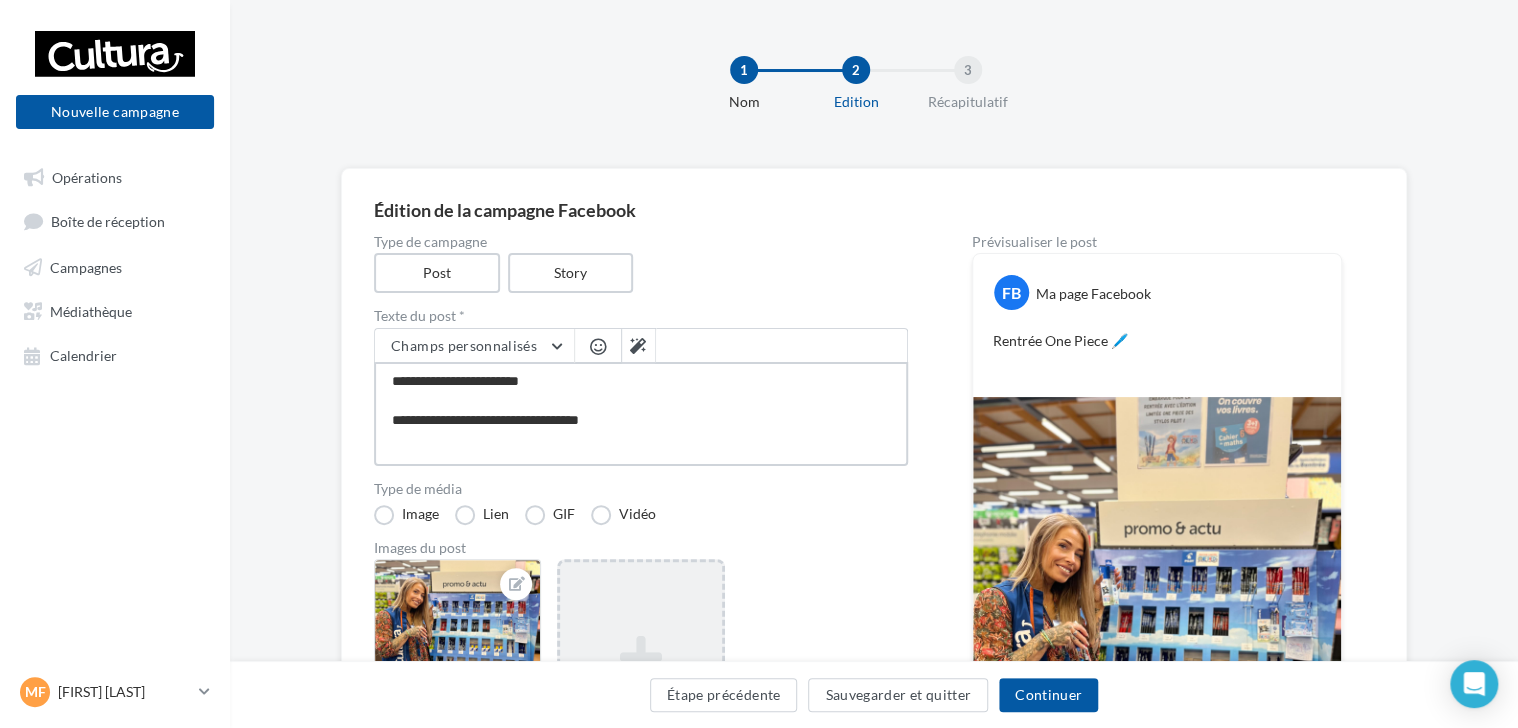 type on "**********" 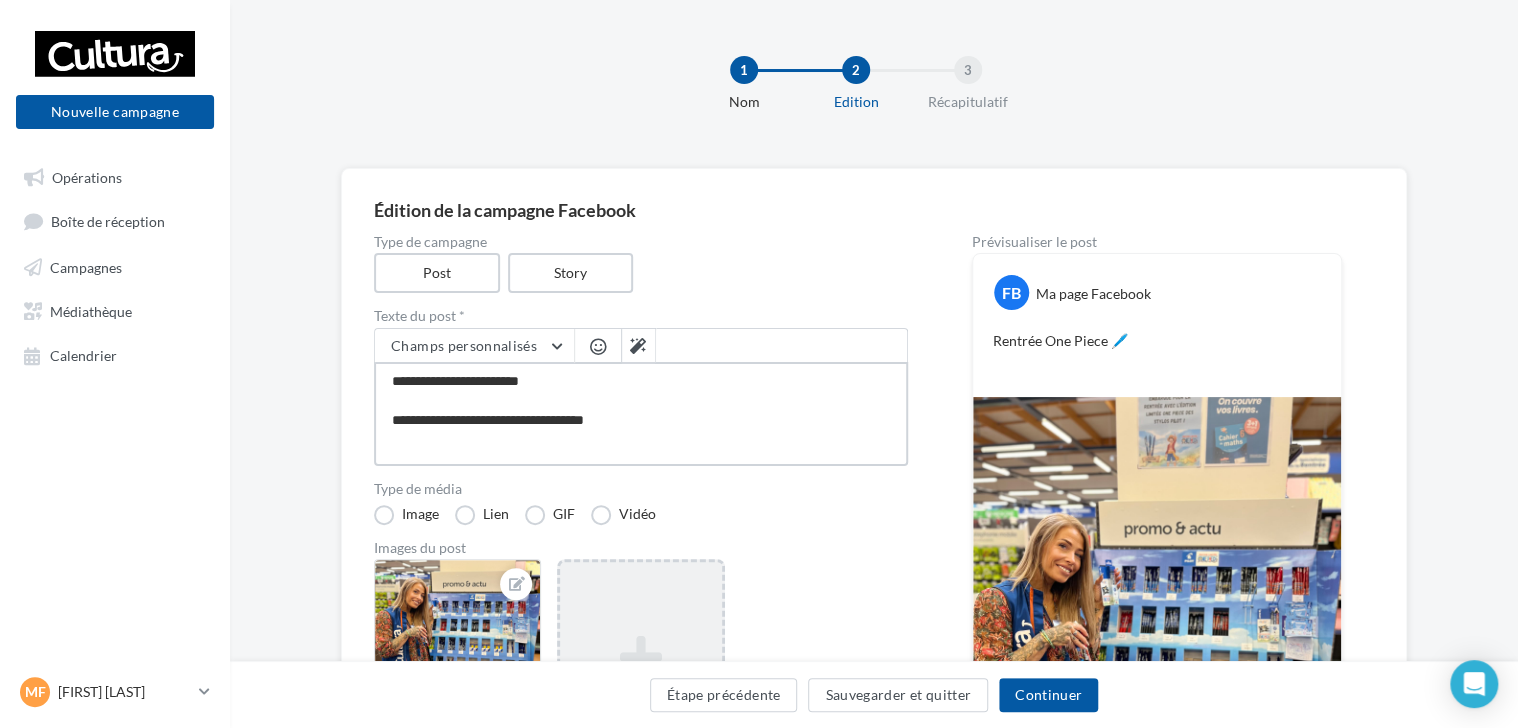 type on "**********" 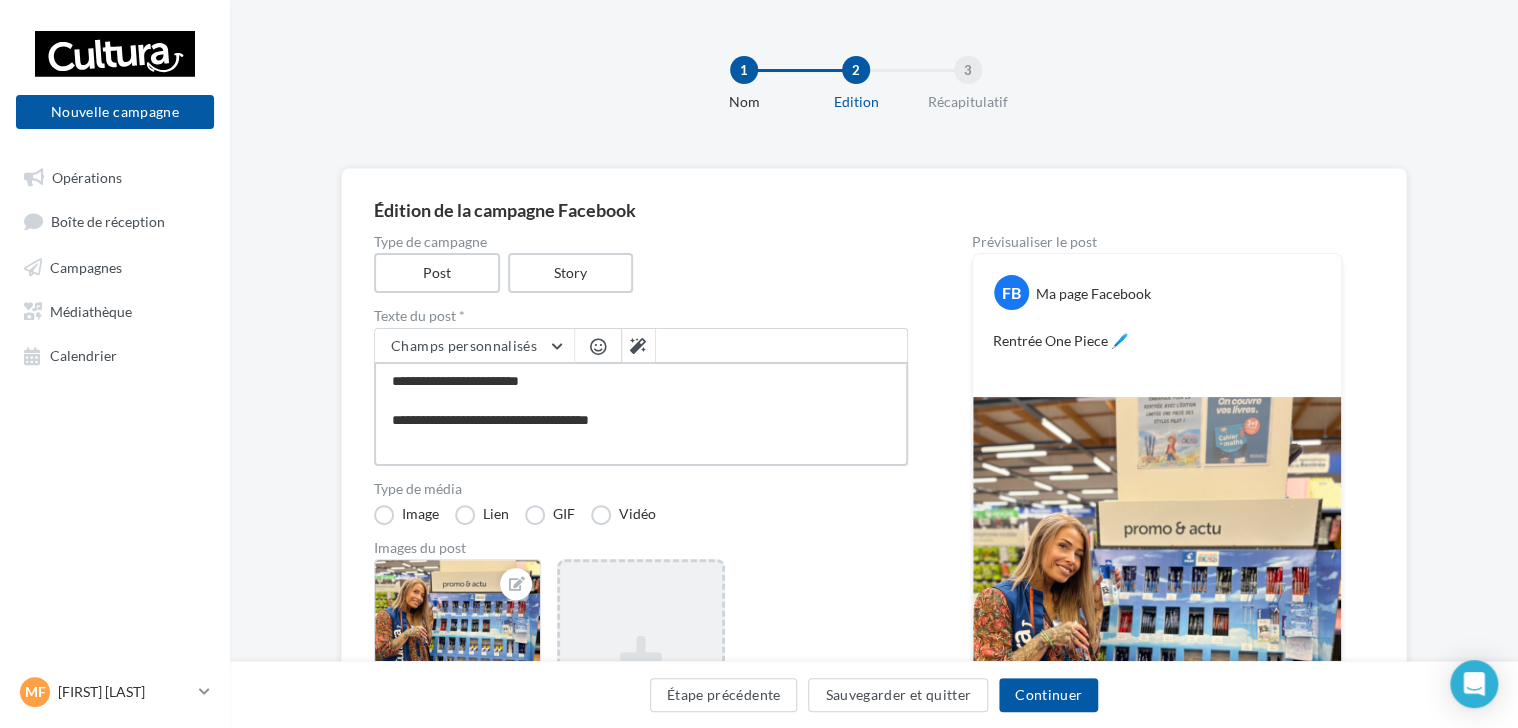 type on "**********" 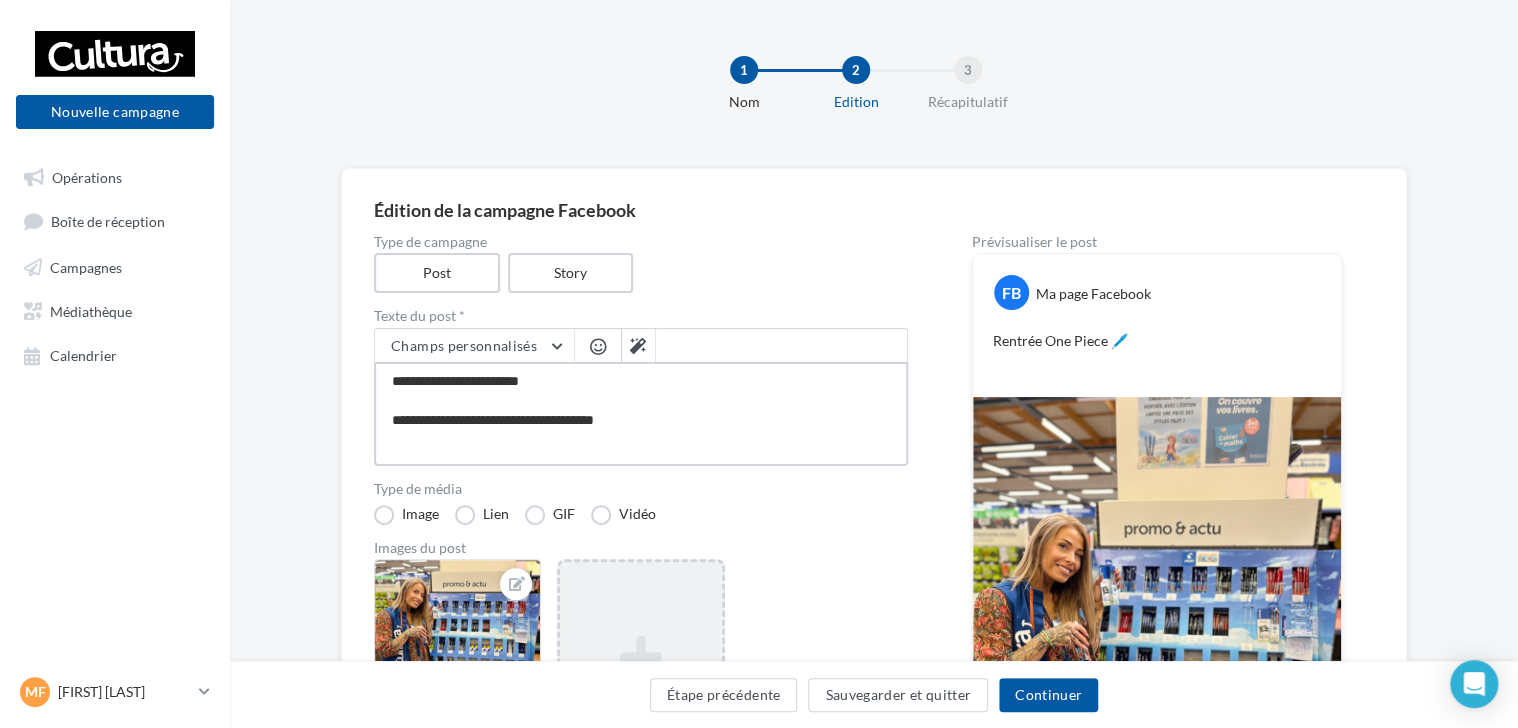 type on "**********" 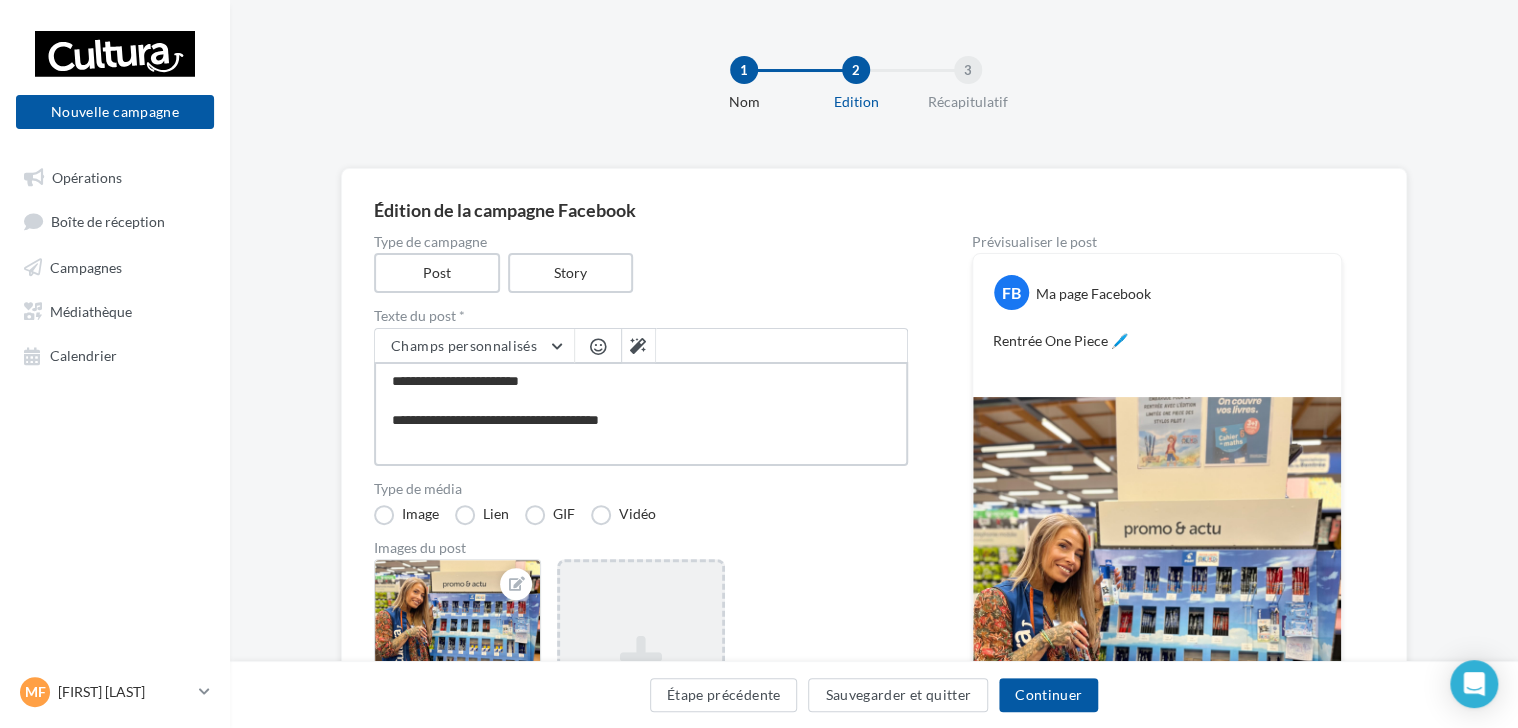 type on "**********" 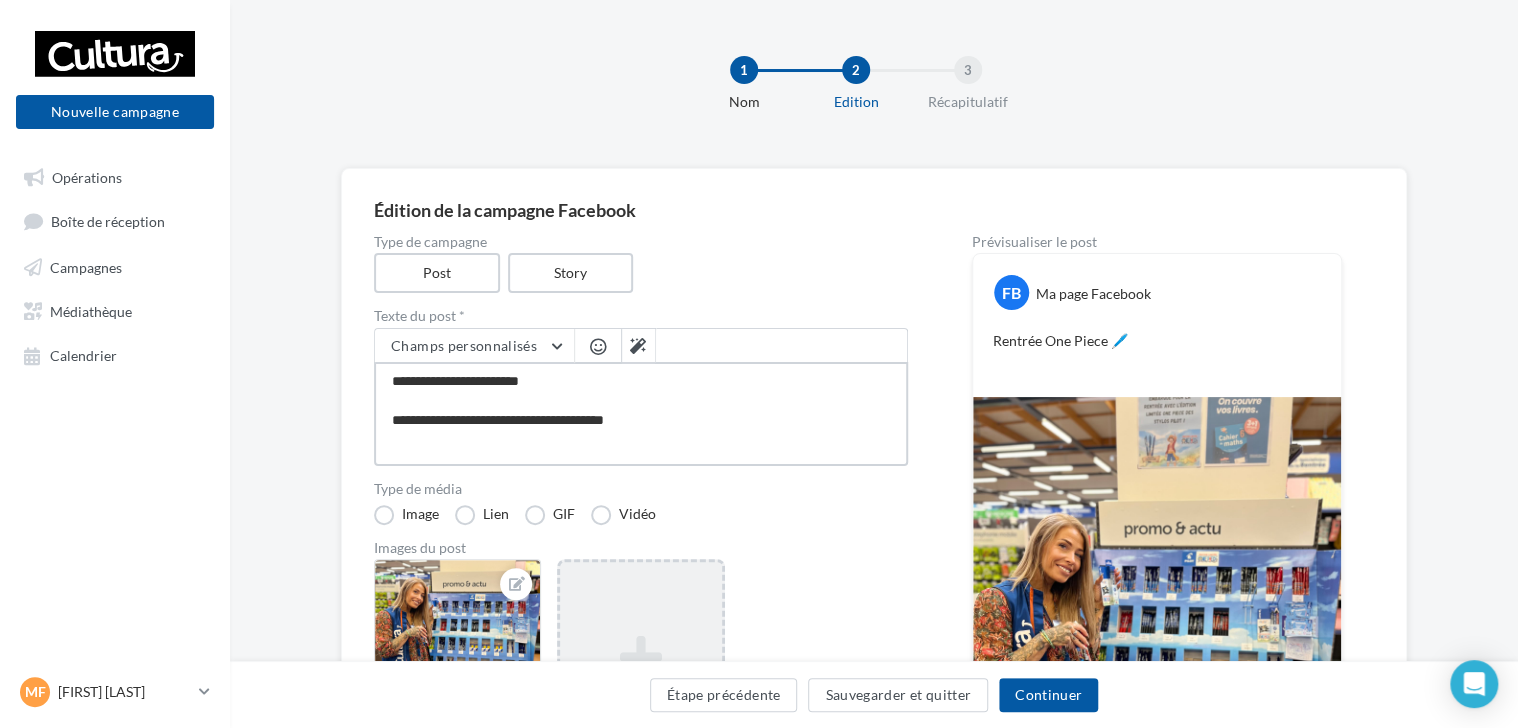 type on "**********" 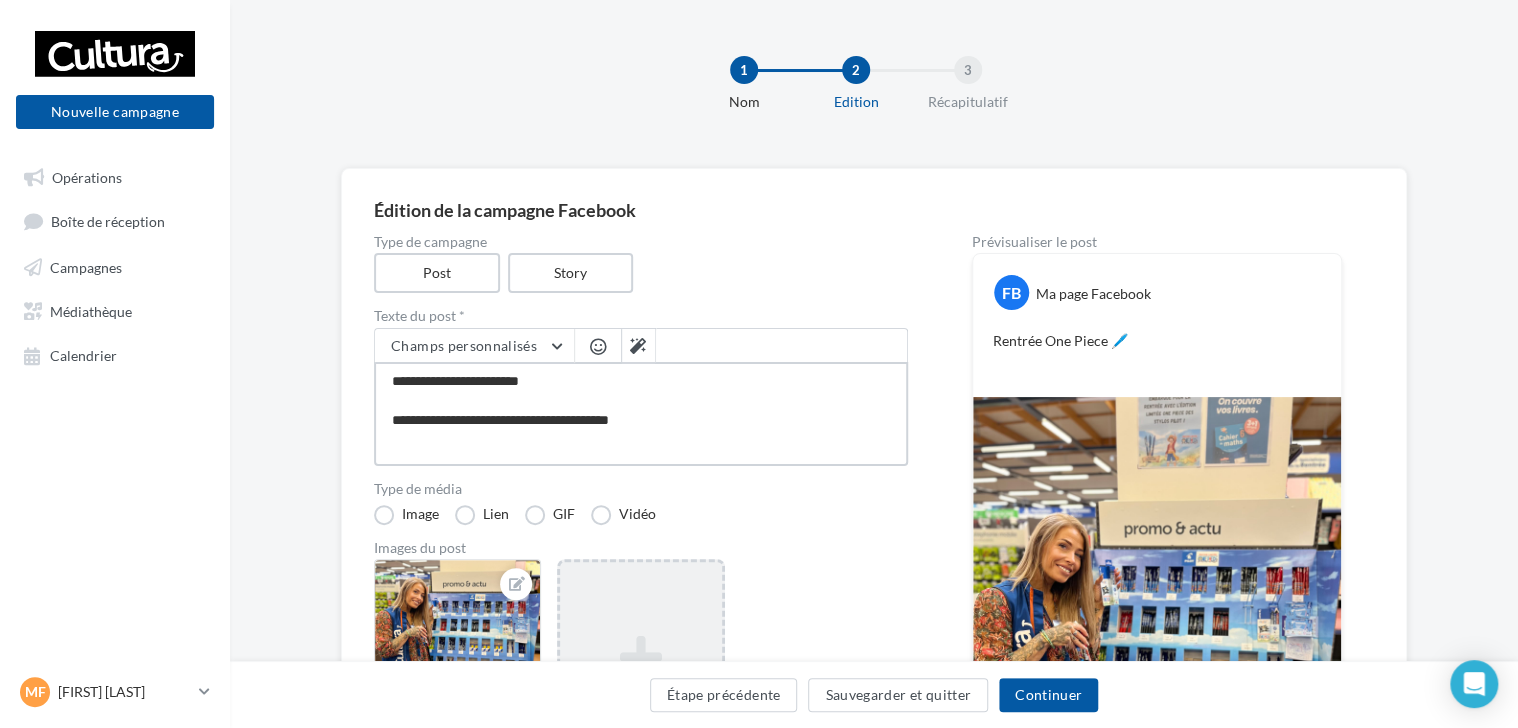 type on "**********" 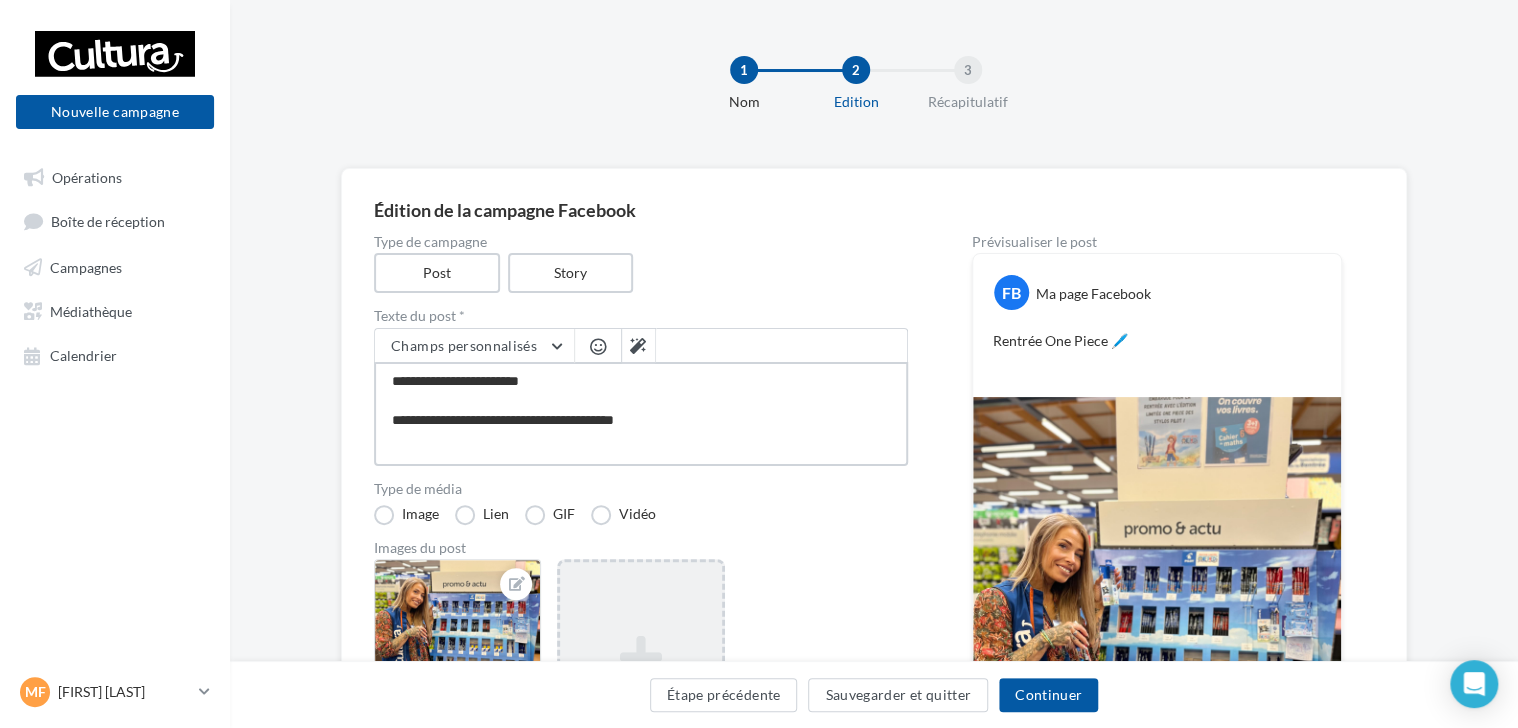 type on "**********" 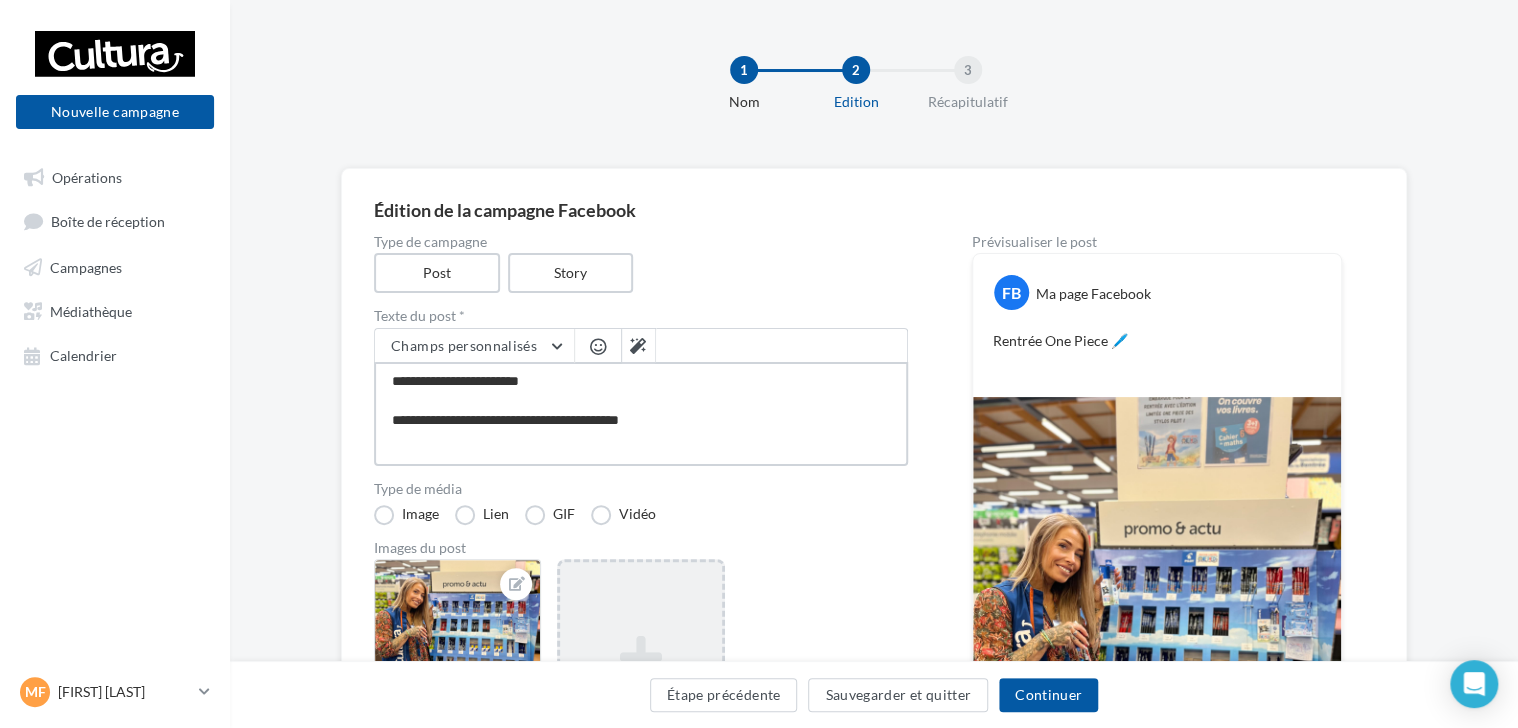 type on "**********" 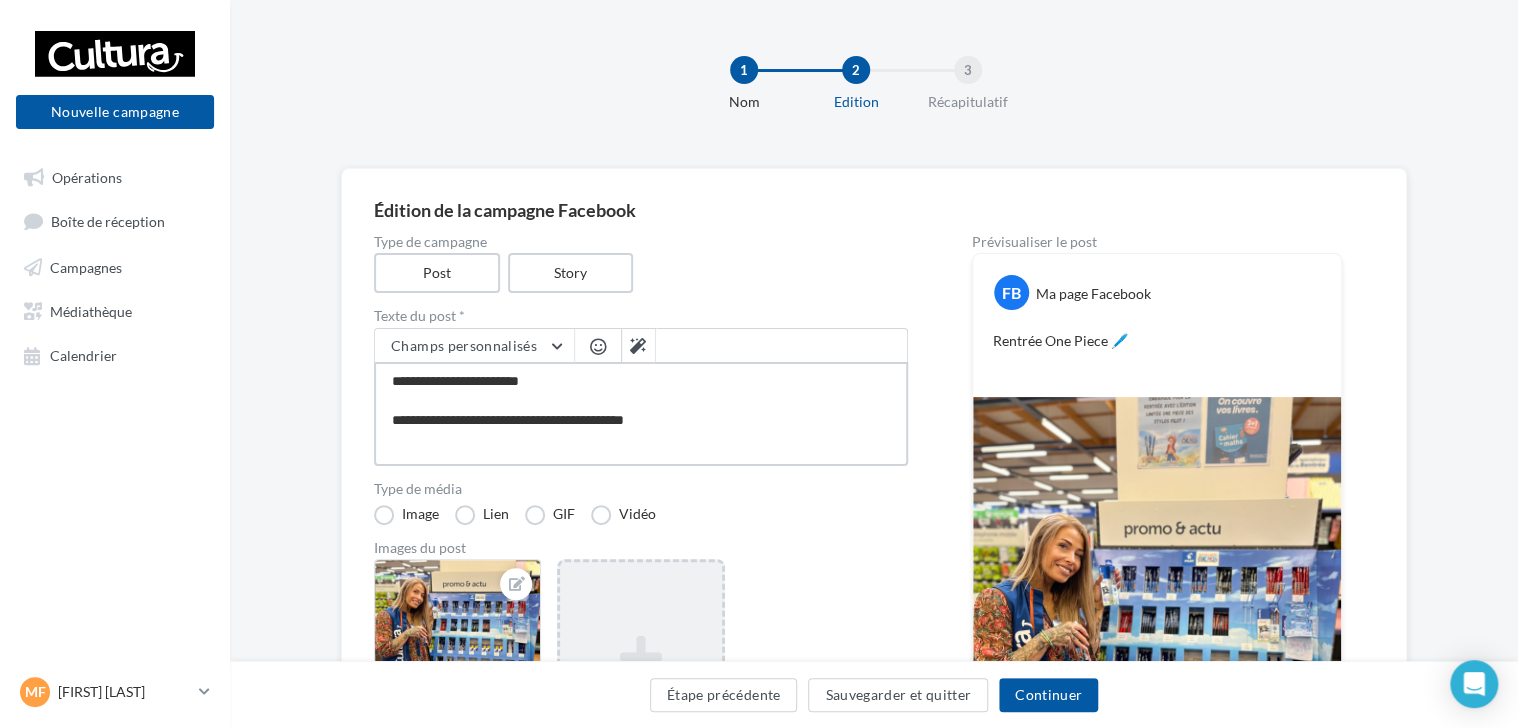 type on "**********" 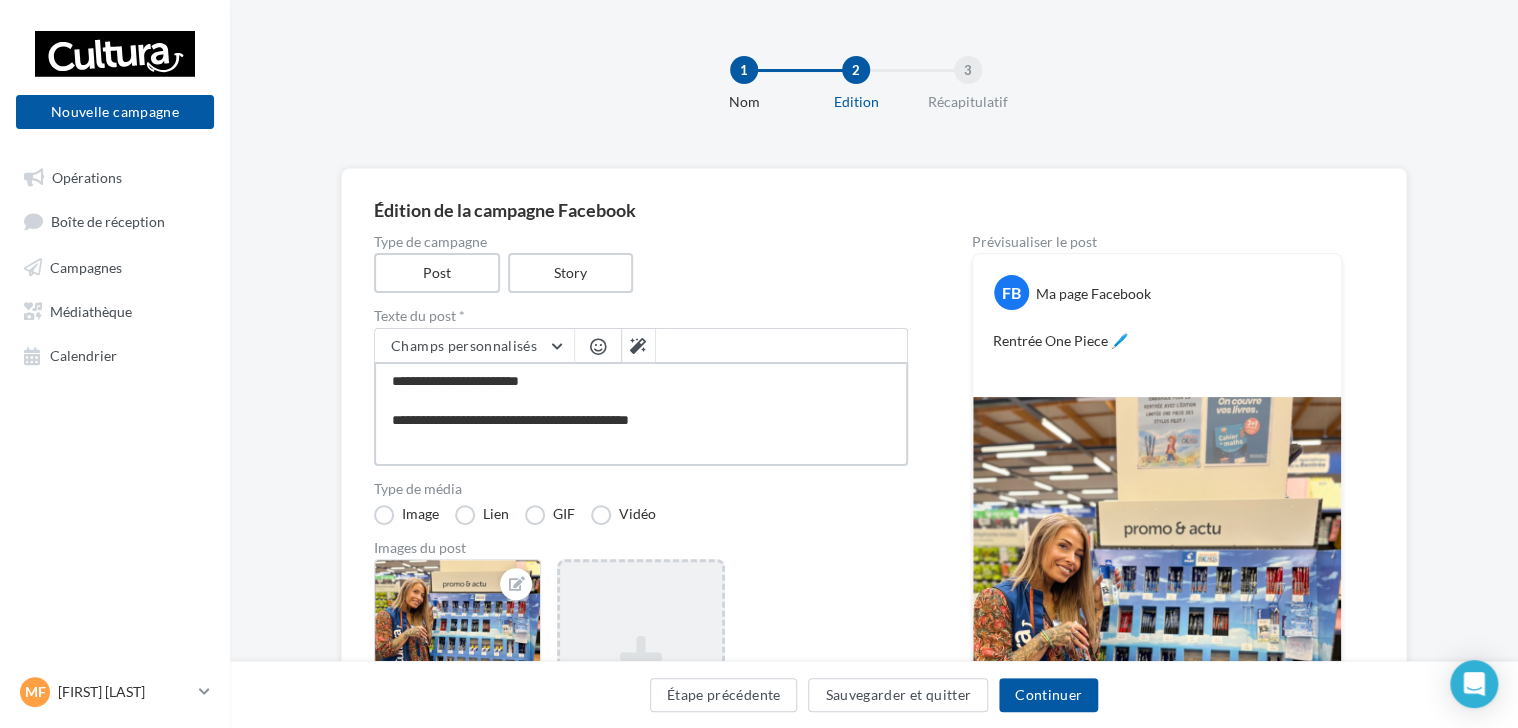 type on "**********" 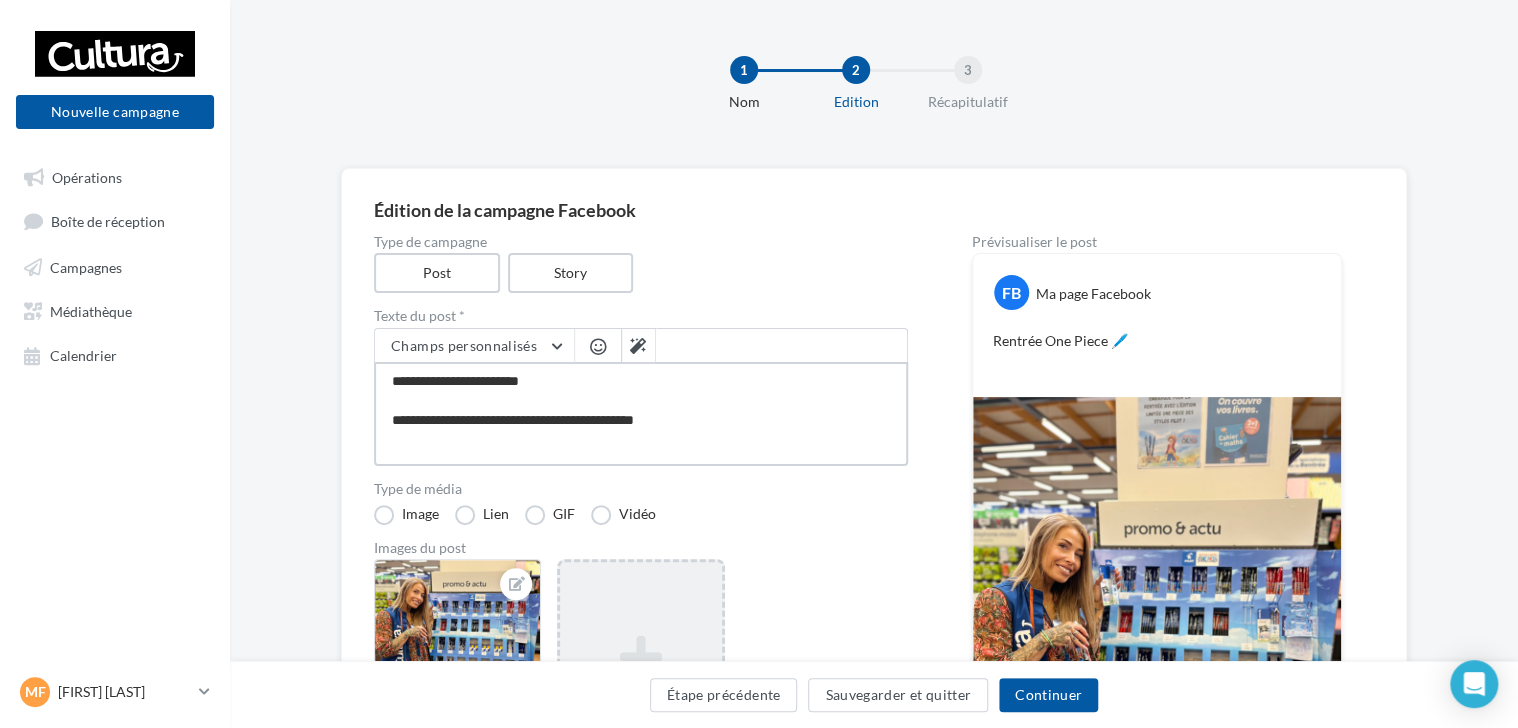 type on "**********" 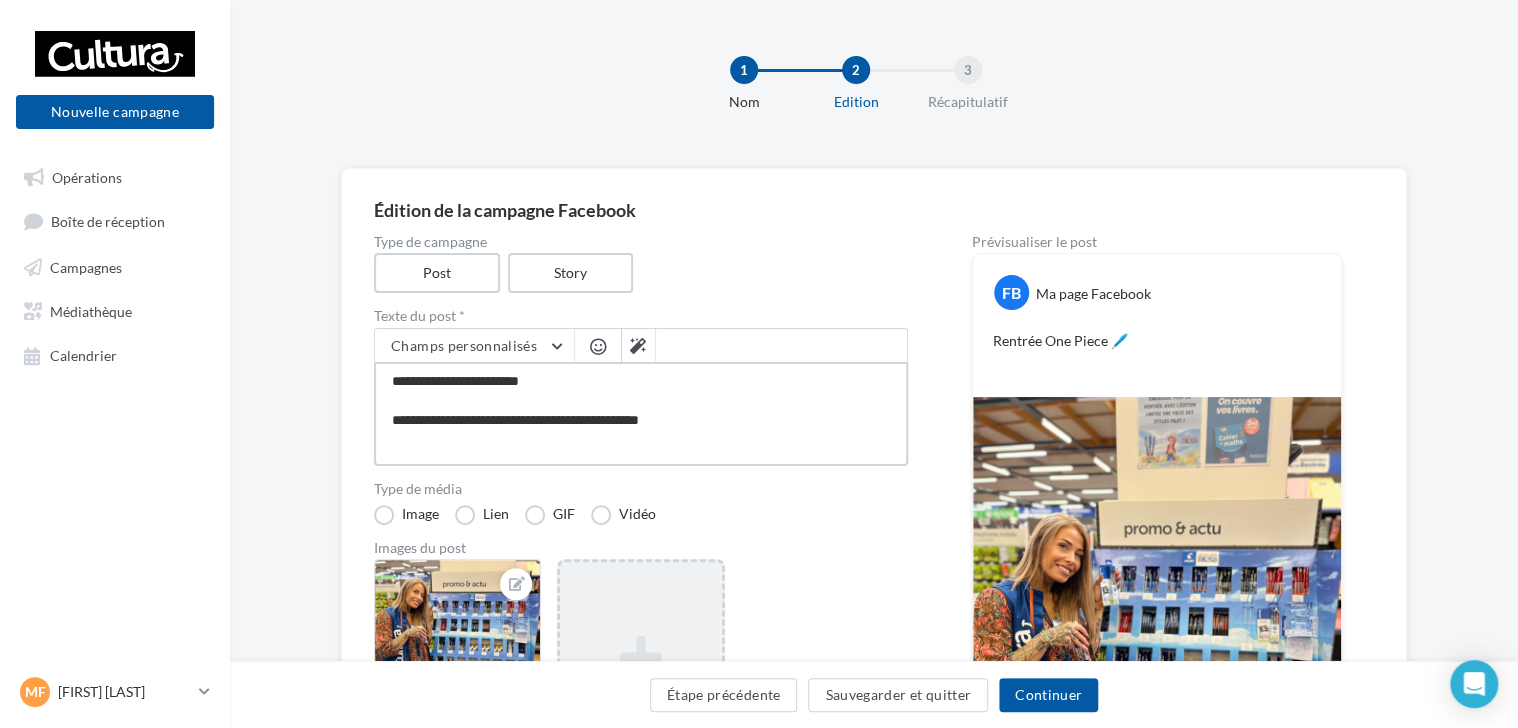 type on "**********" 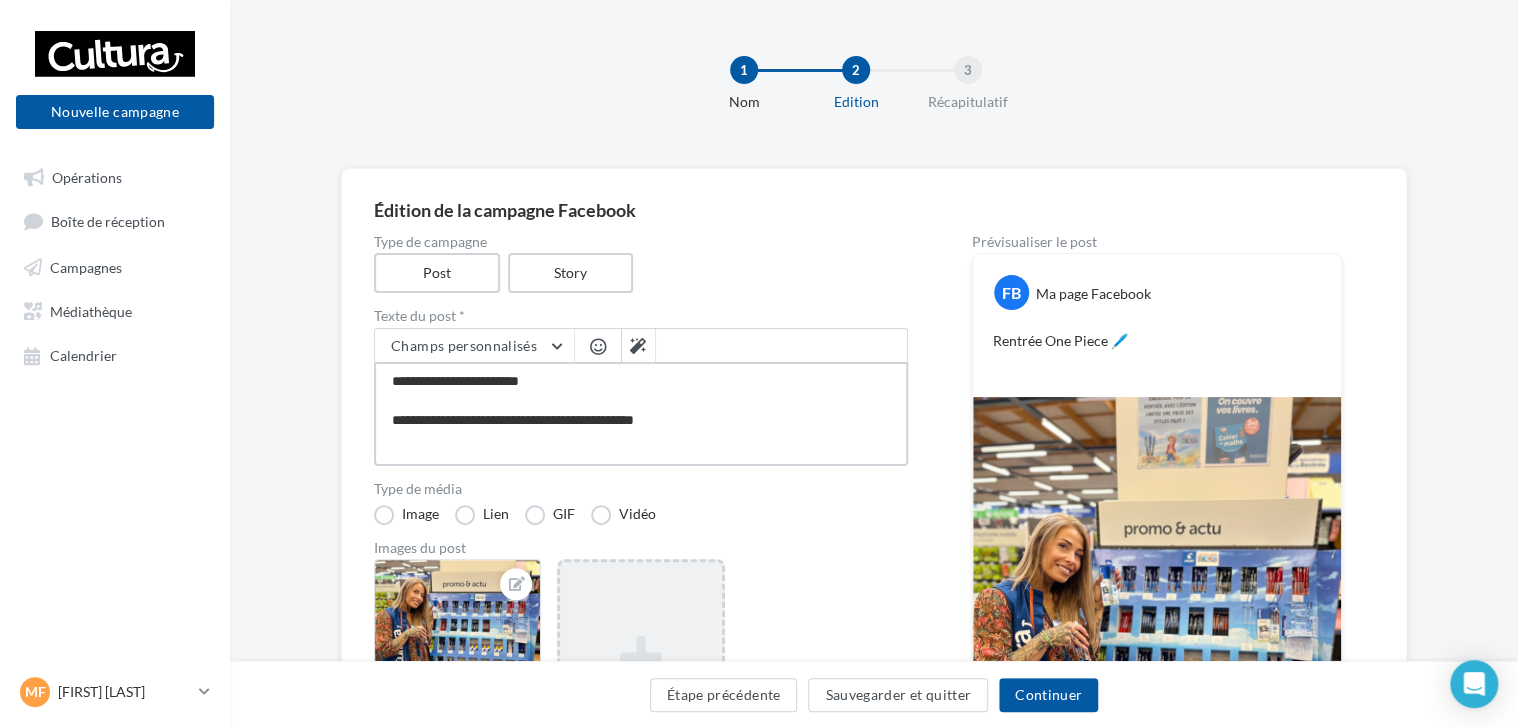 type on "**********" 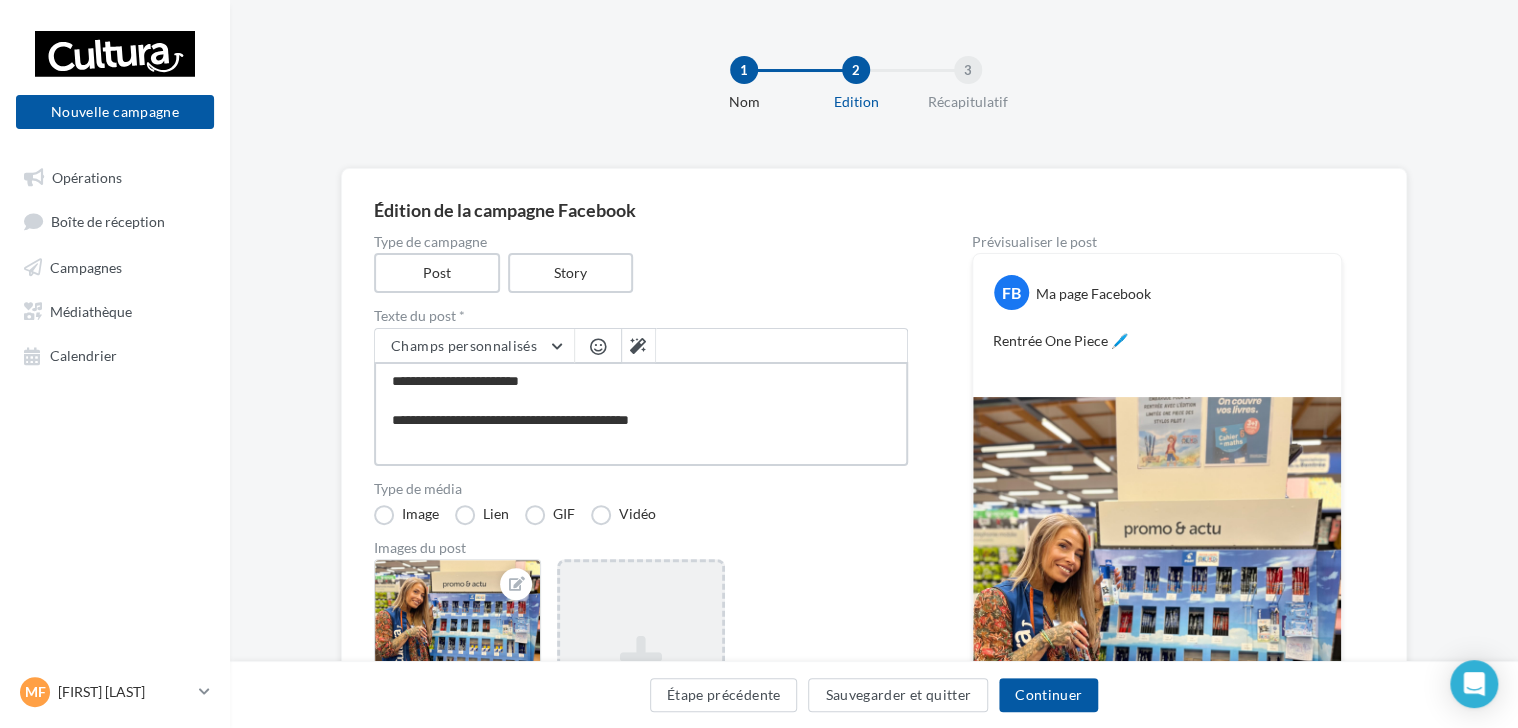 type on "**********" 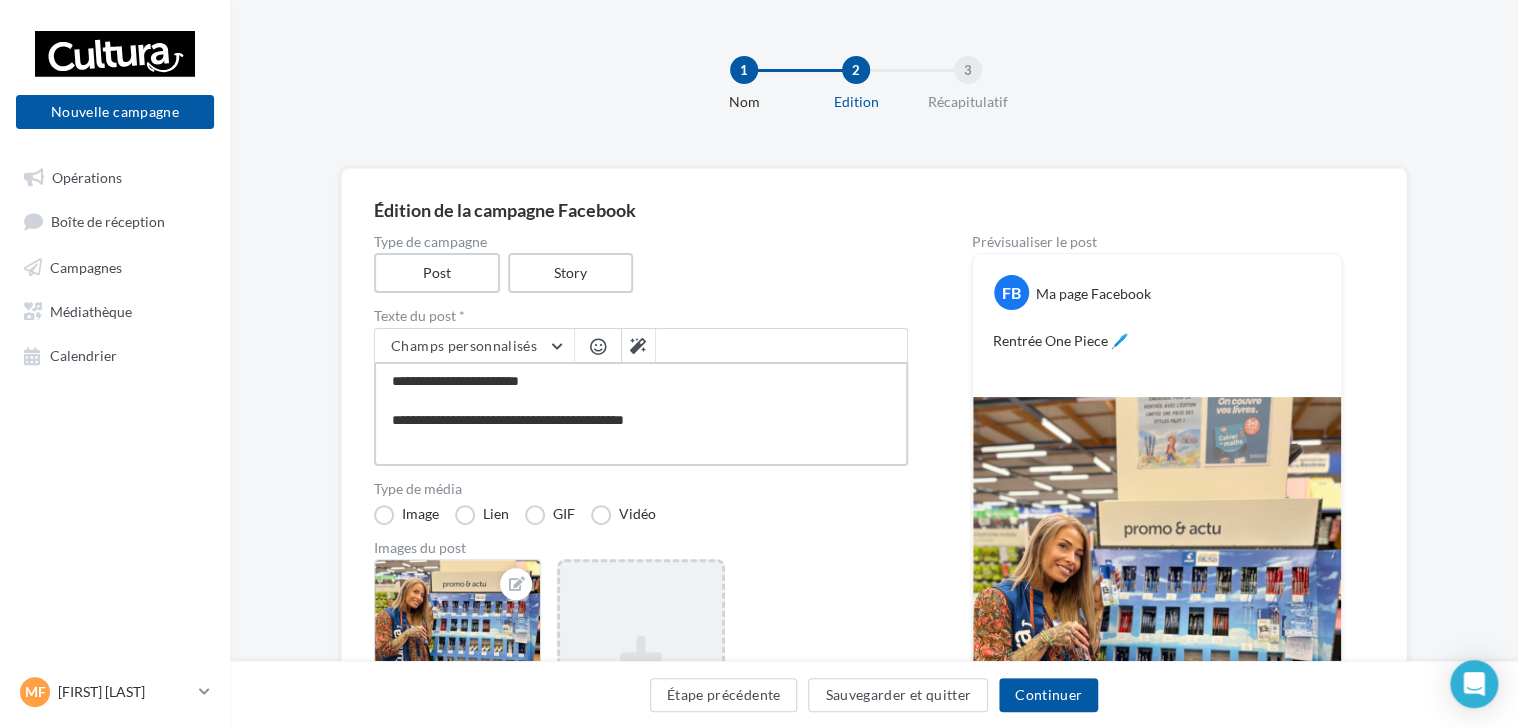 type on "**********" 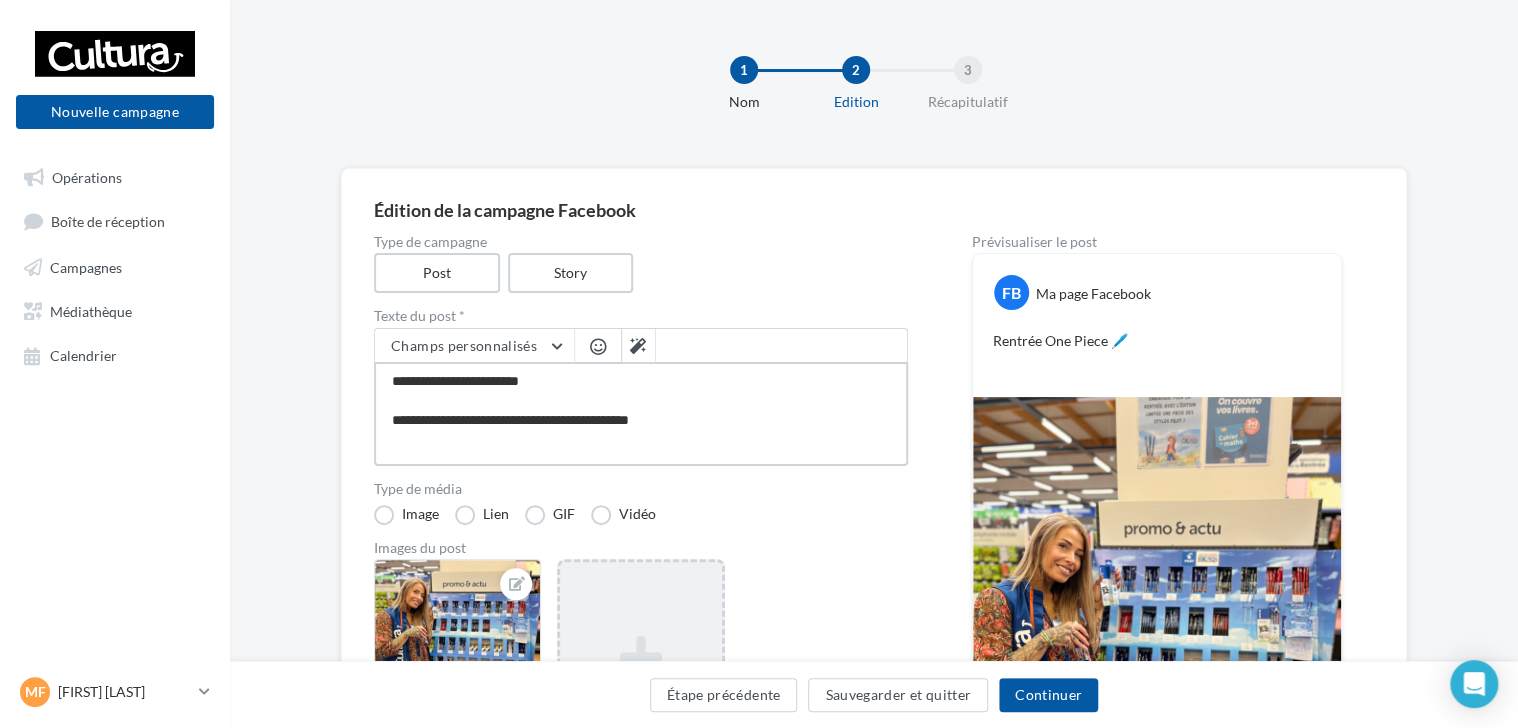 type on "**********" 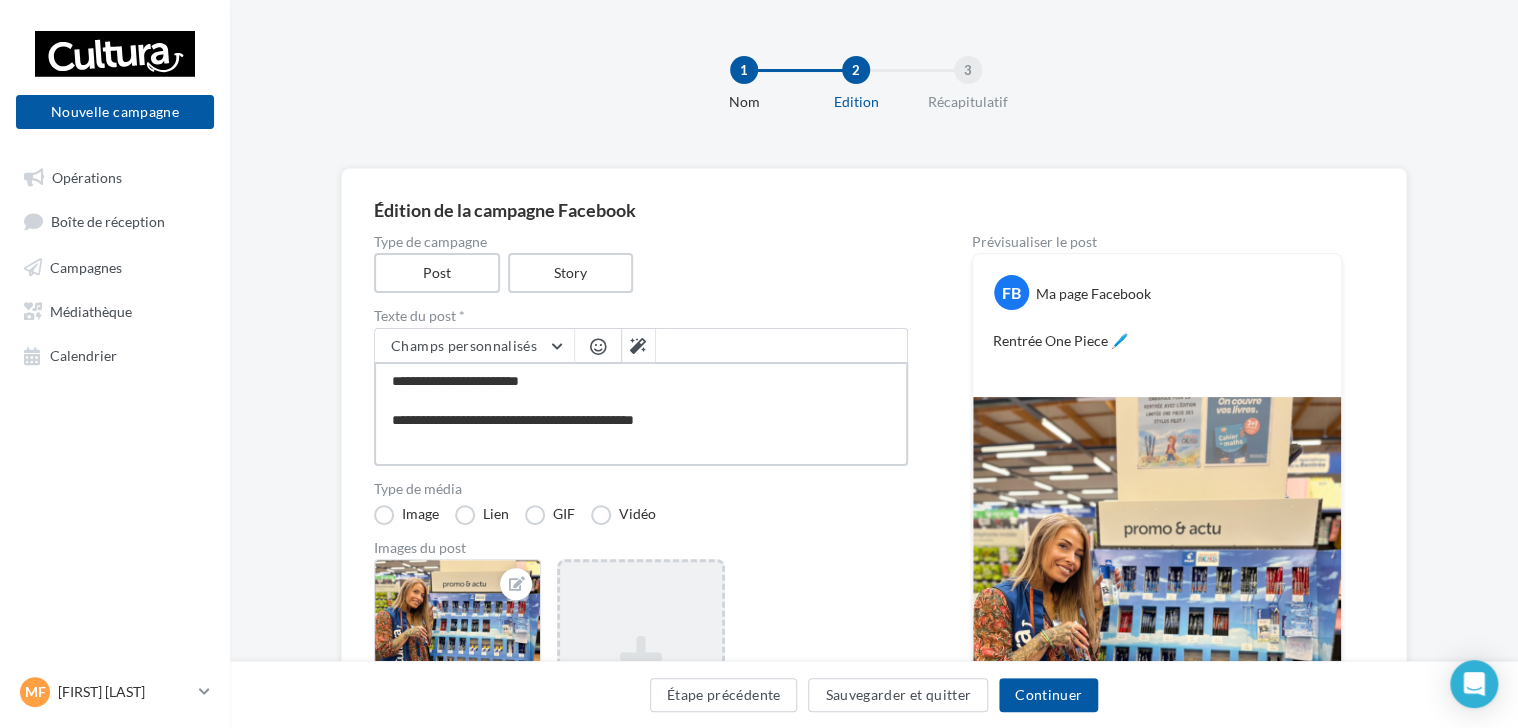 type on "**********" 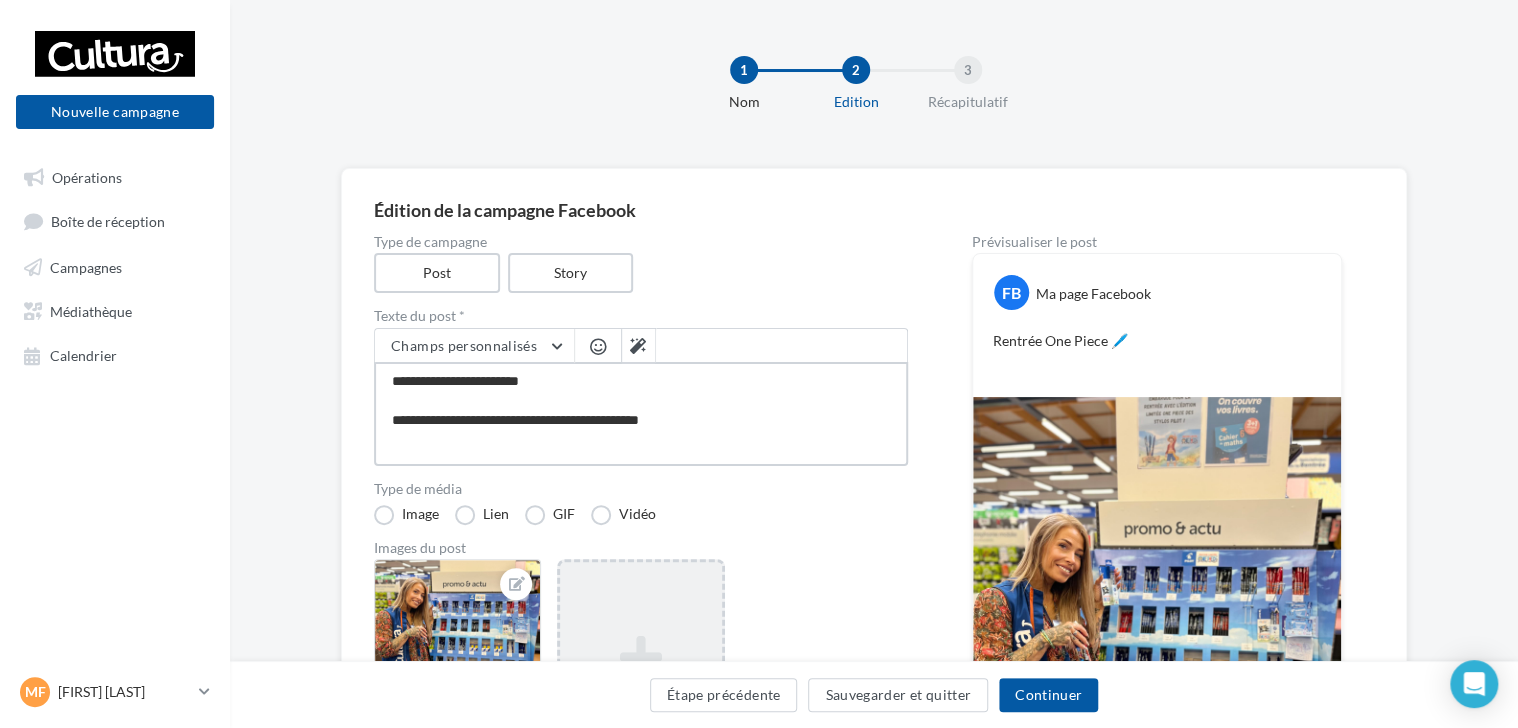 type on "**********" 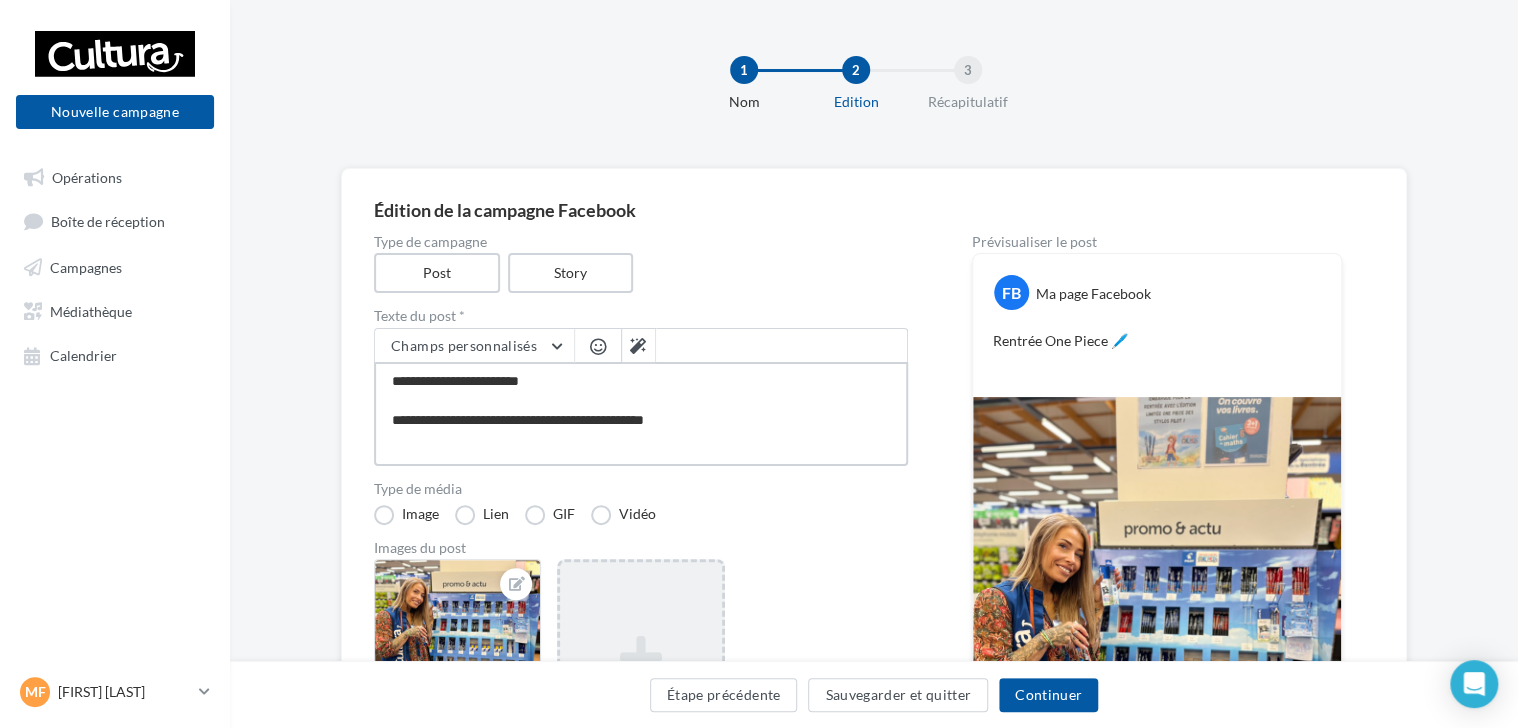 type on "**********" 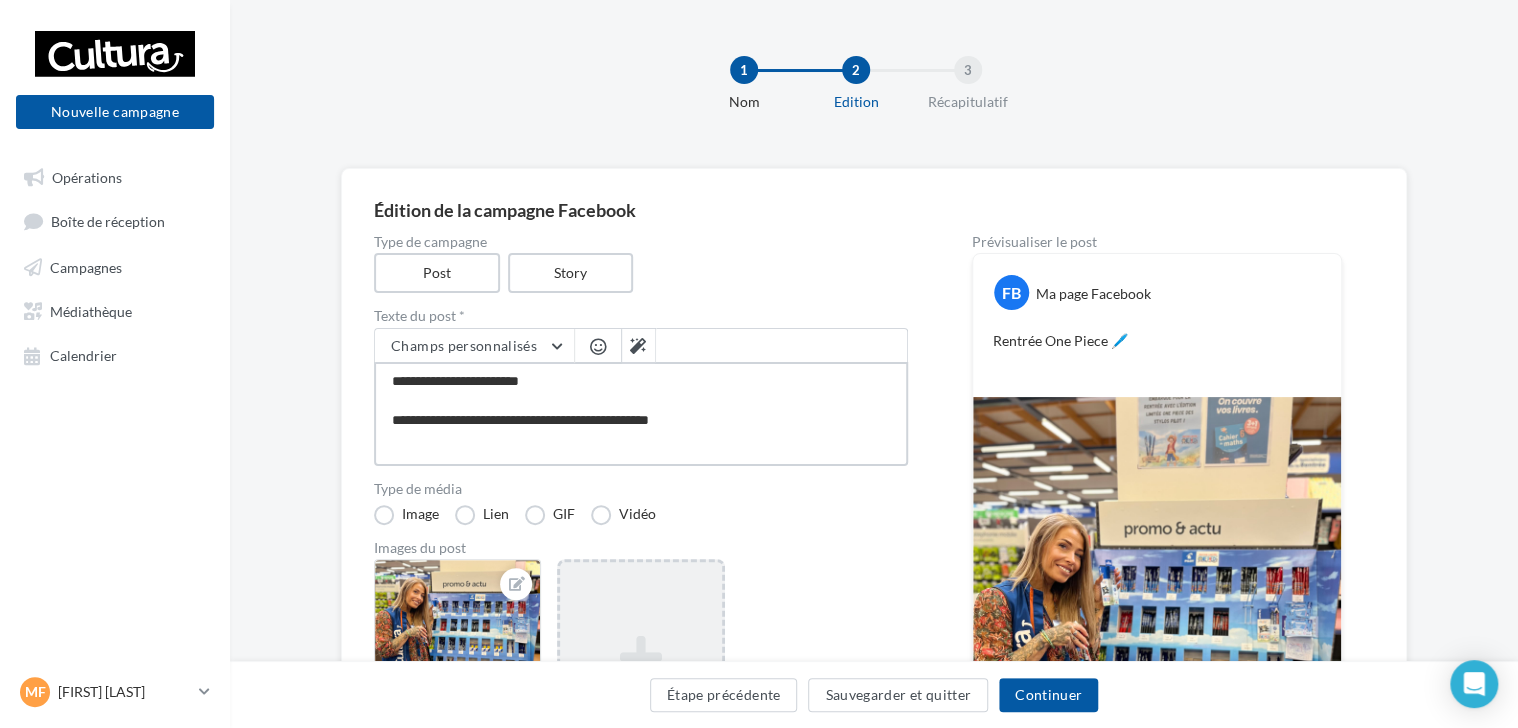 type on "**********" 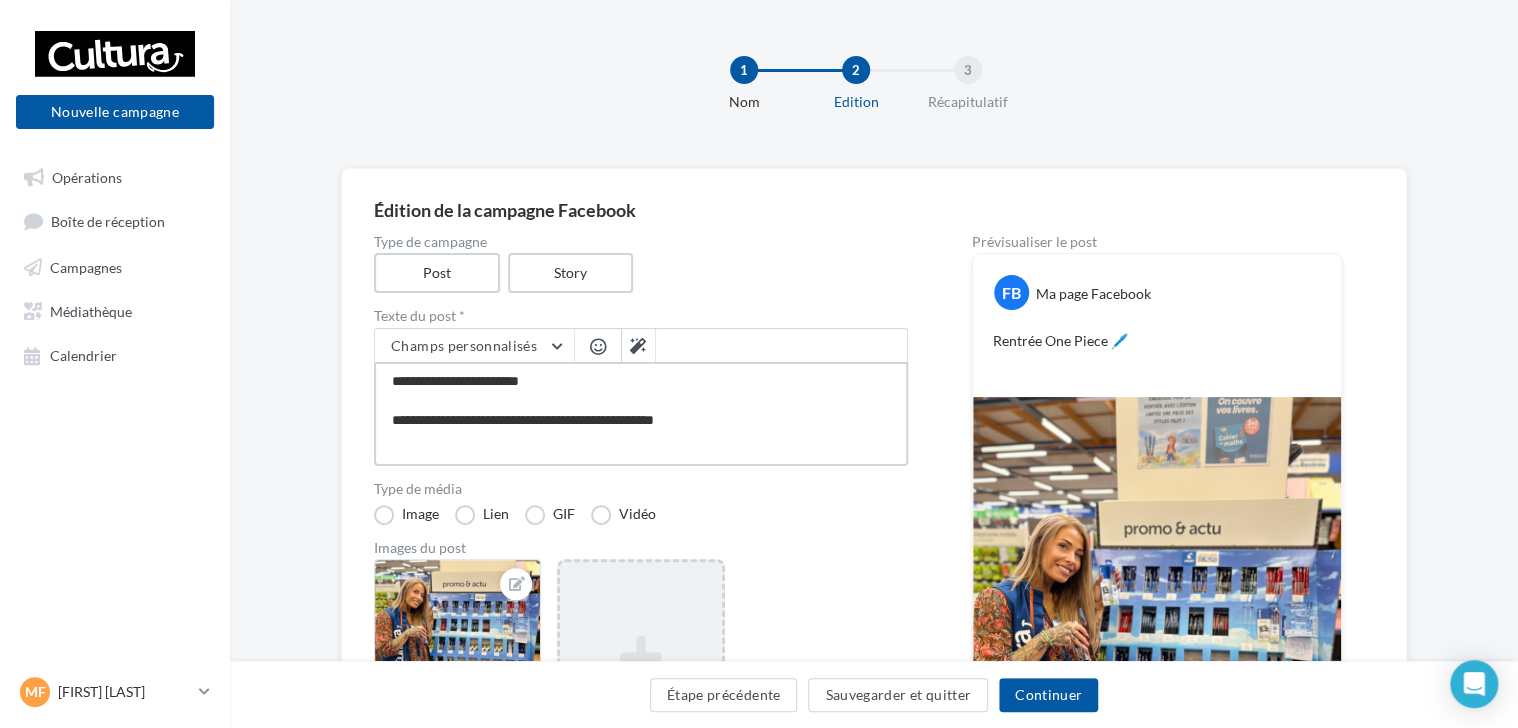 type on "**********" 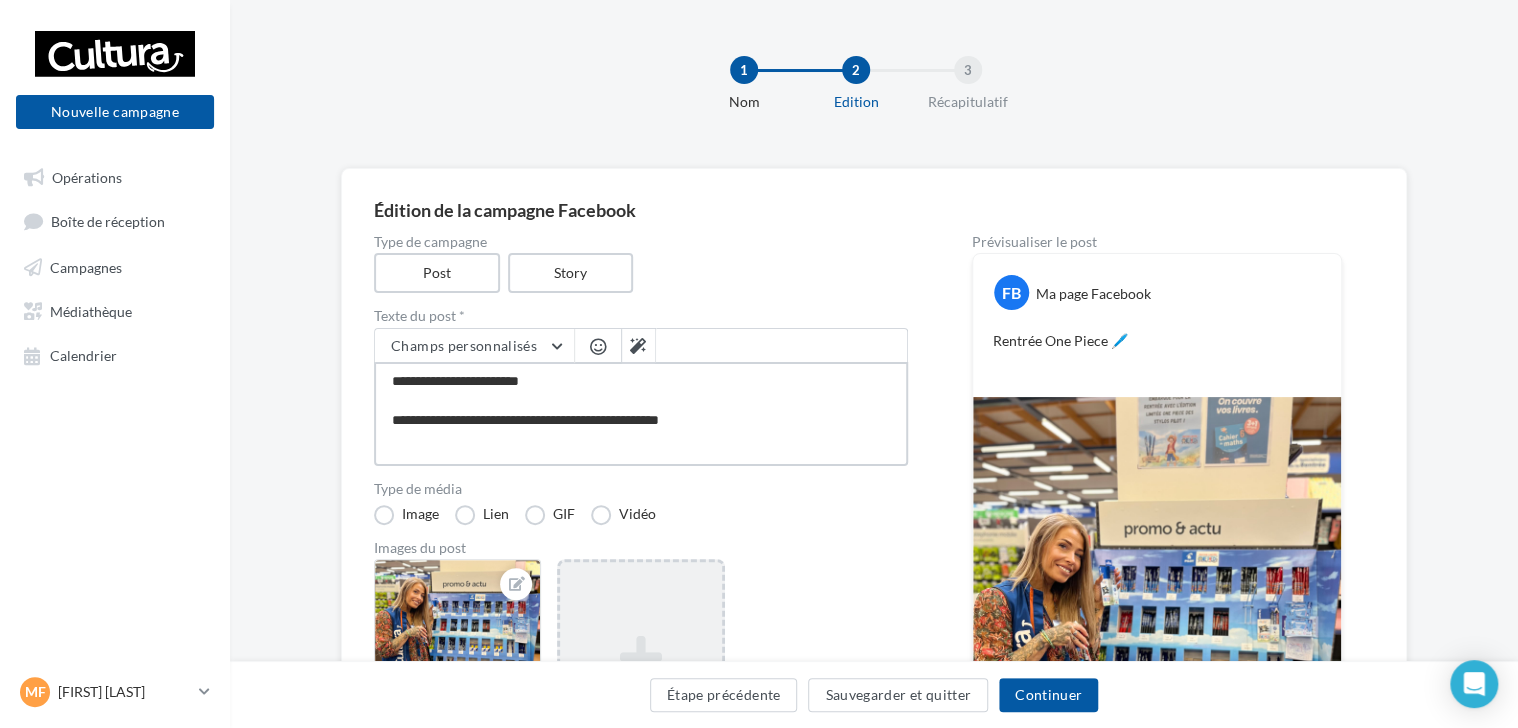 type on "**********" 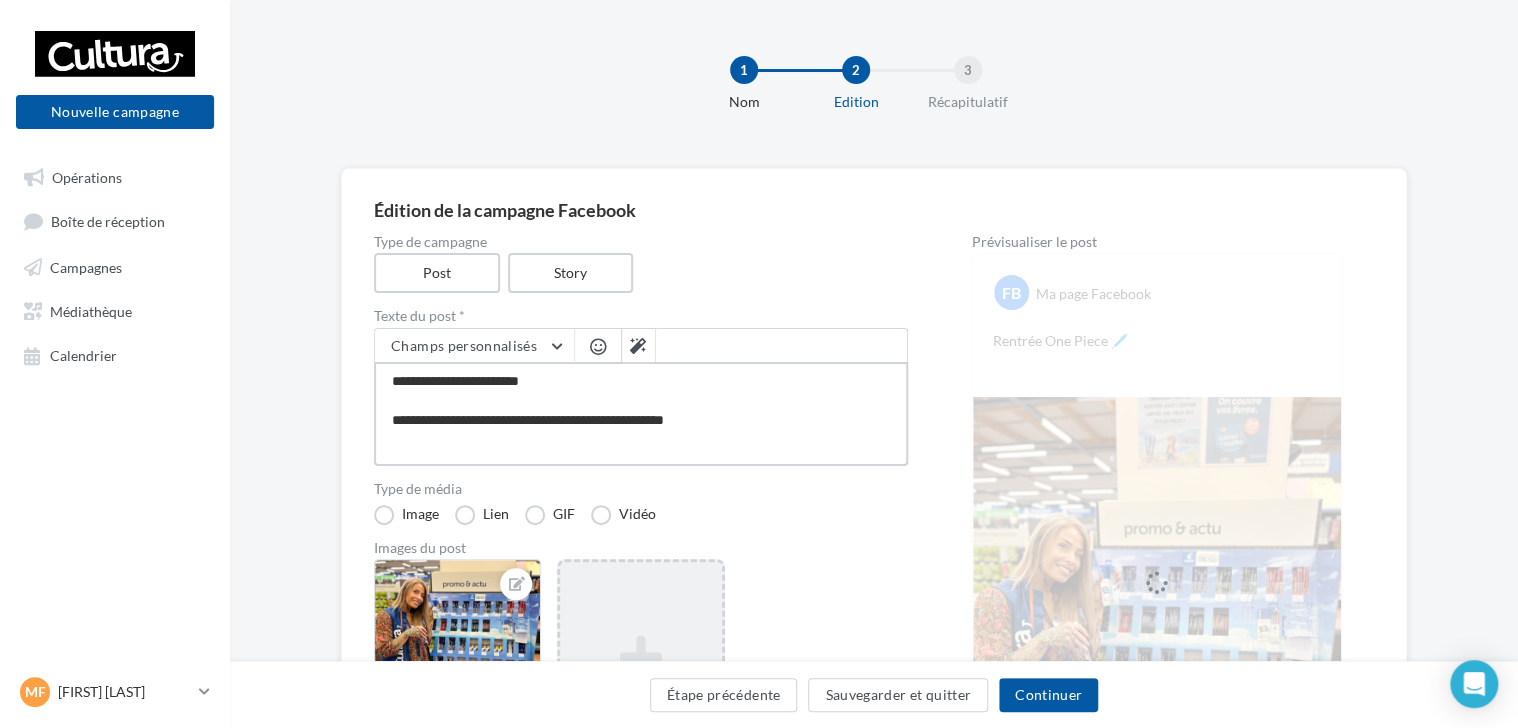 type on "**********" 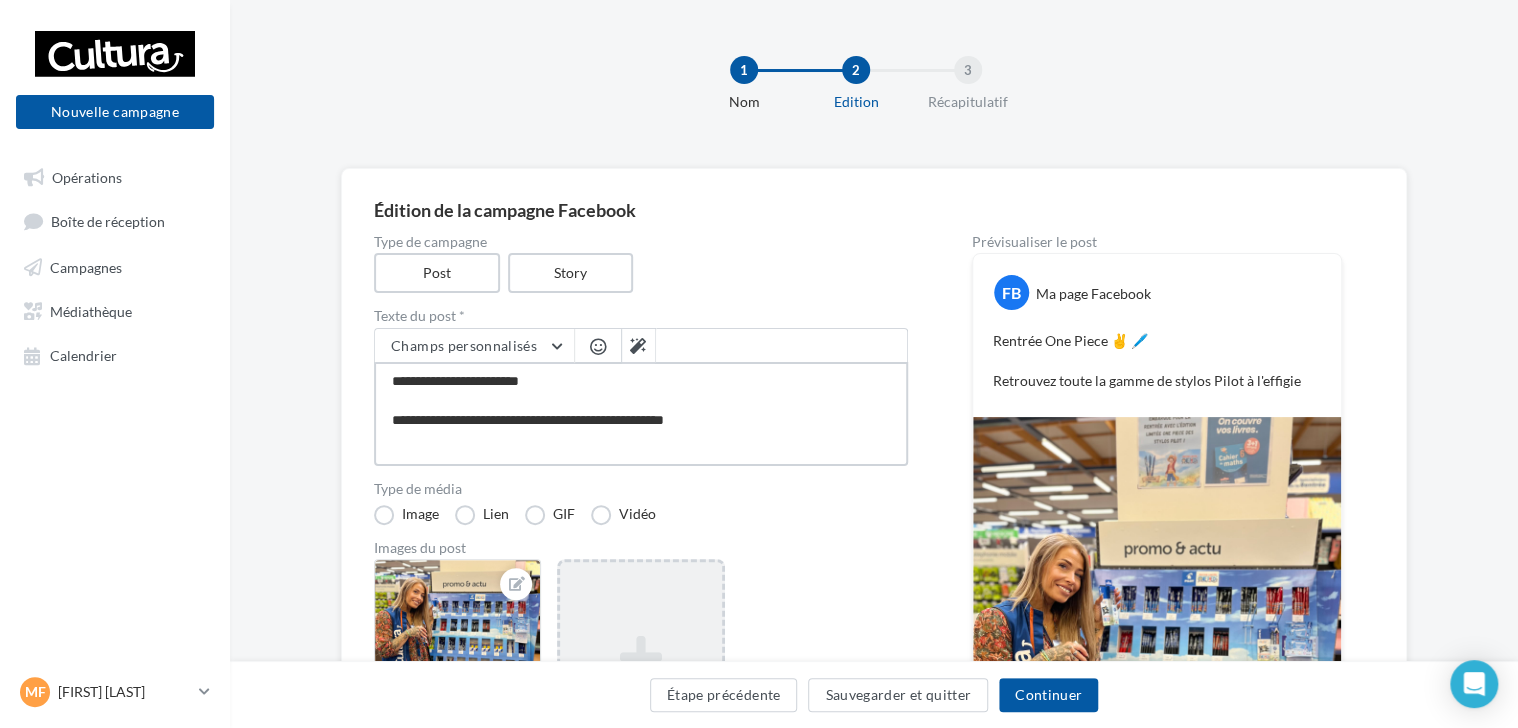 type on "**********" 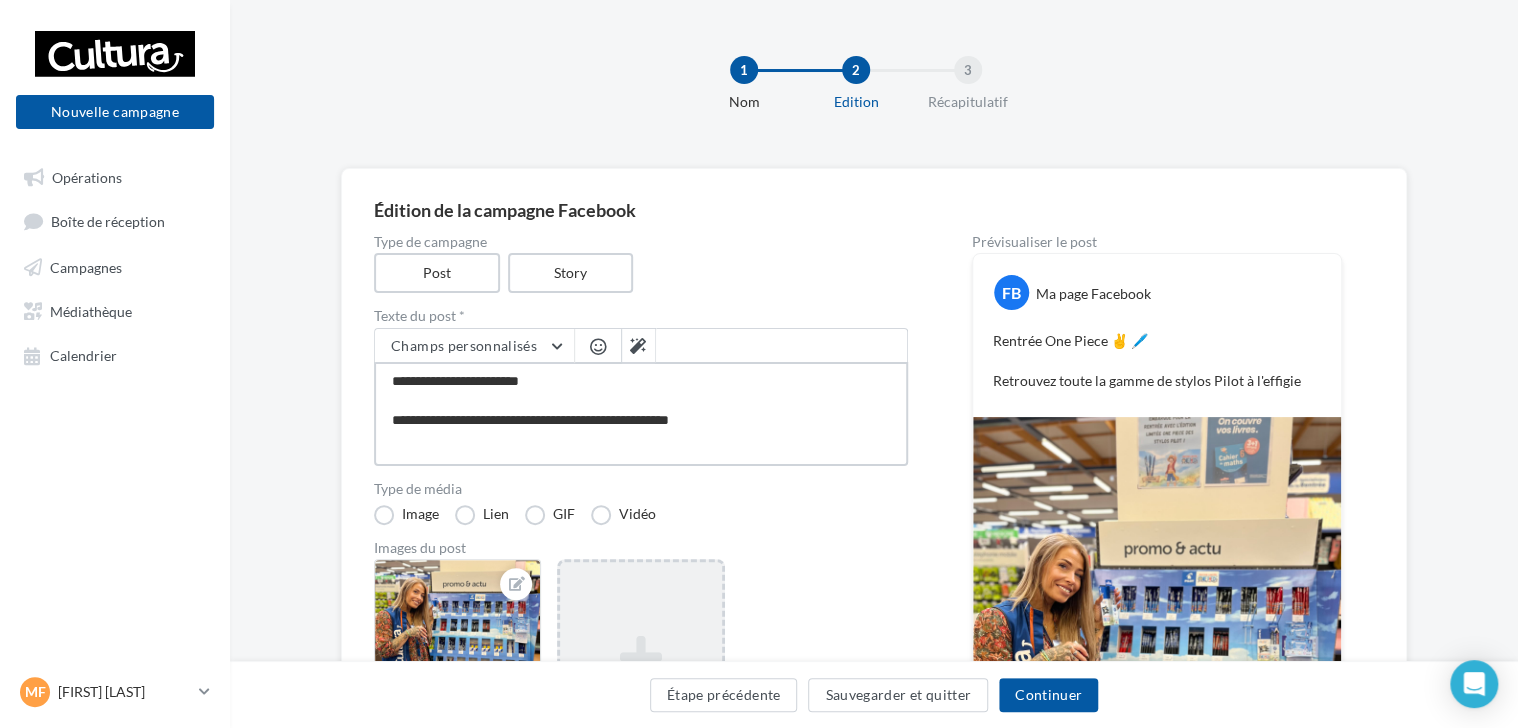 type on "**********" 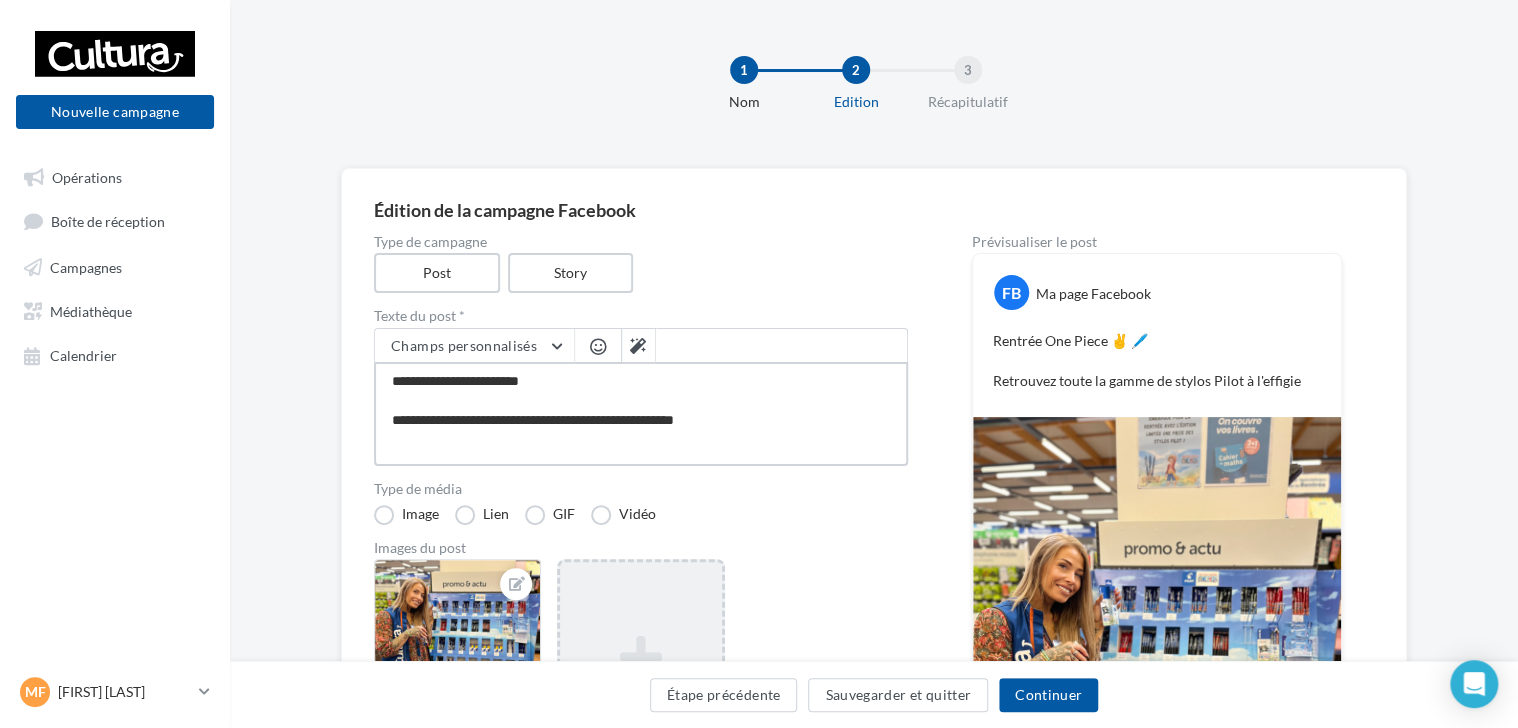 type on "**********" 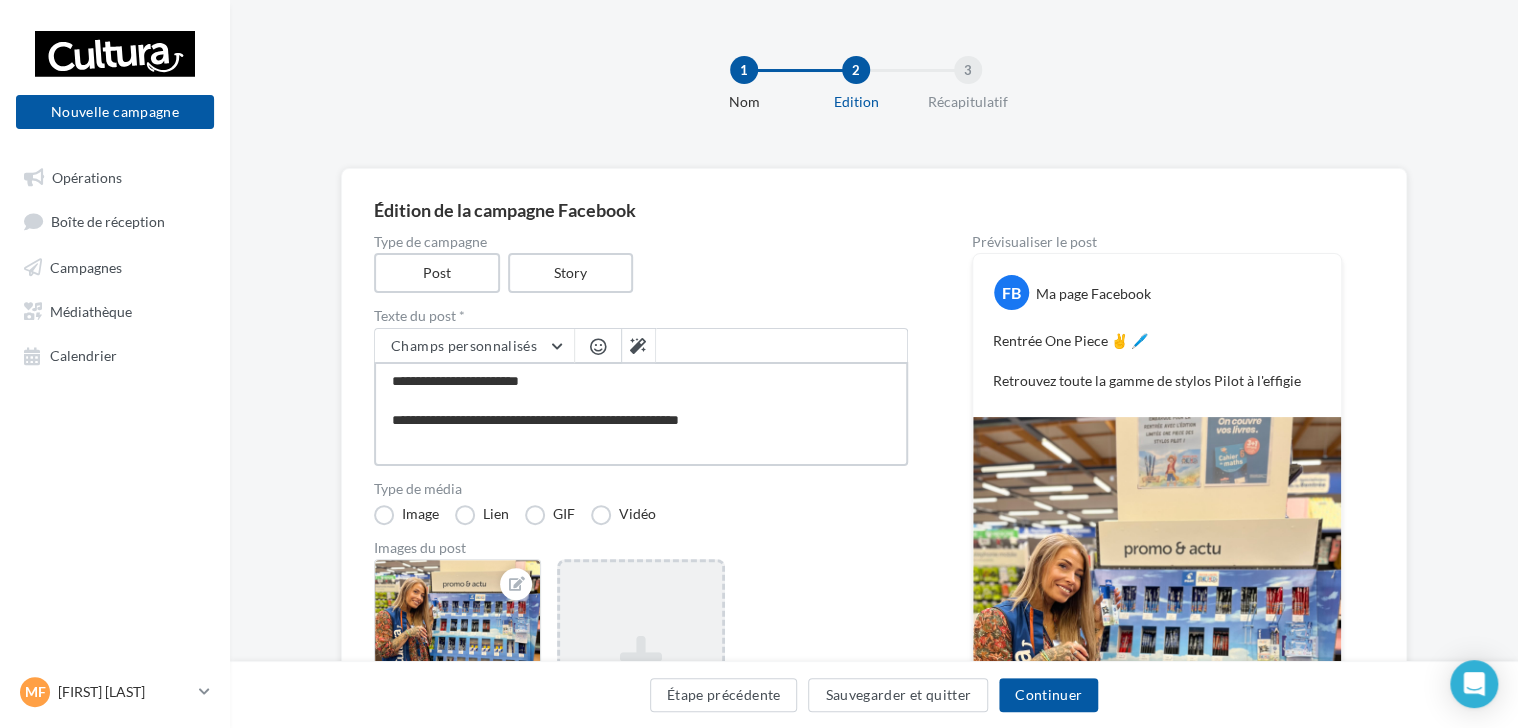 type on "**********" 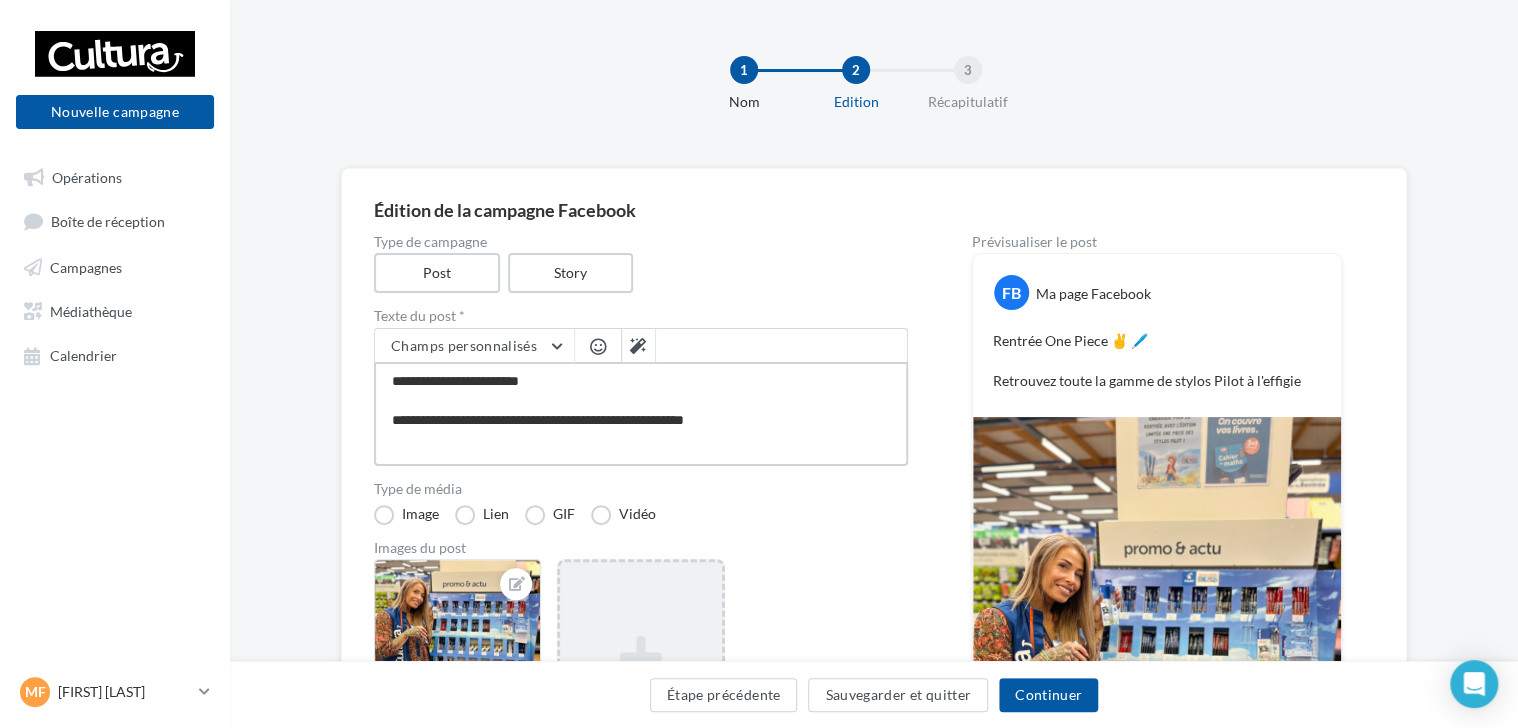 type on "**********" 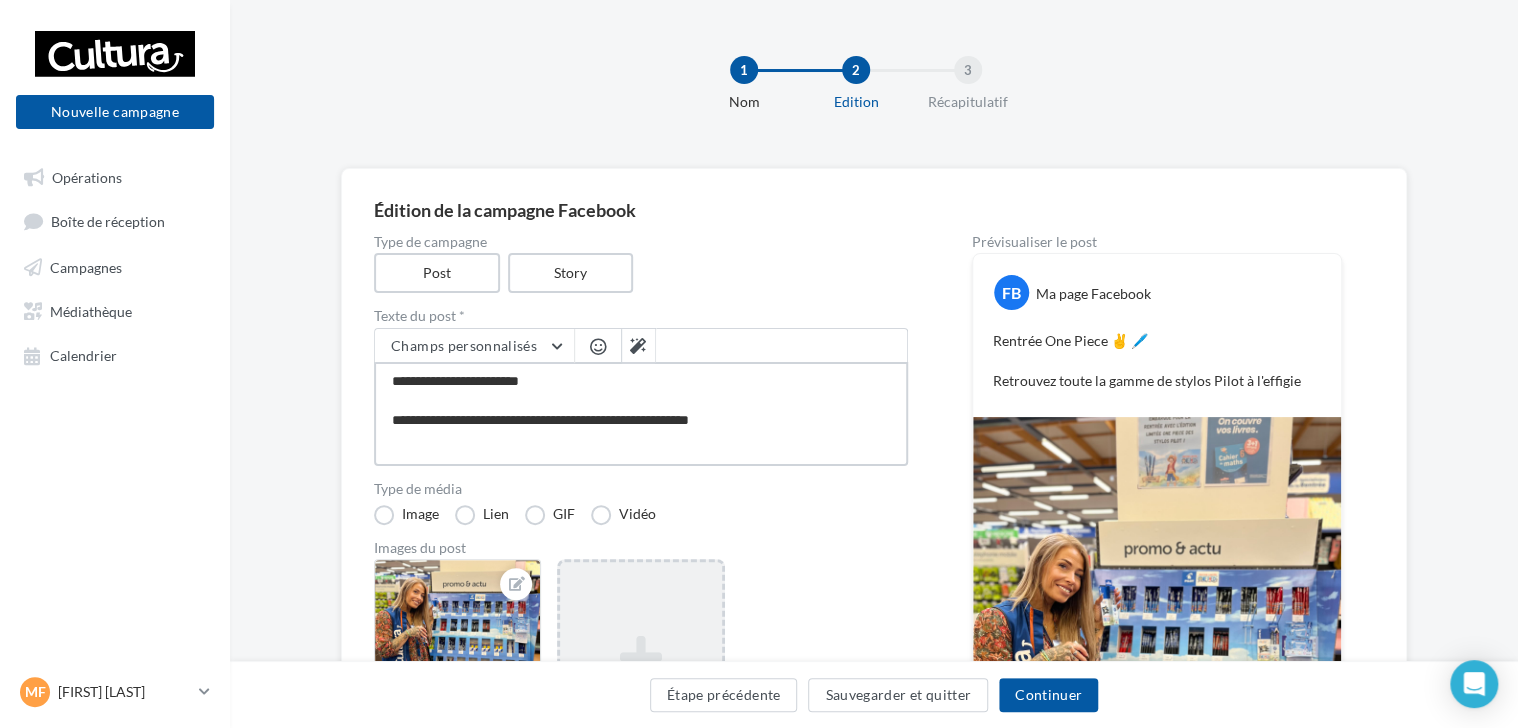 type on "**********" 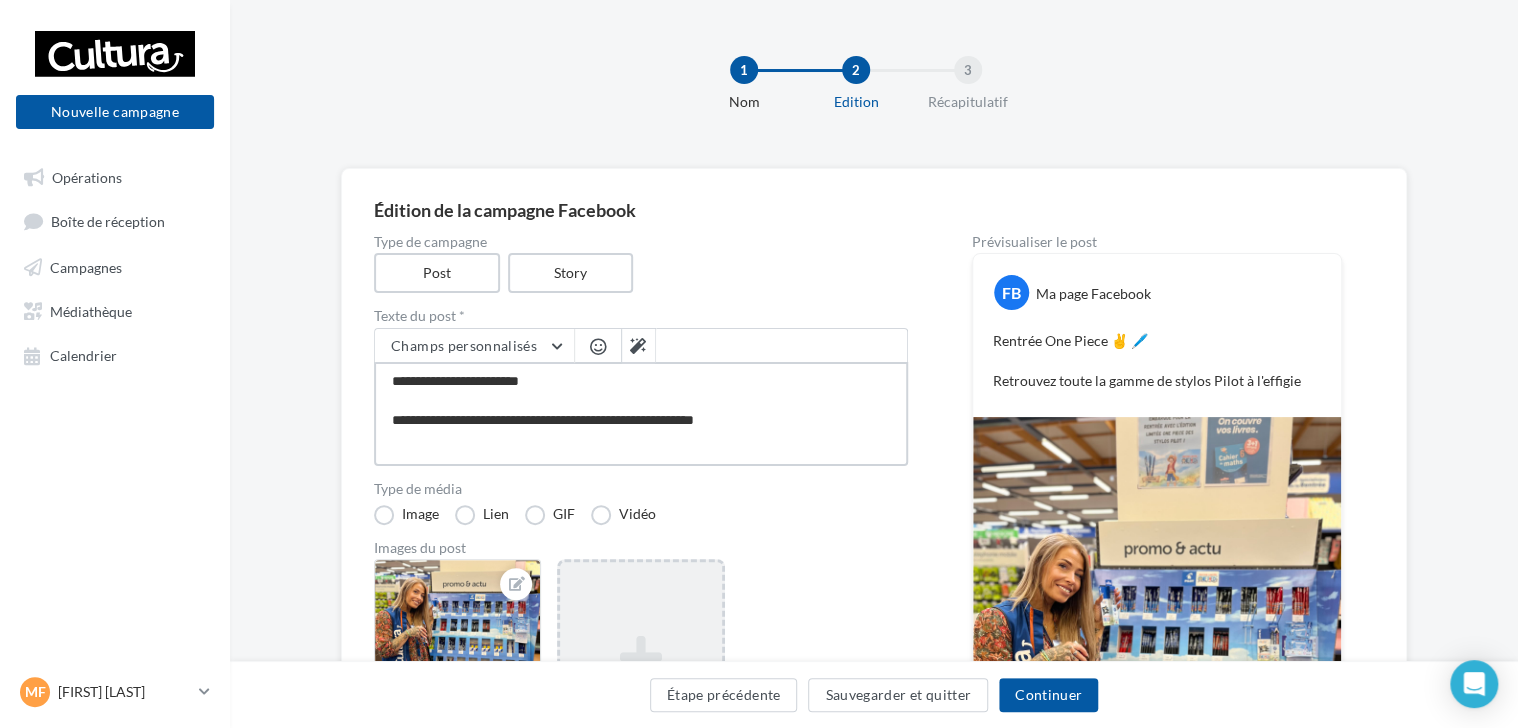 type on "**********" 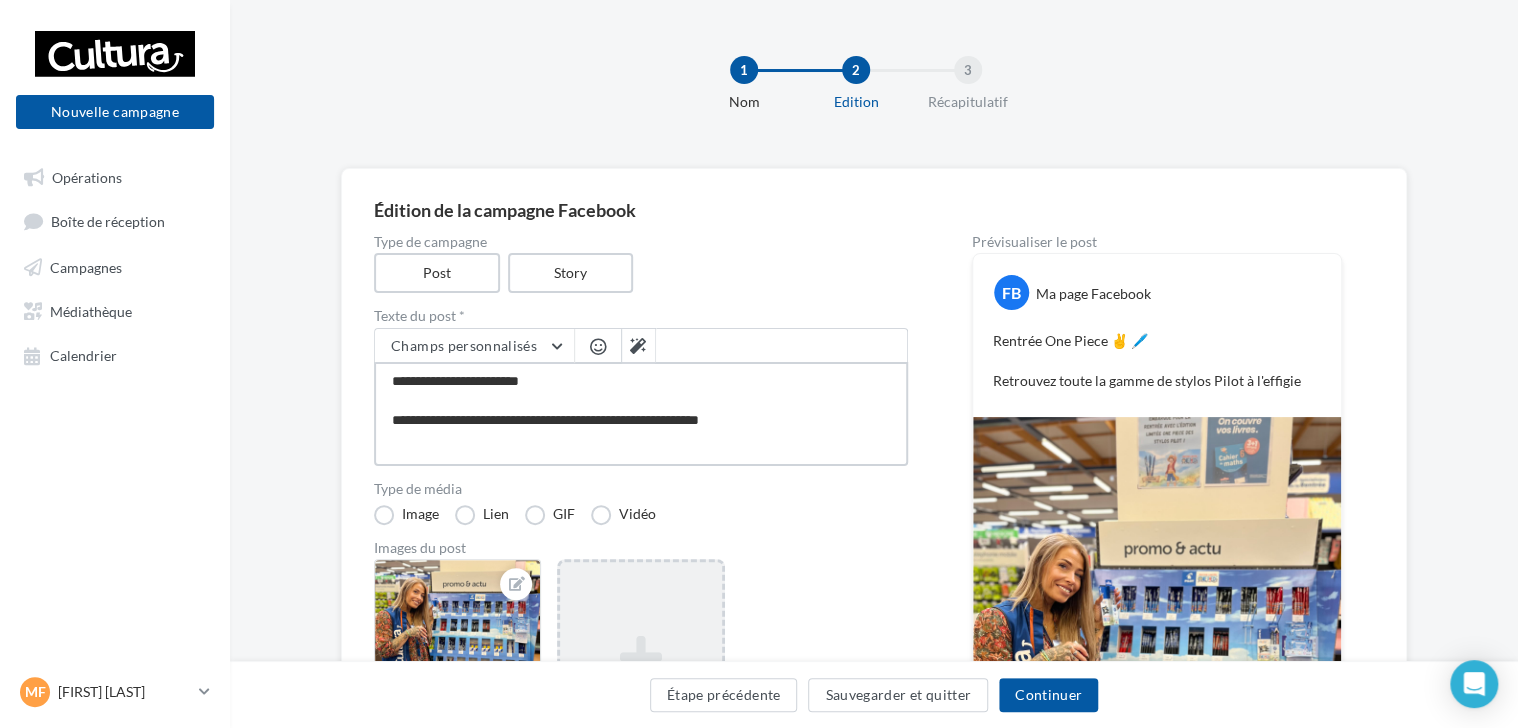 type on "**********" 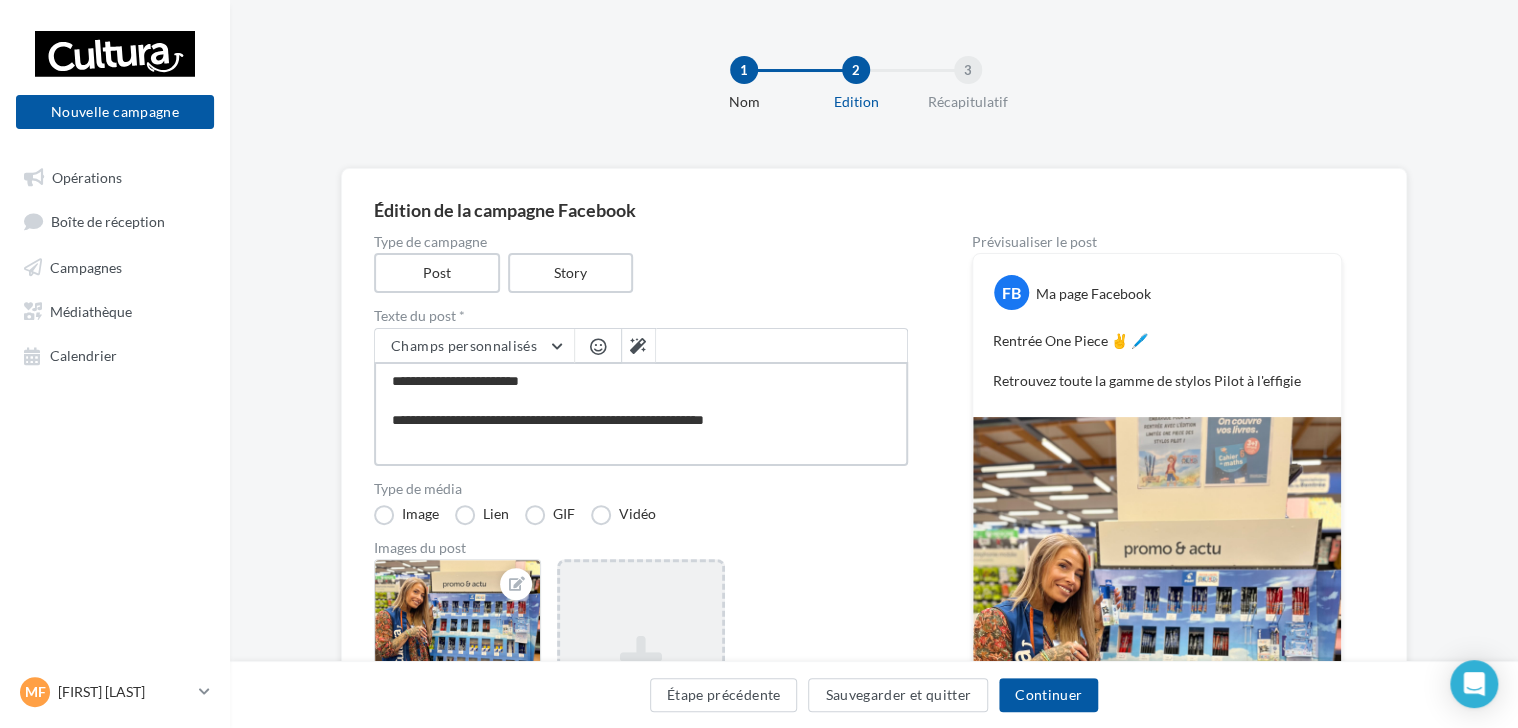 type on "**********" 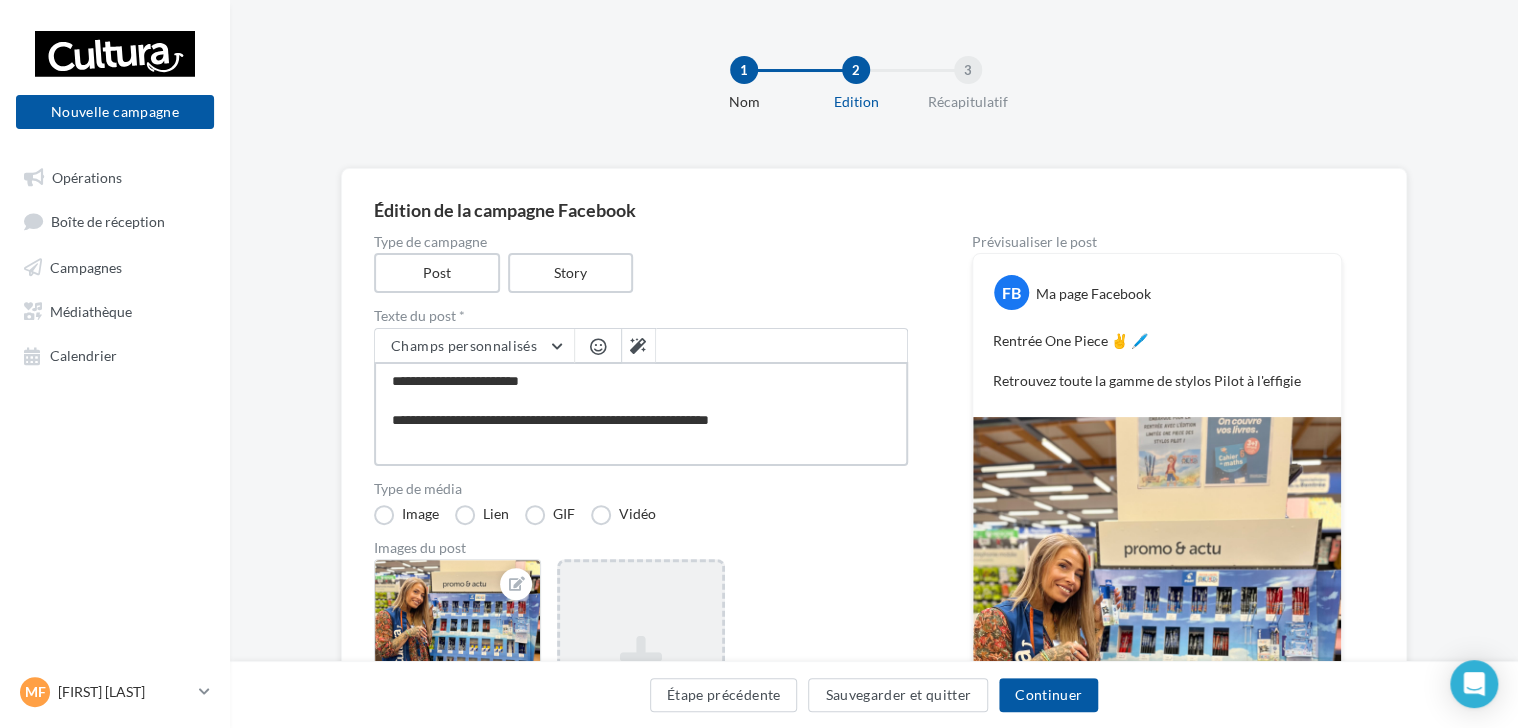 type on "**********" 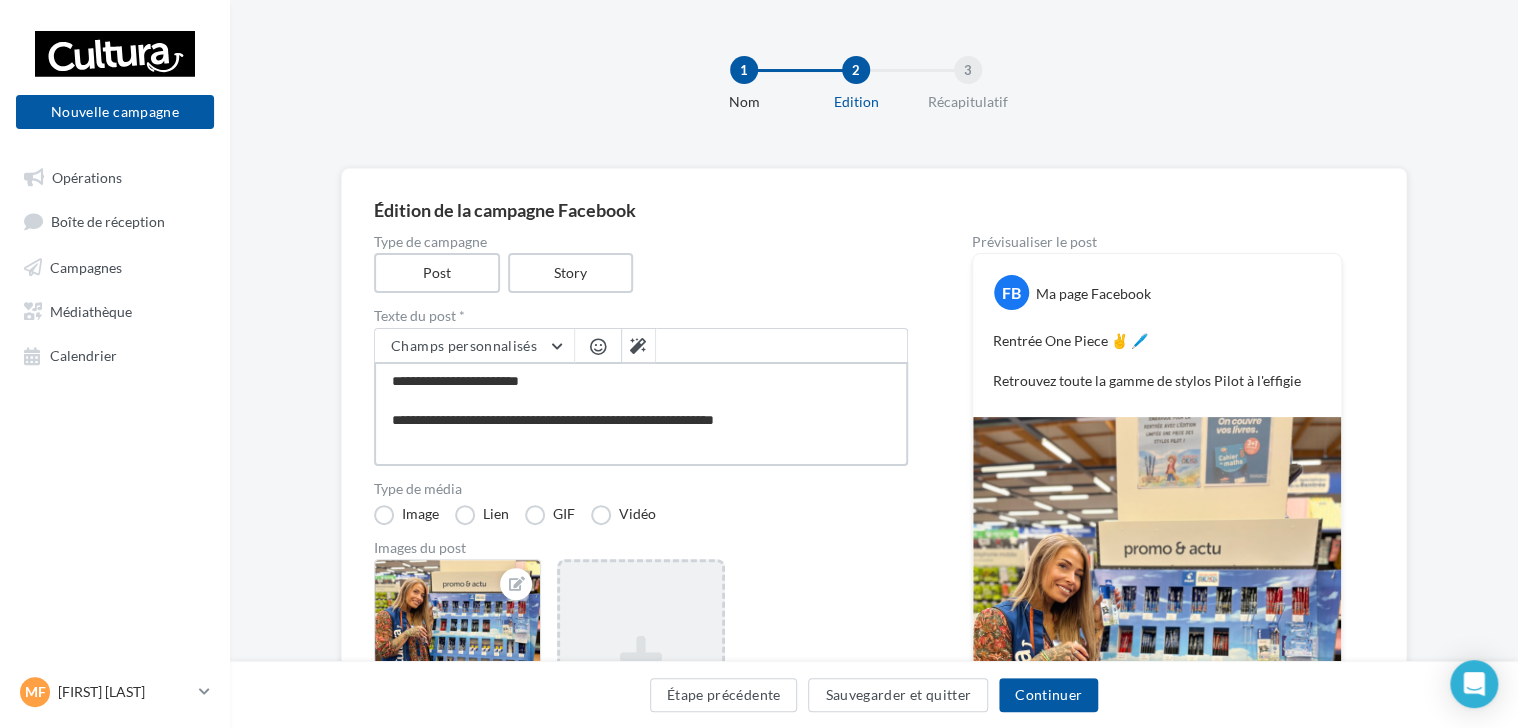 type on "**********" 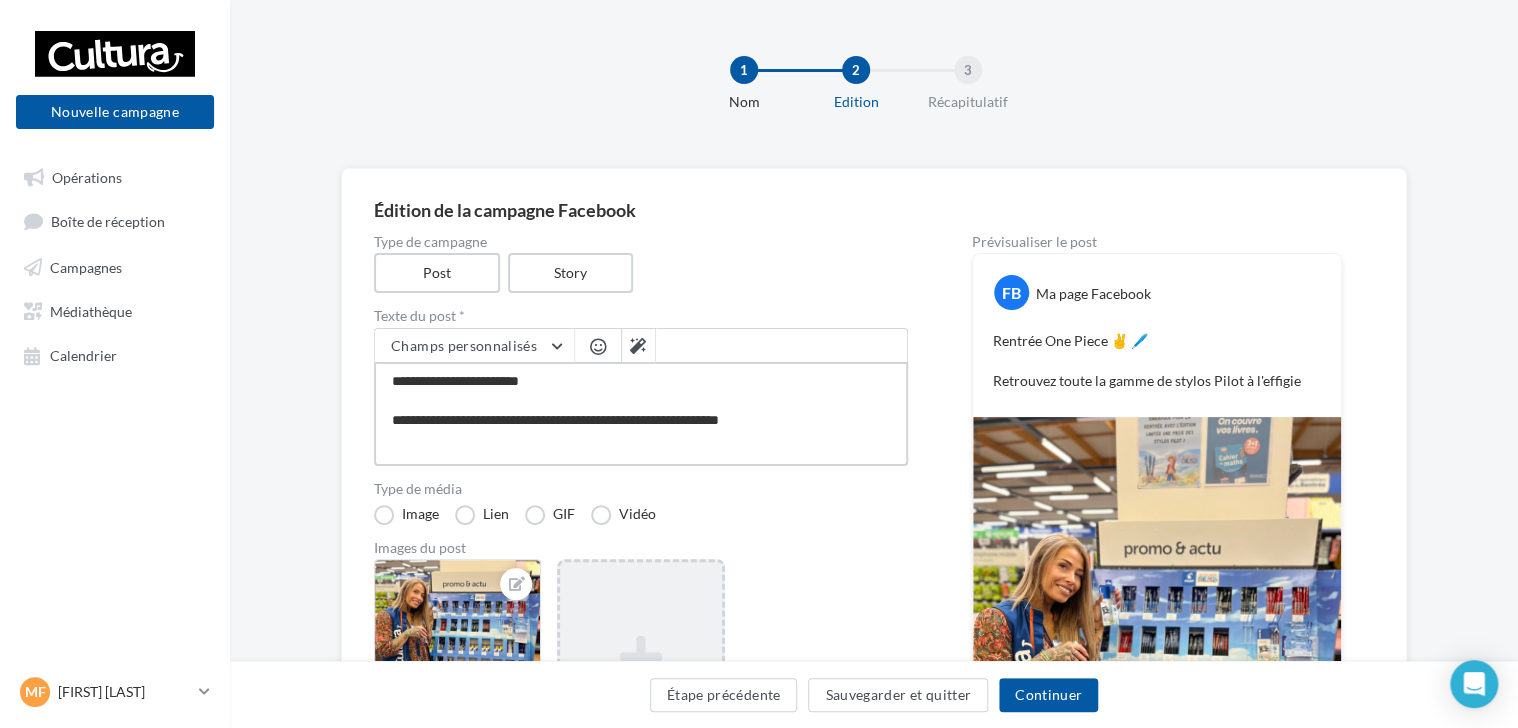 type on "**********" 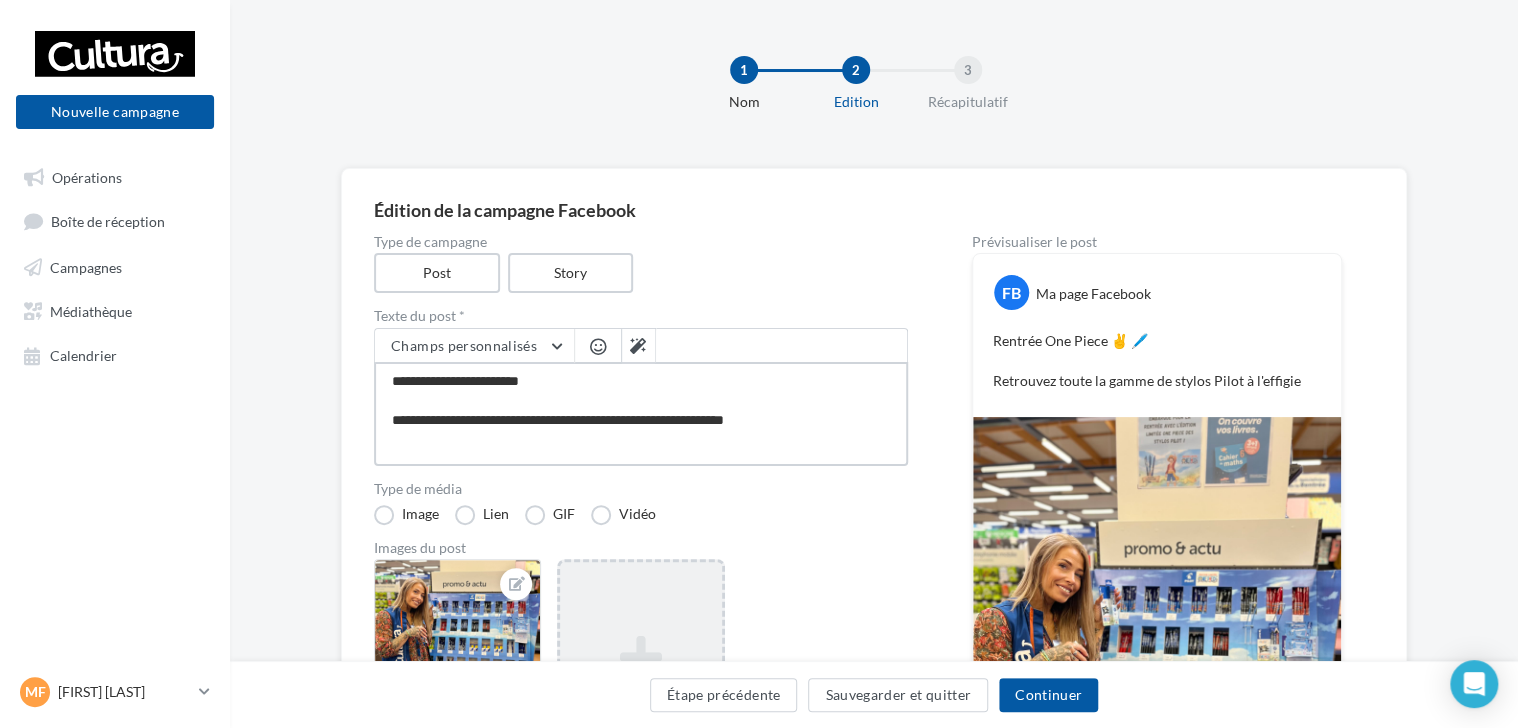type on "**********" 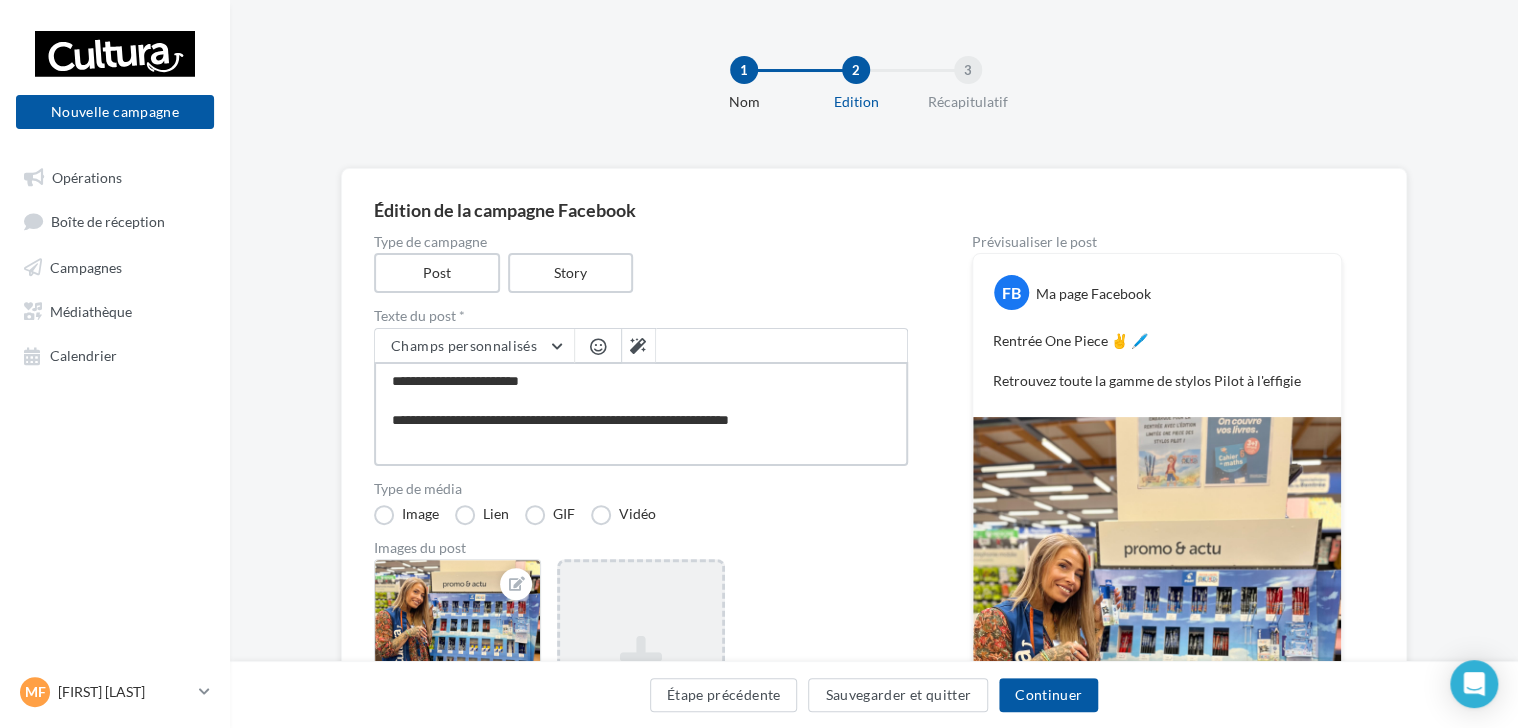 type on "**********" 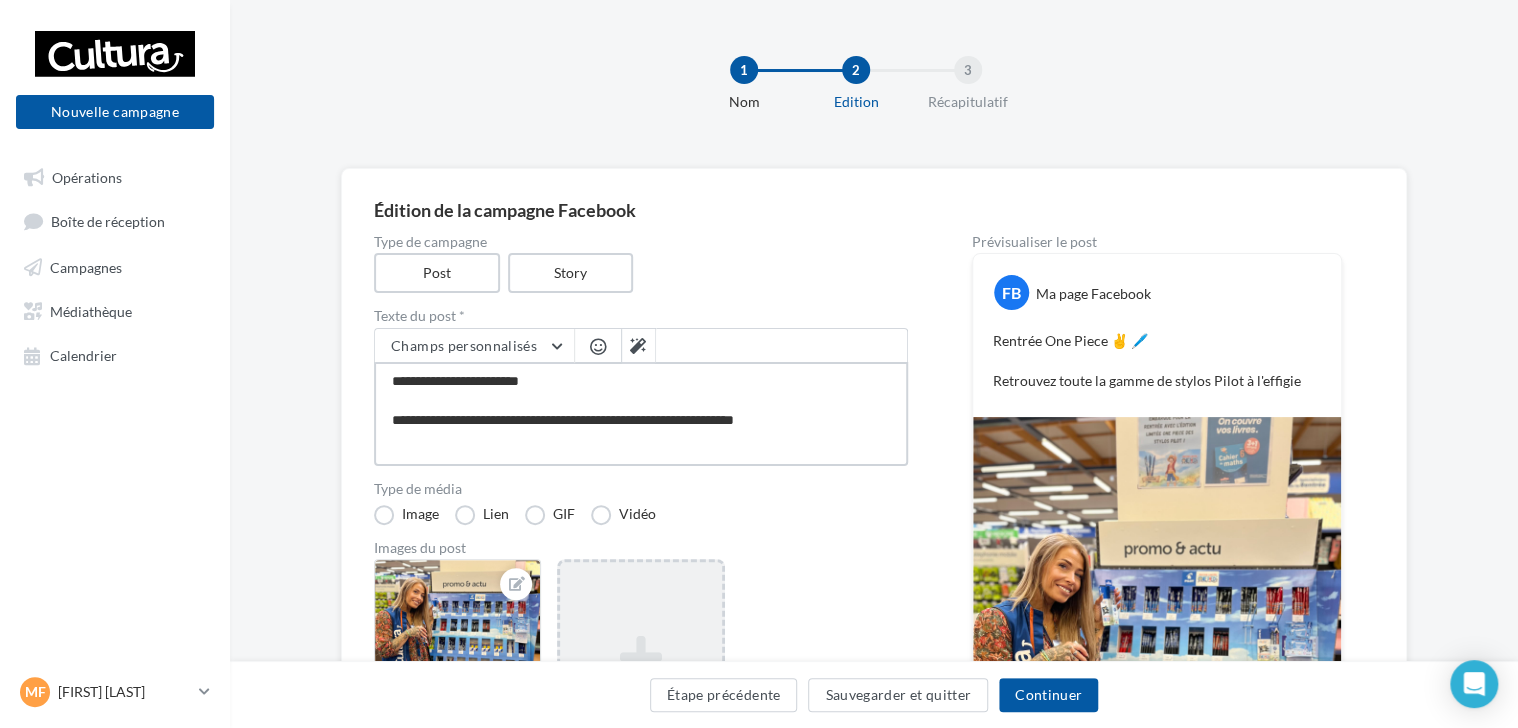 type on "**********" 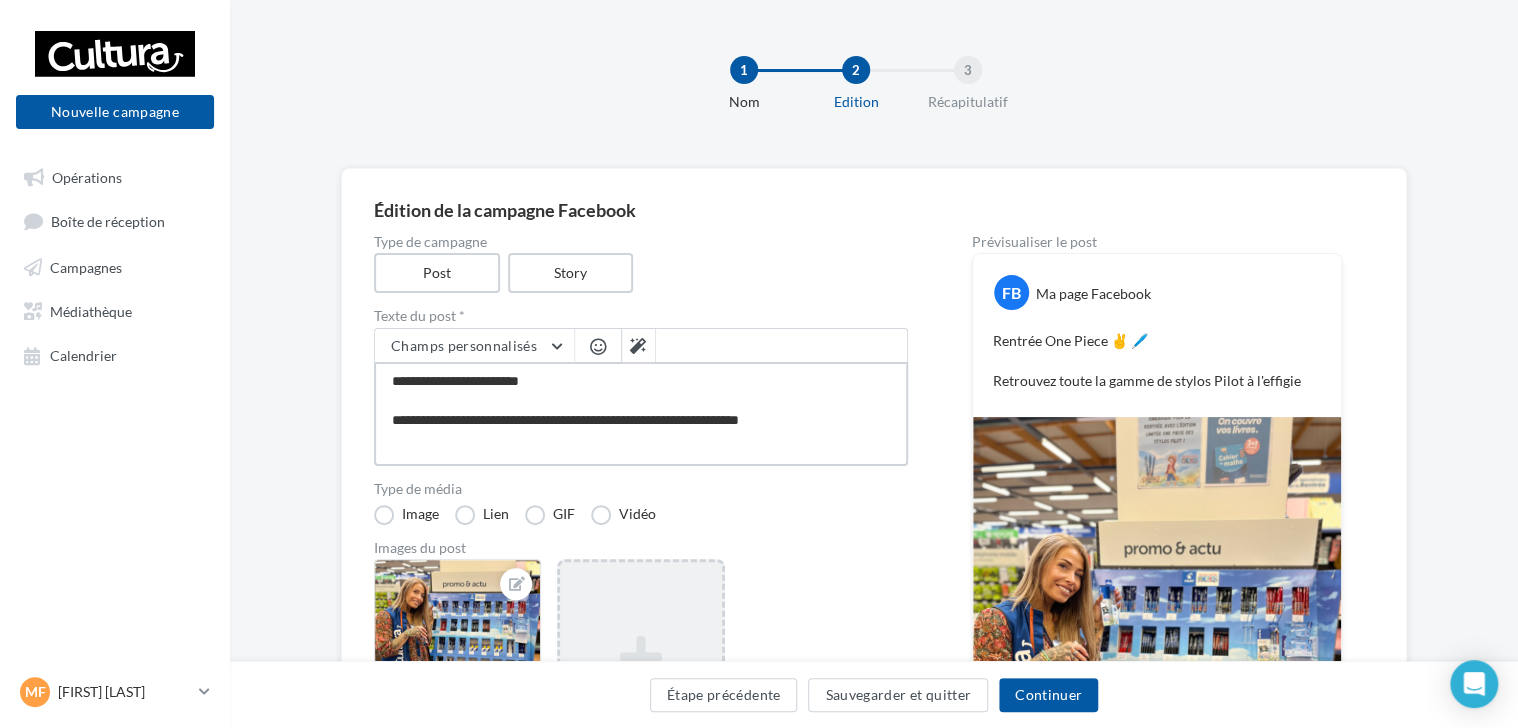 type on "**********" 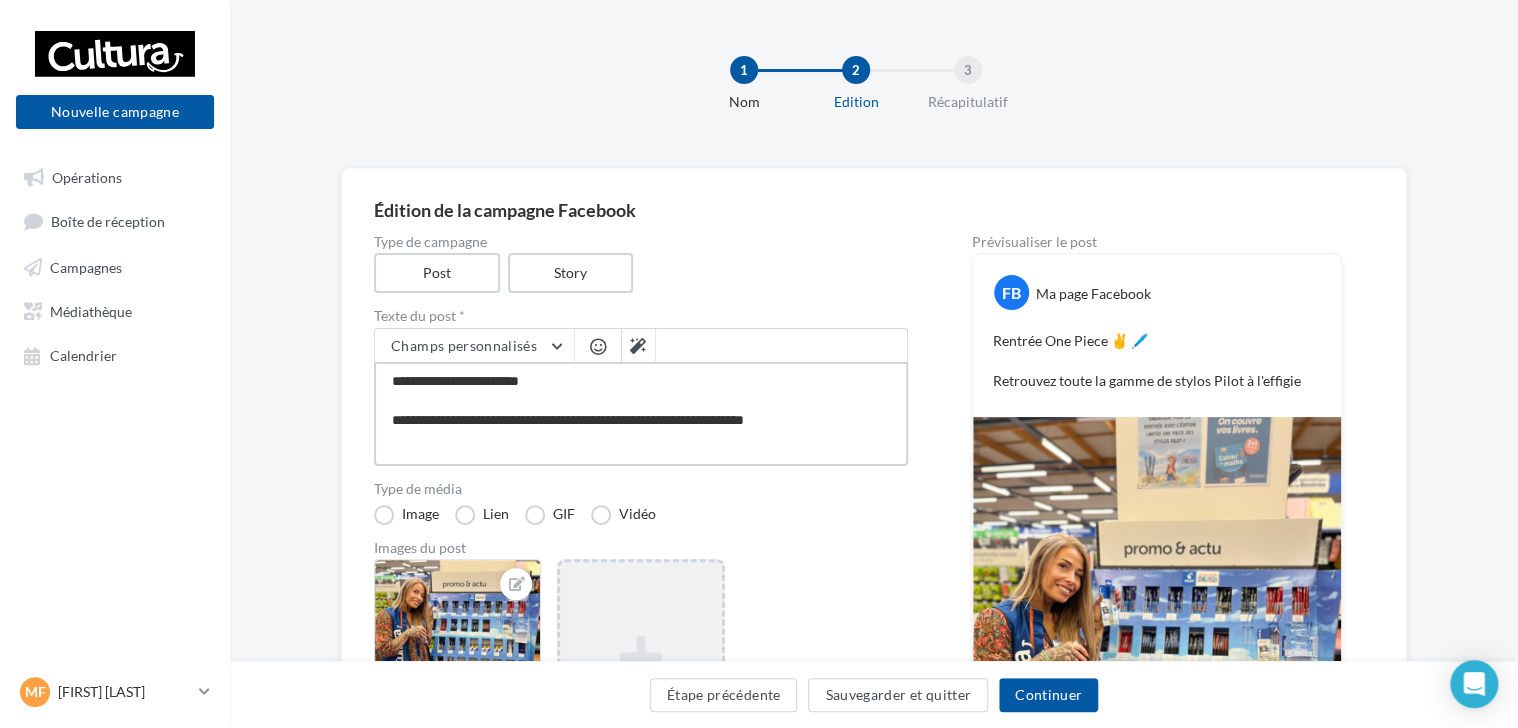 type on "**********" 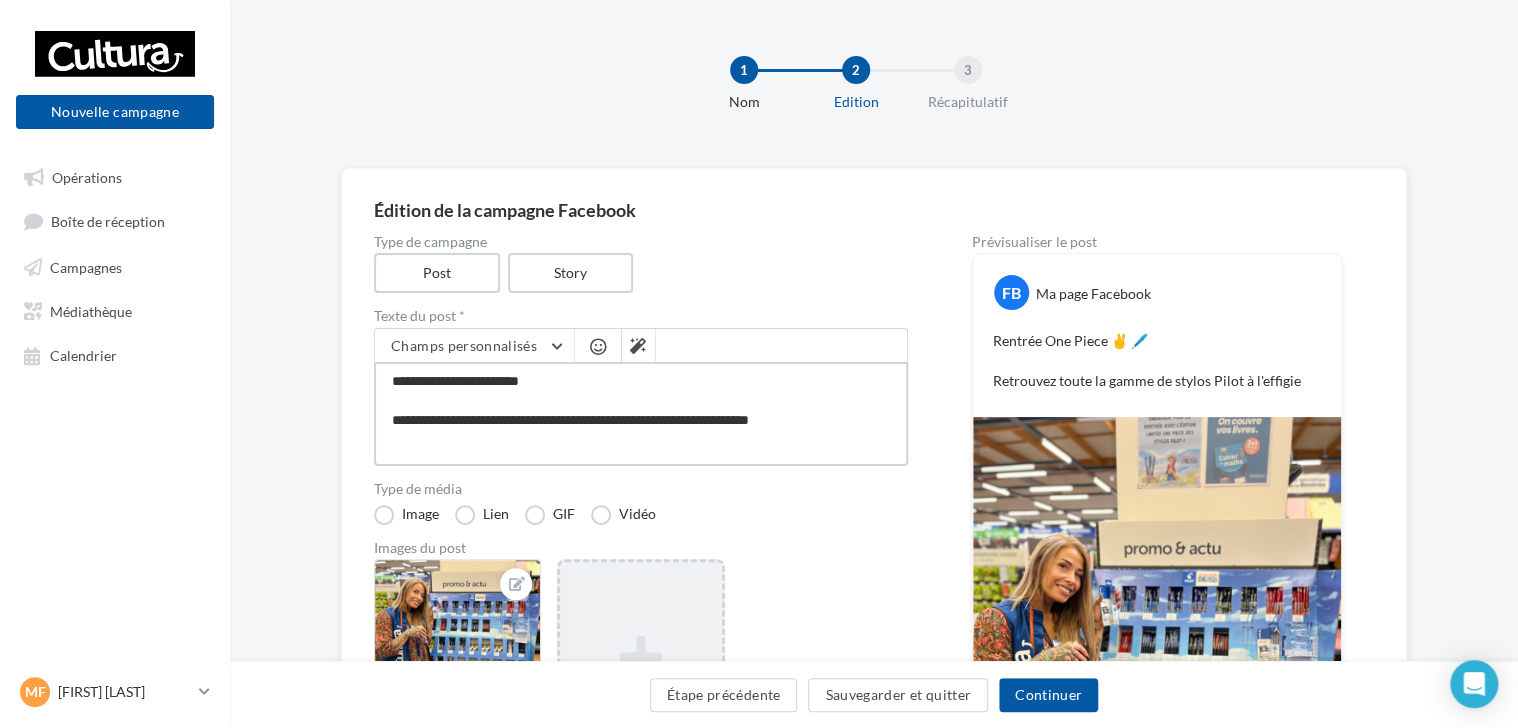 type on "**********" 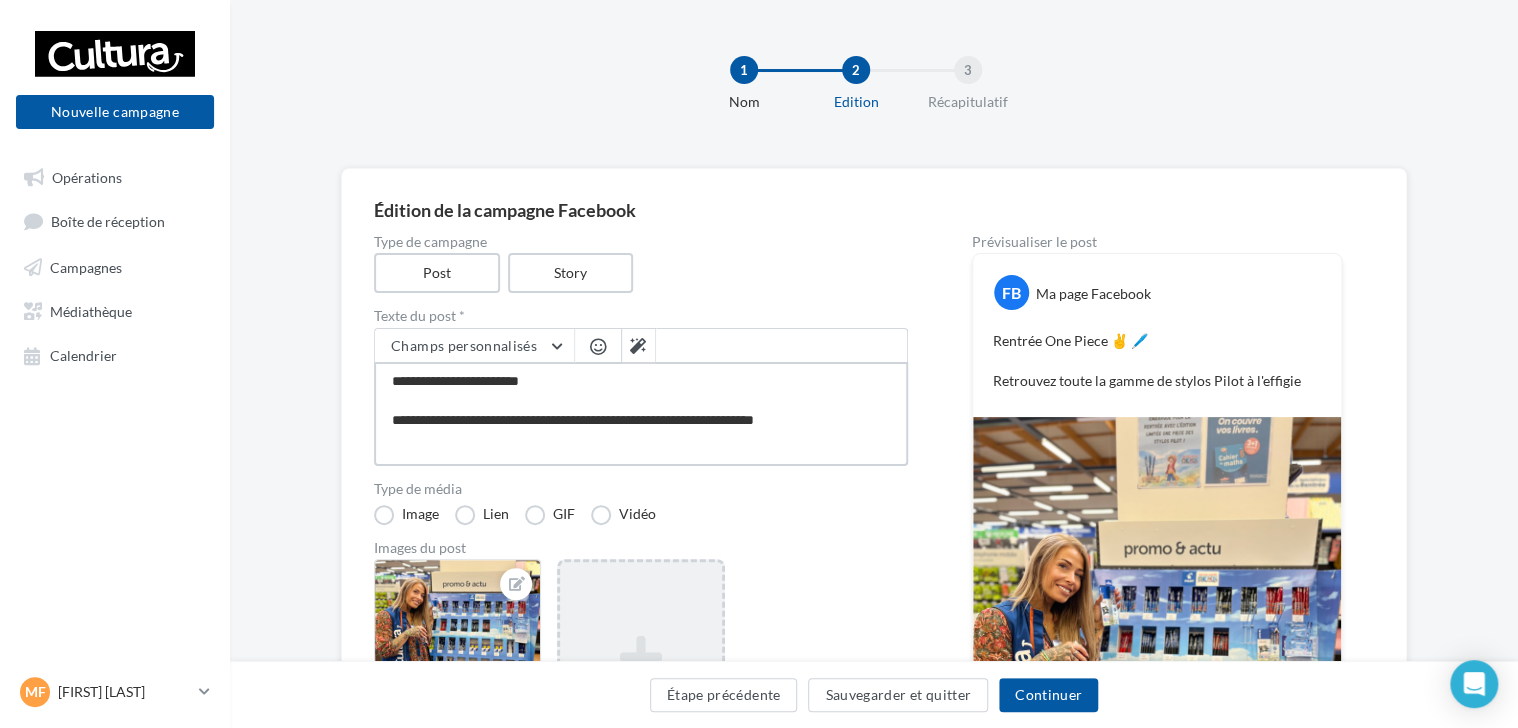 type on "**********" 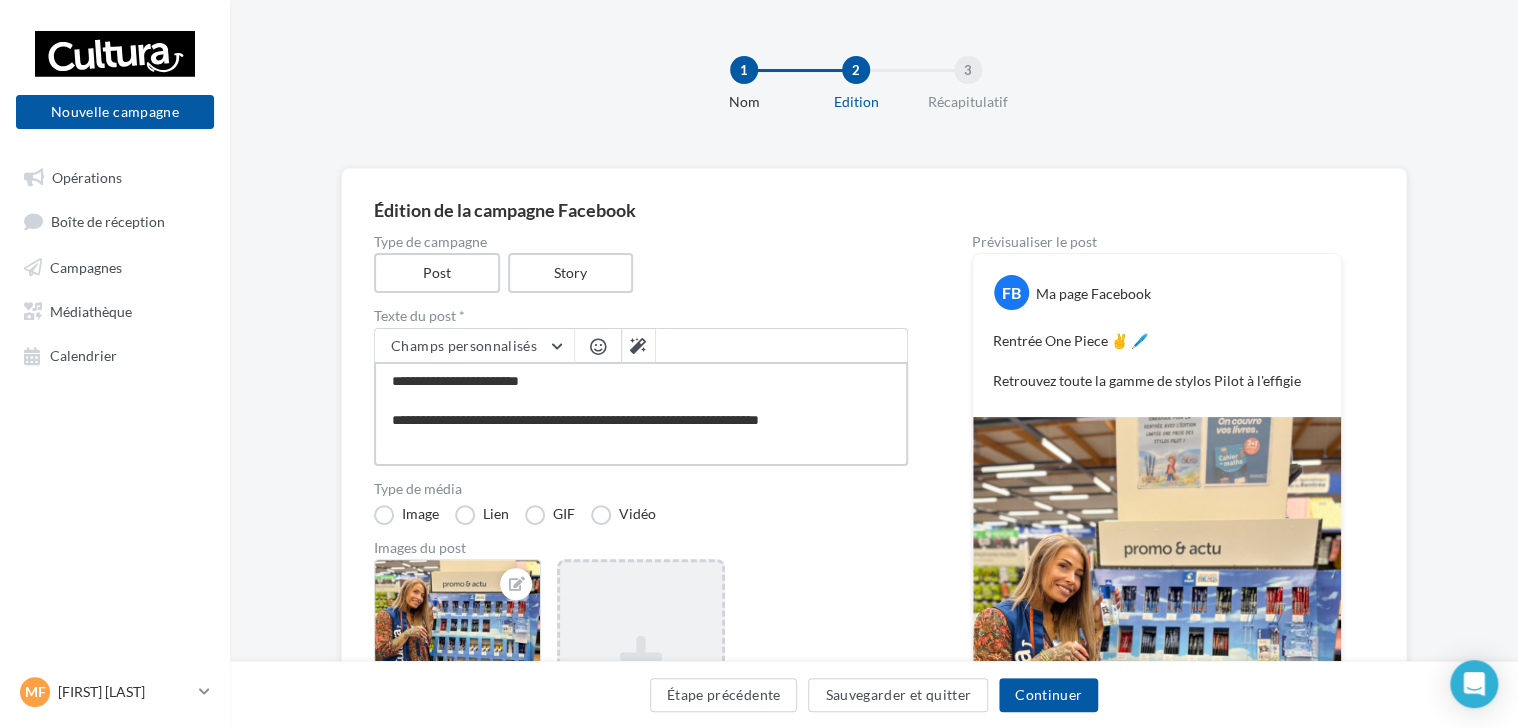 type on "**********" 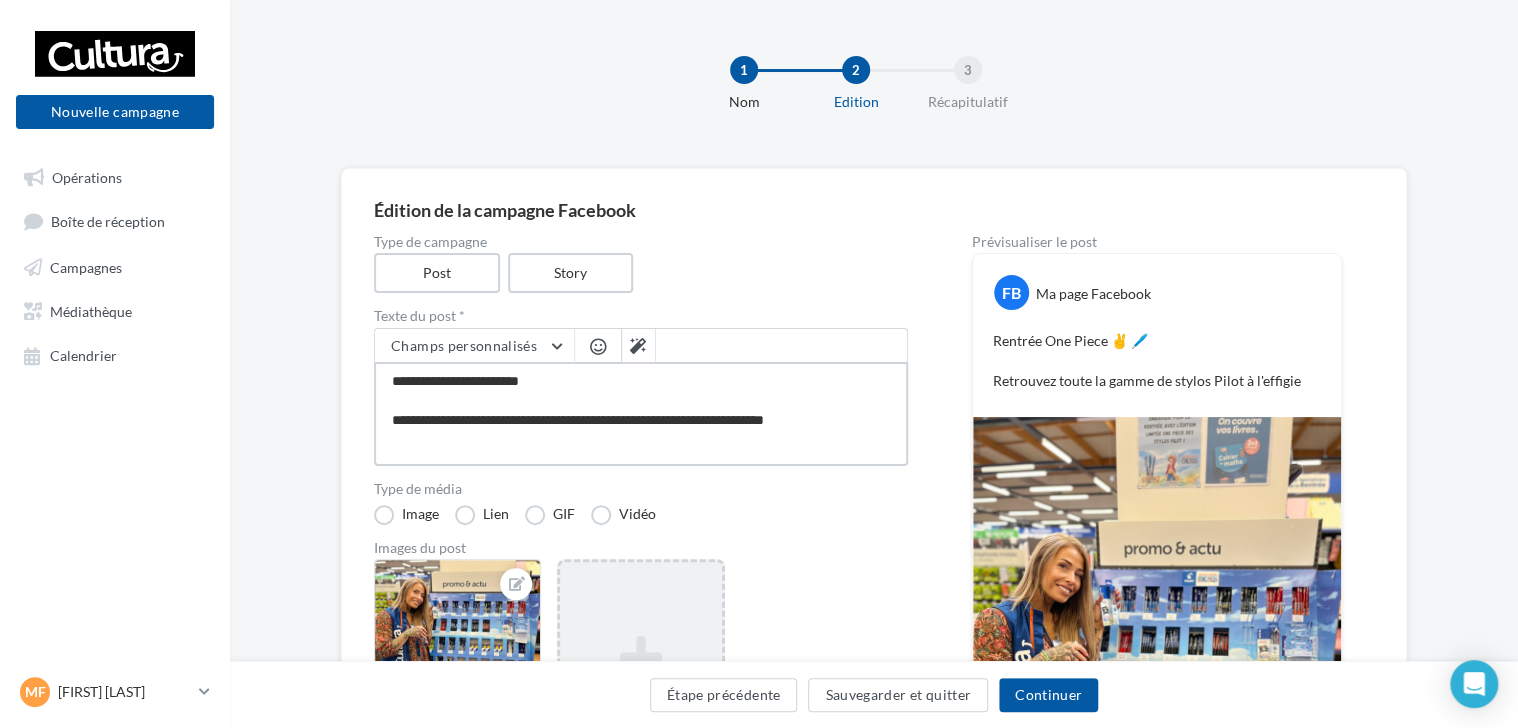 type on "**********" 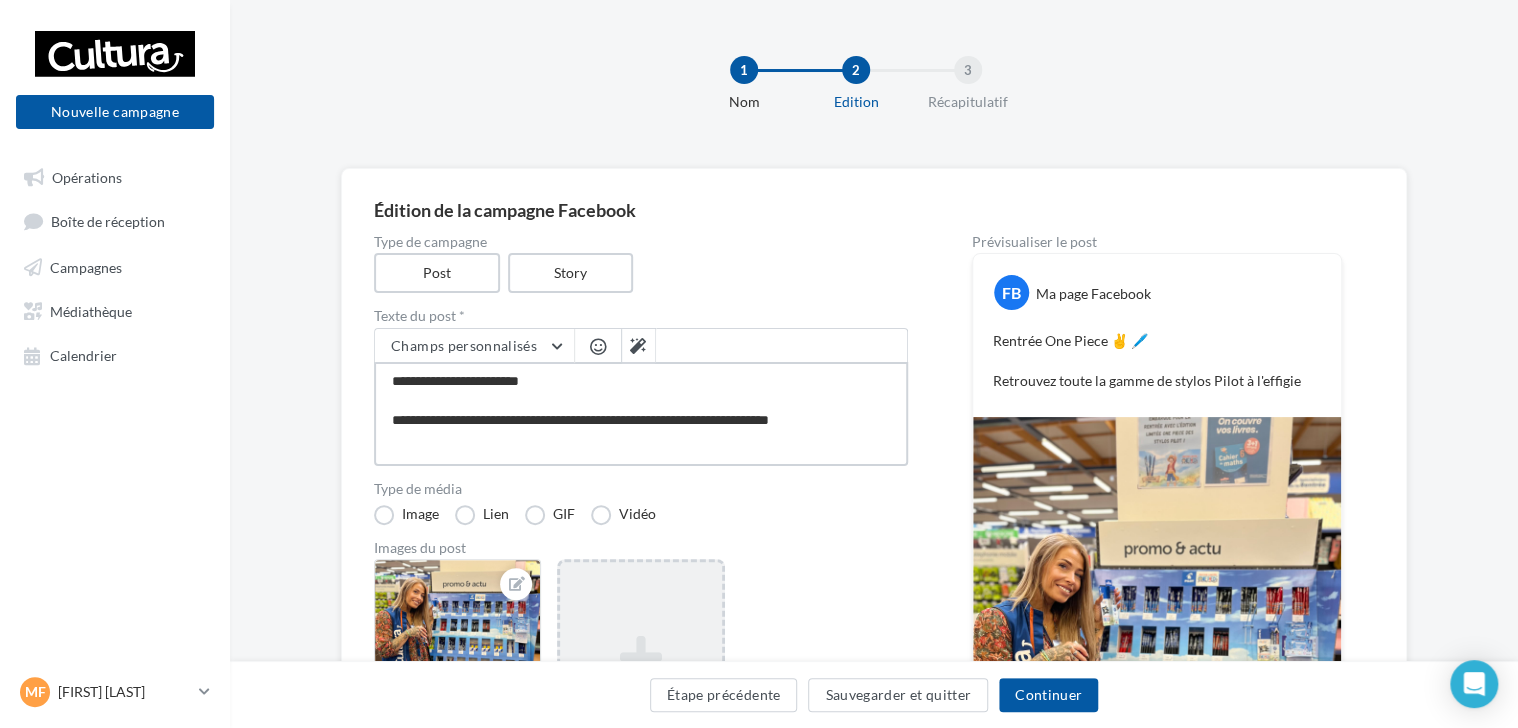 type on "**********" 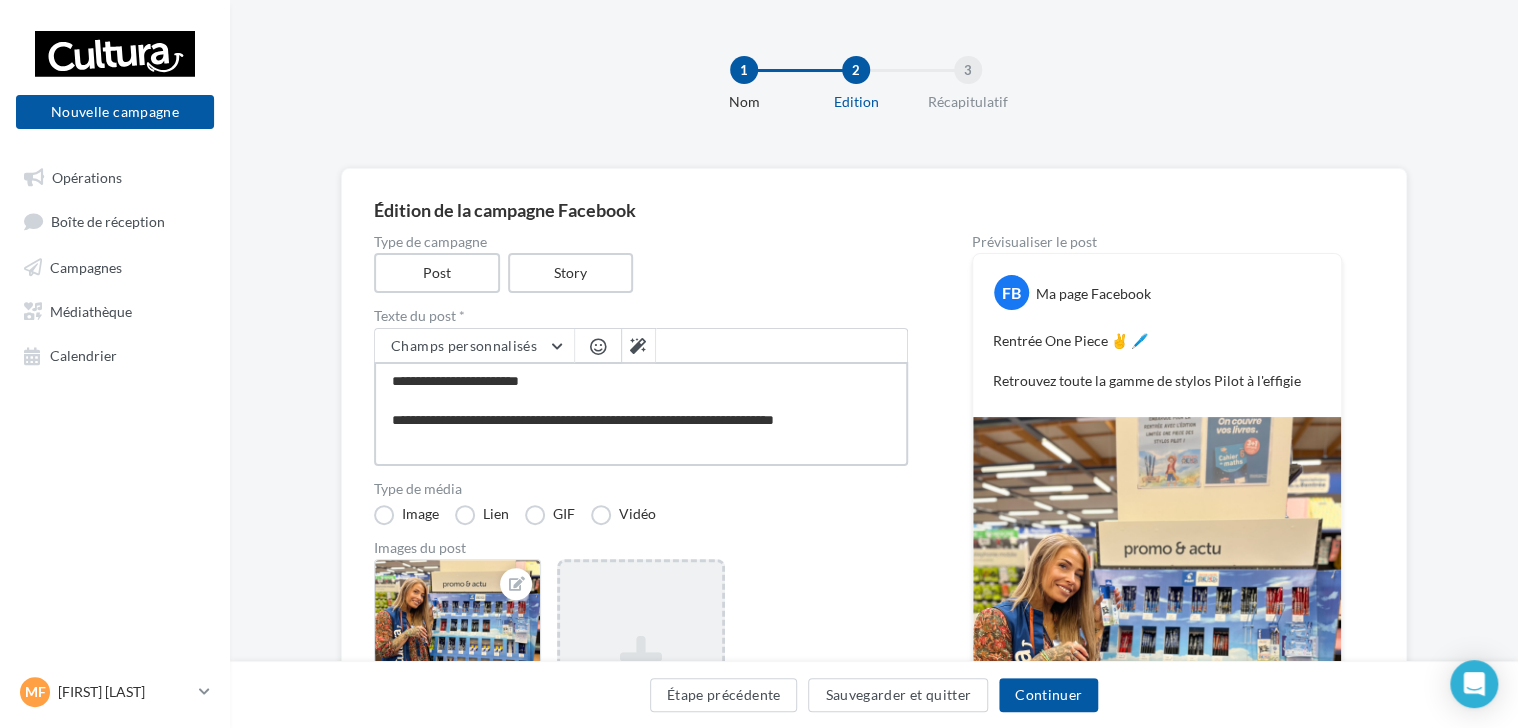 type on "**********" 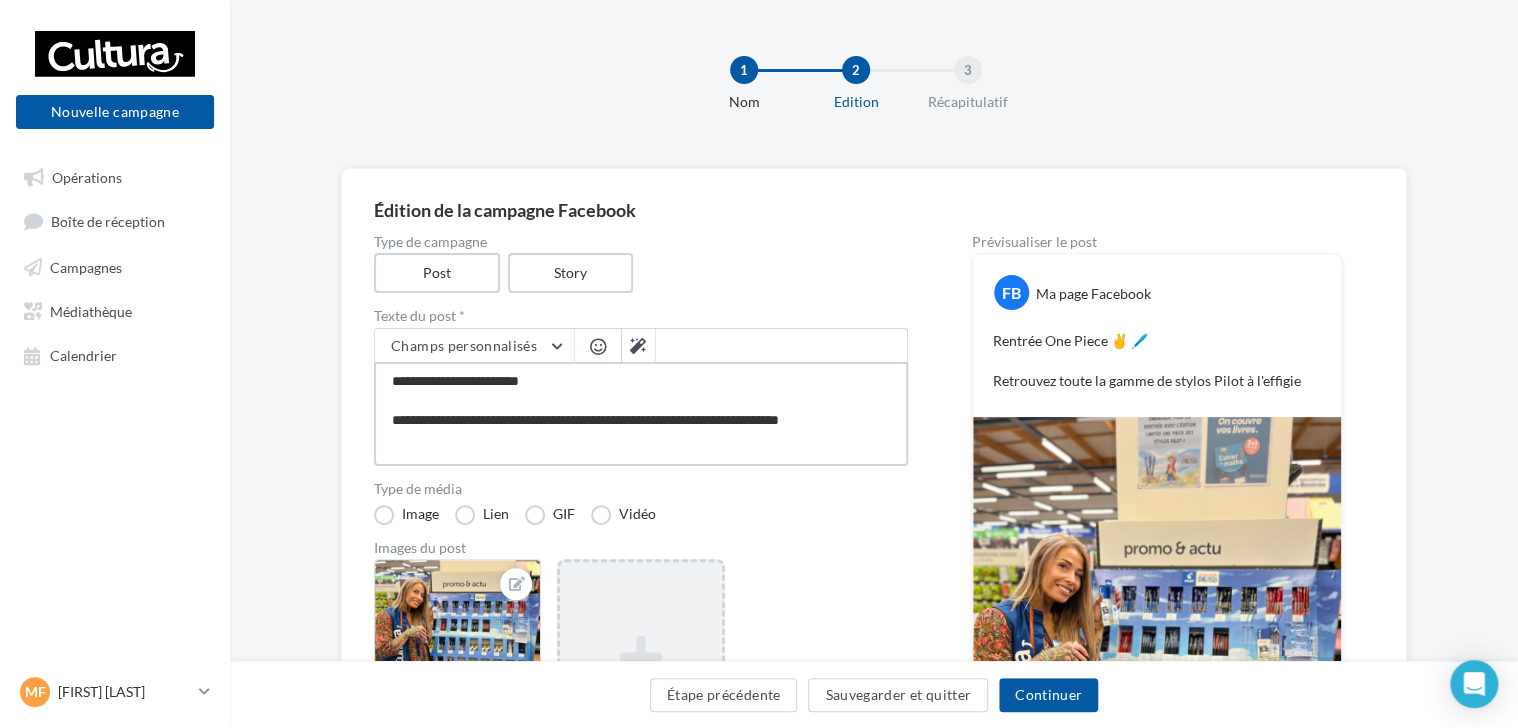 type on "**********" 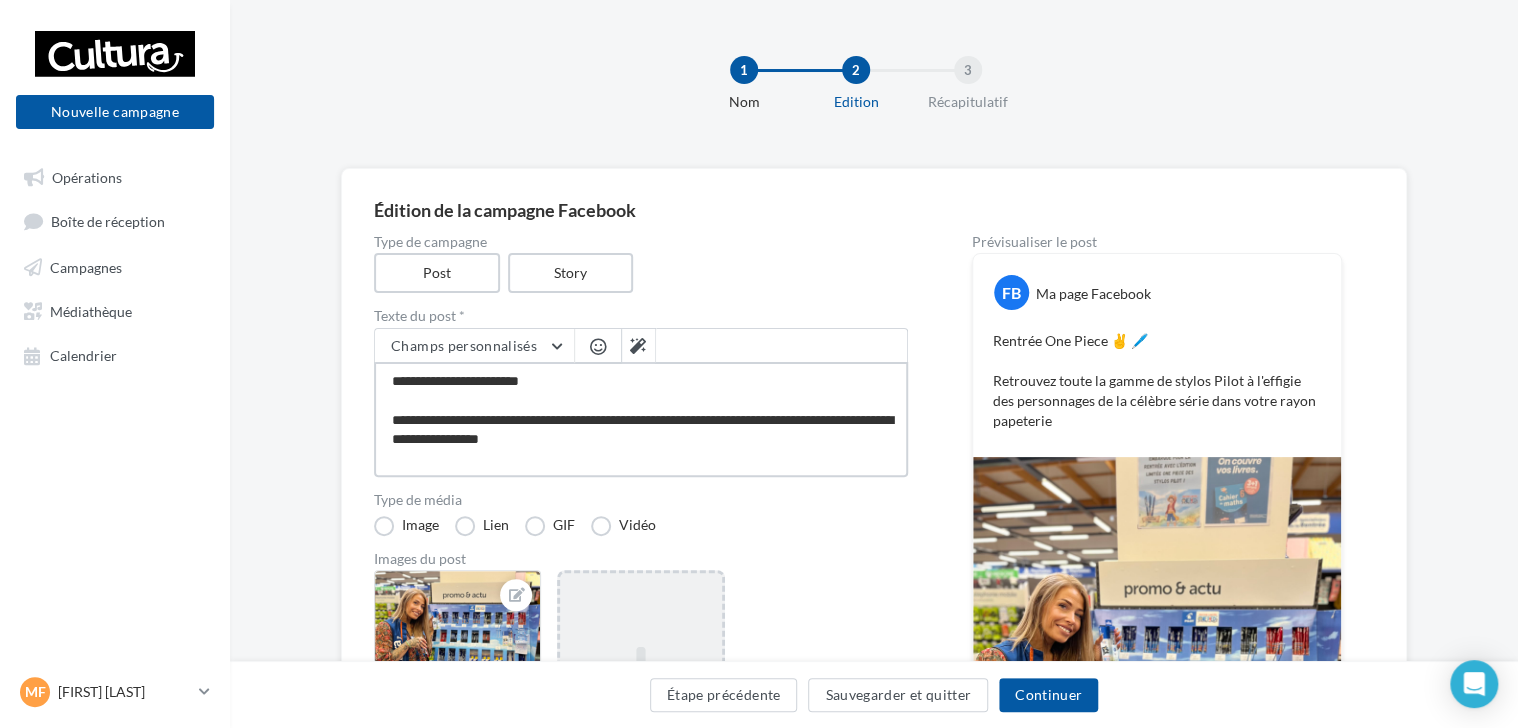 click on "**********" at bounding box center [641, 419] 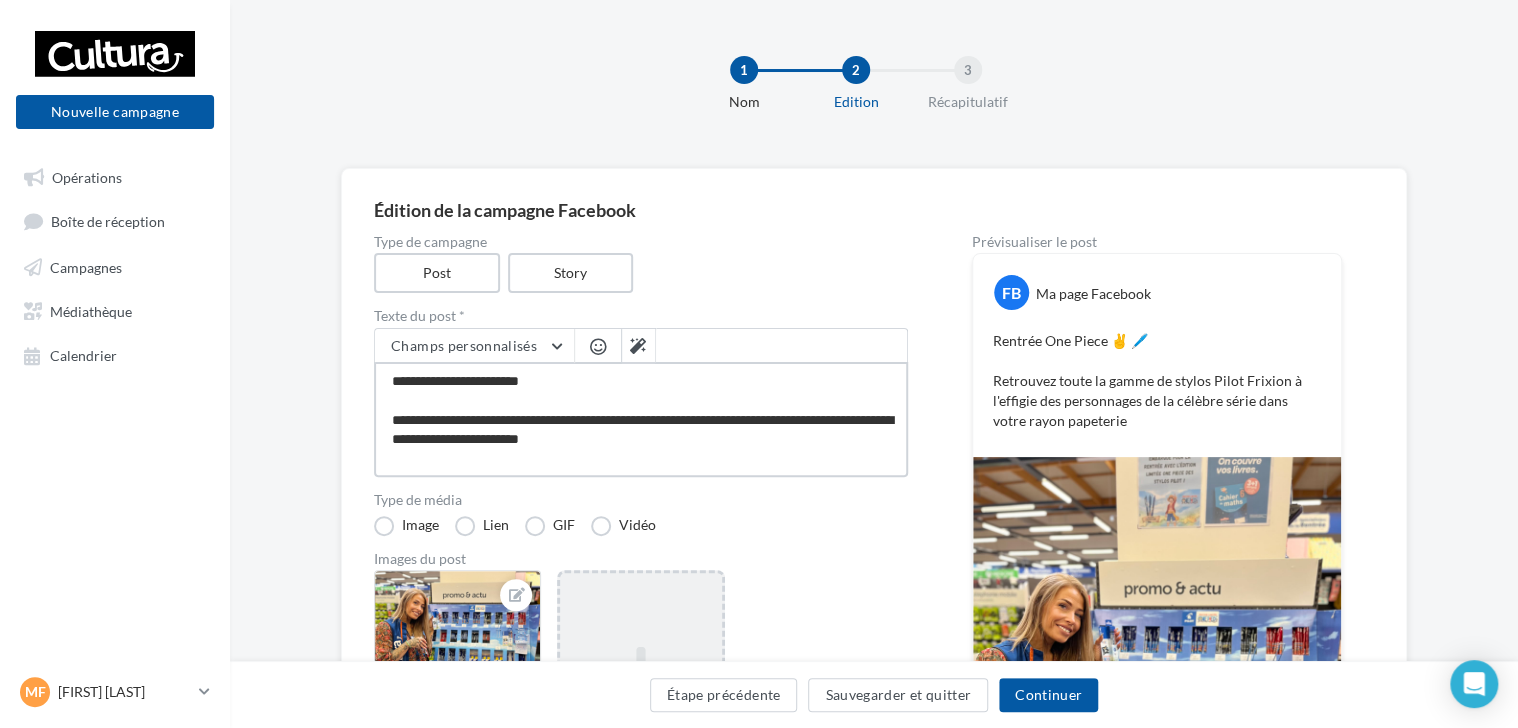 click on "**********" at bounding box center (641, 419) 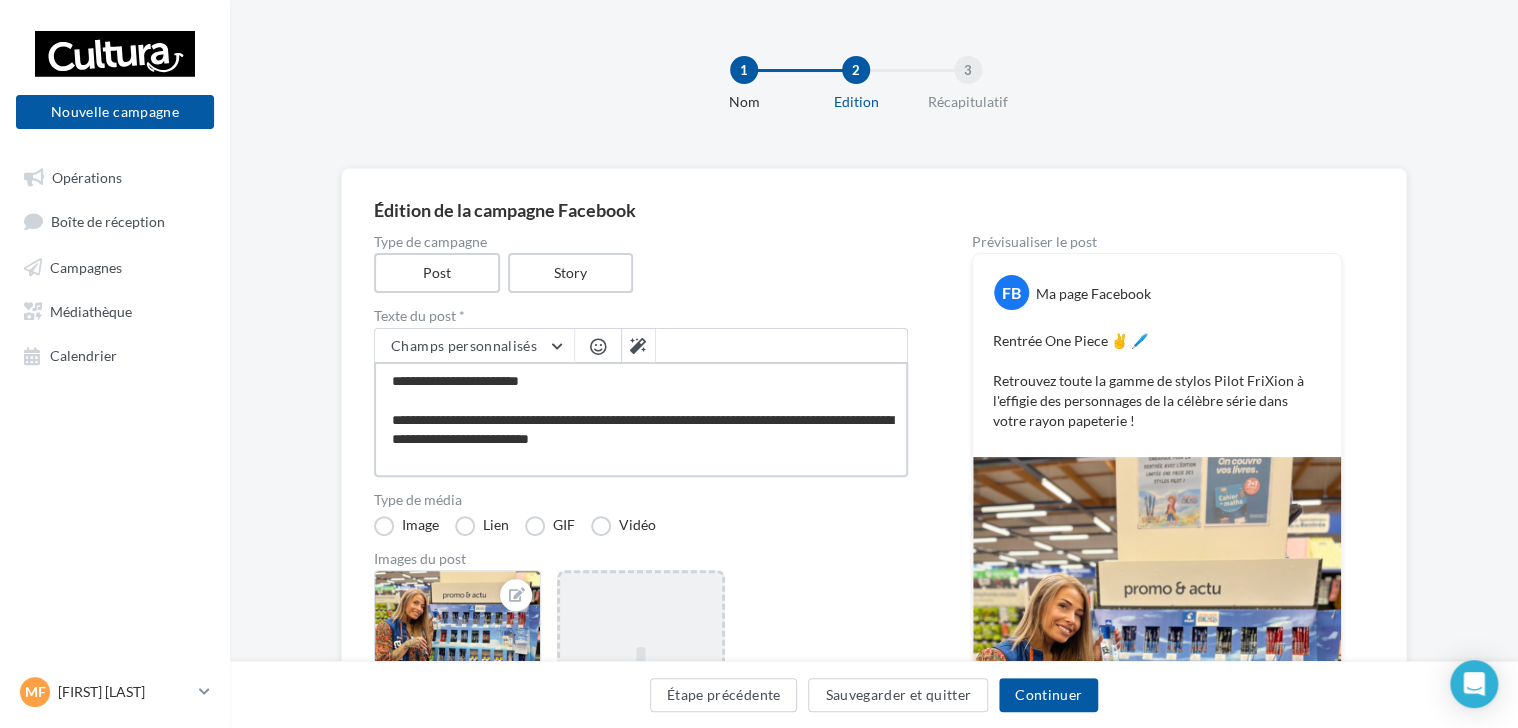 click on "**********" at bounding box center (641, 419) 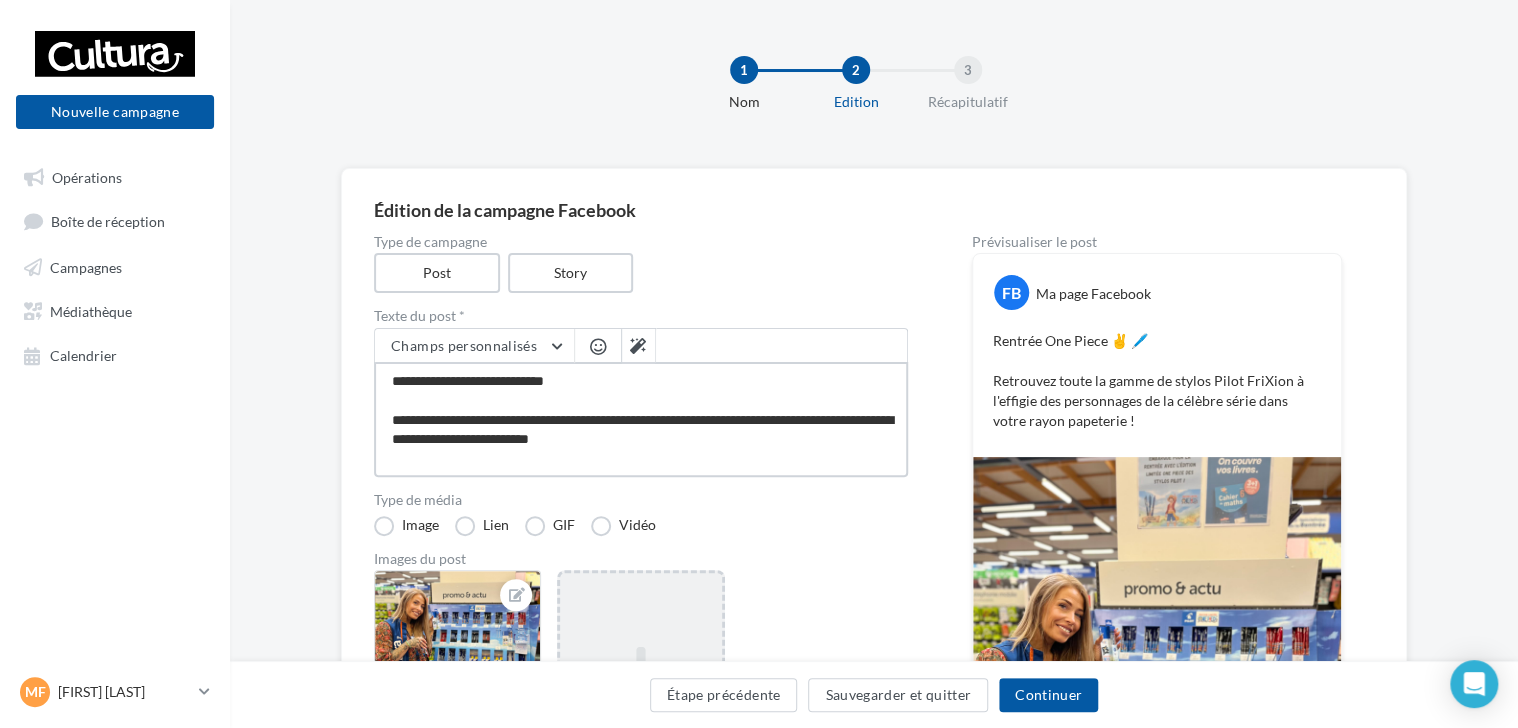 click on "**********" at bounding box center (641, 419) 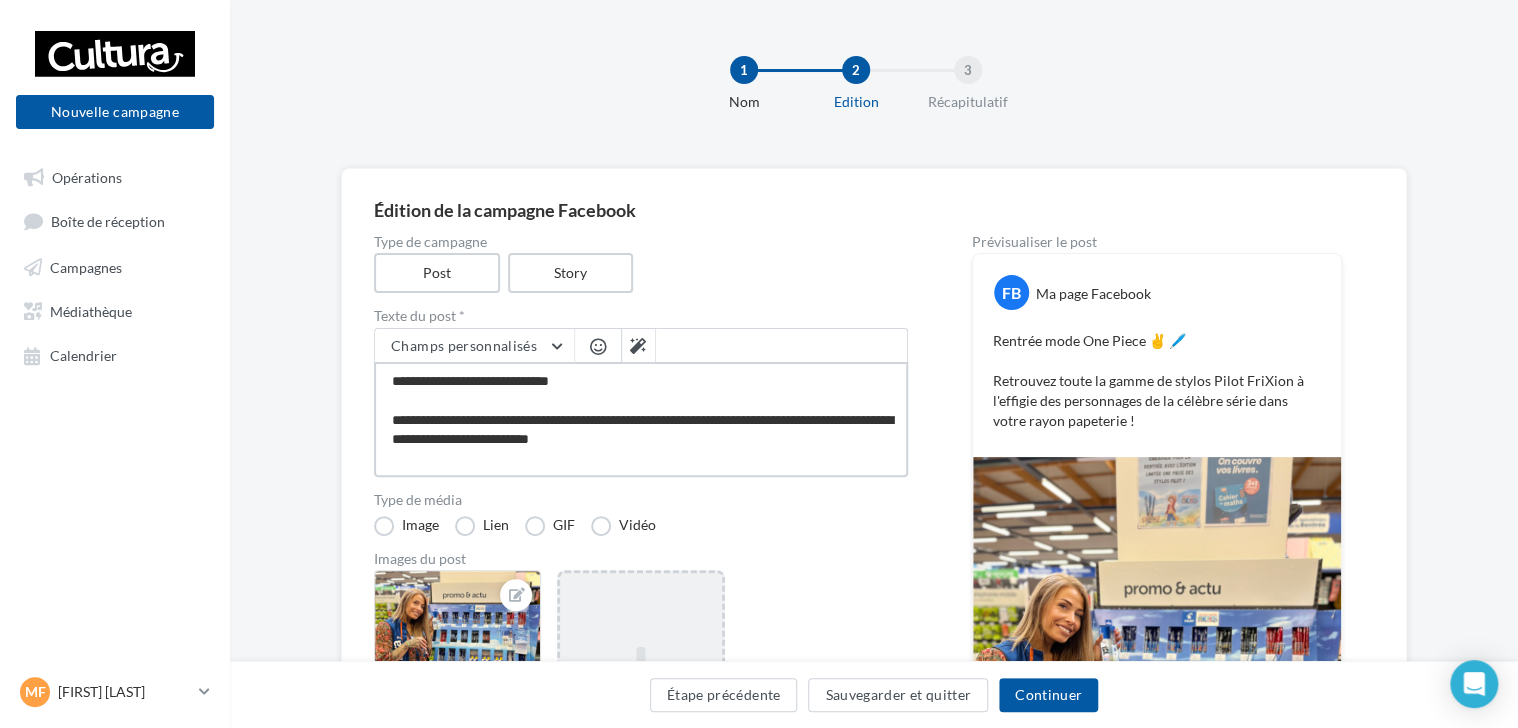 click on "**********" at bounding box center [641, 419] 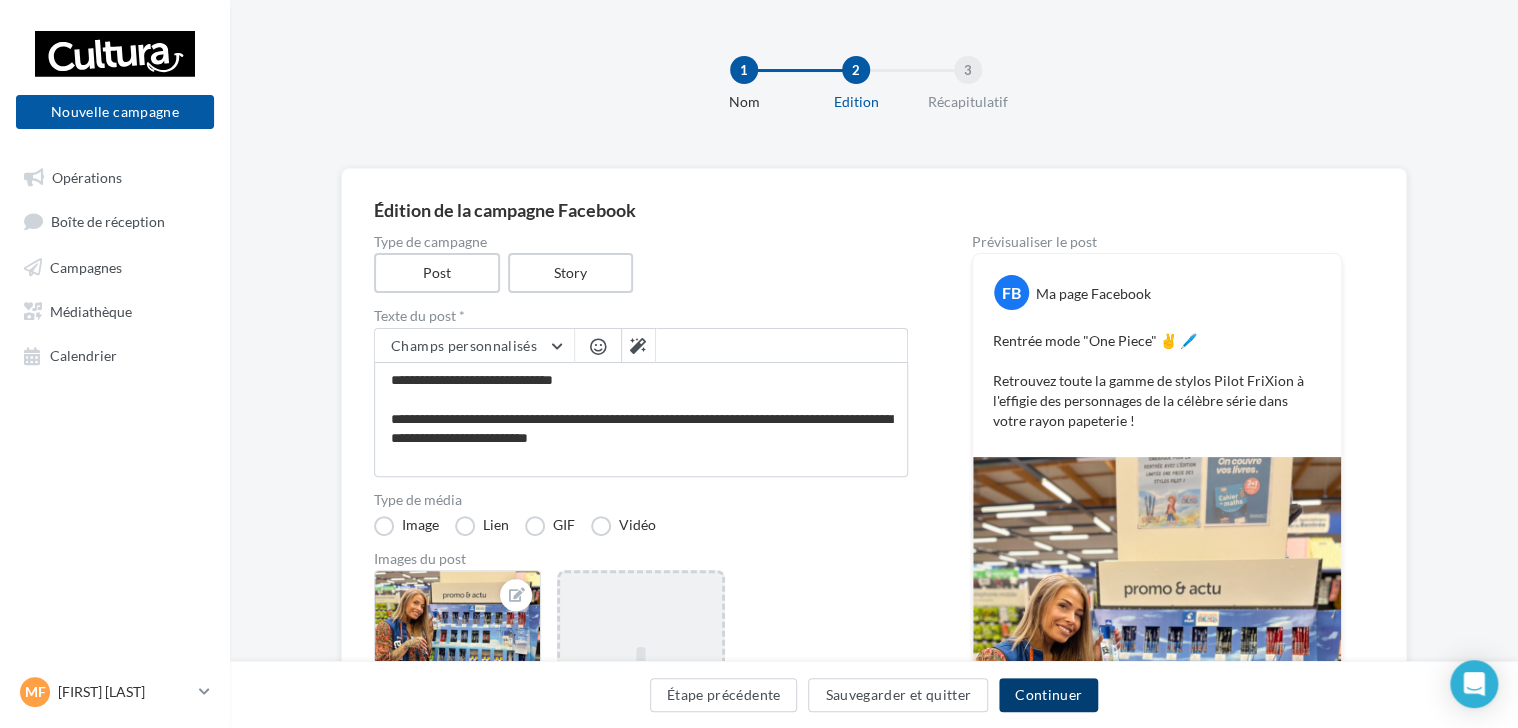 click on "Continuer" at bounding box center (1048, 695) 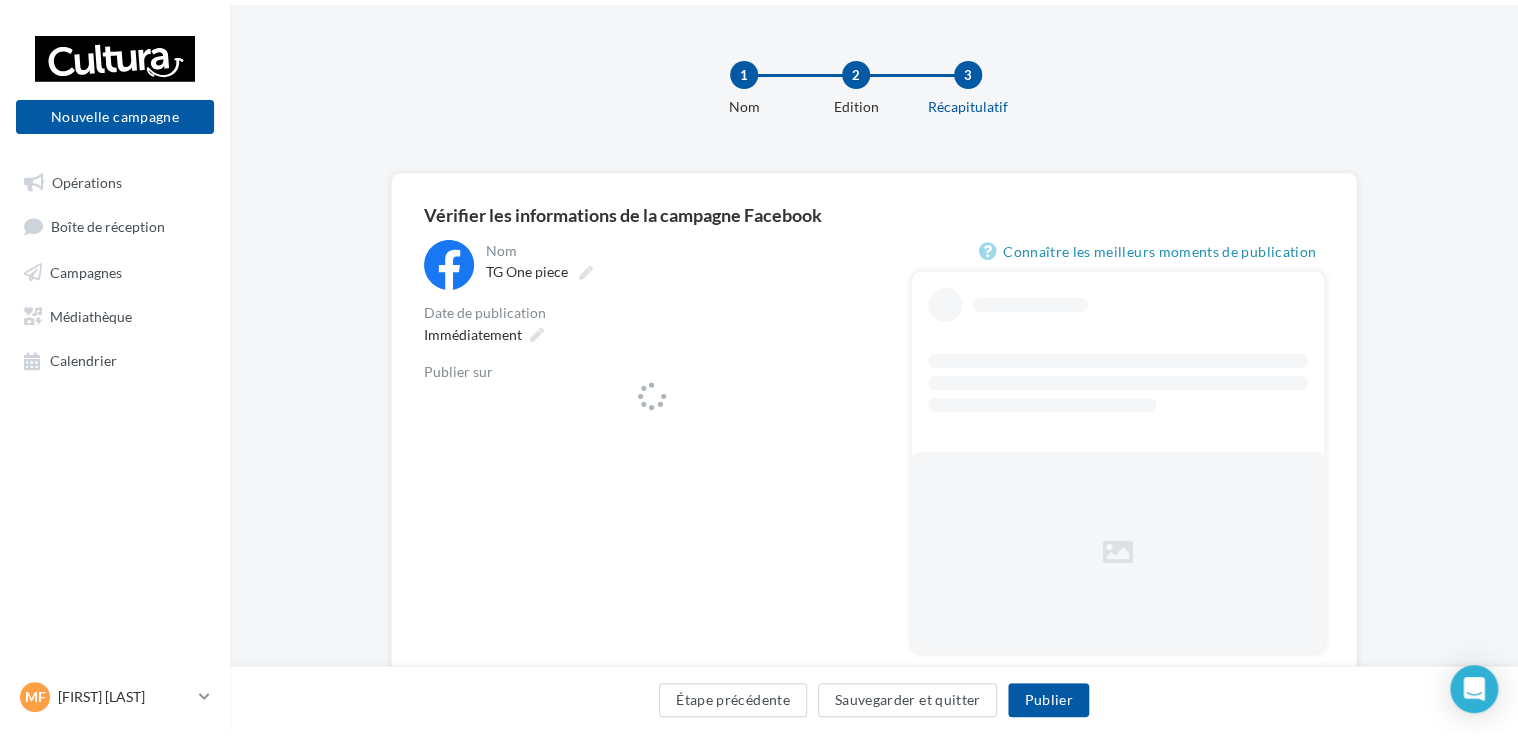 scroll, scrollTop: 0, scrollLeft: 0, axis: both 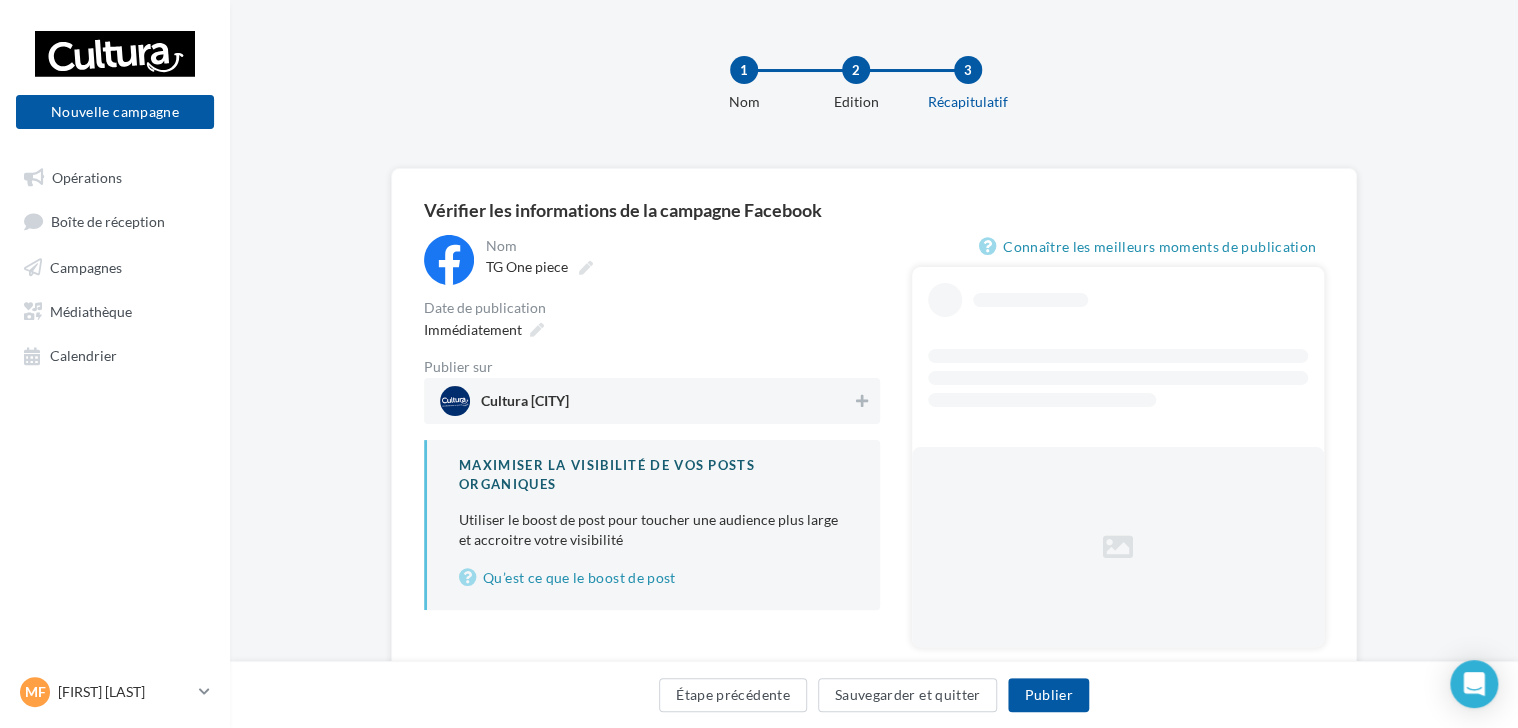 click on "Cultura Wittenheim (Wittenheim)" at bounding box center [646, 401] 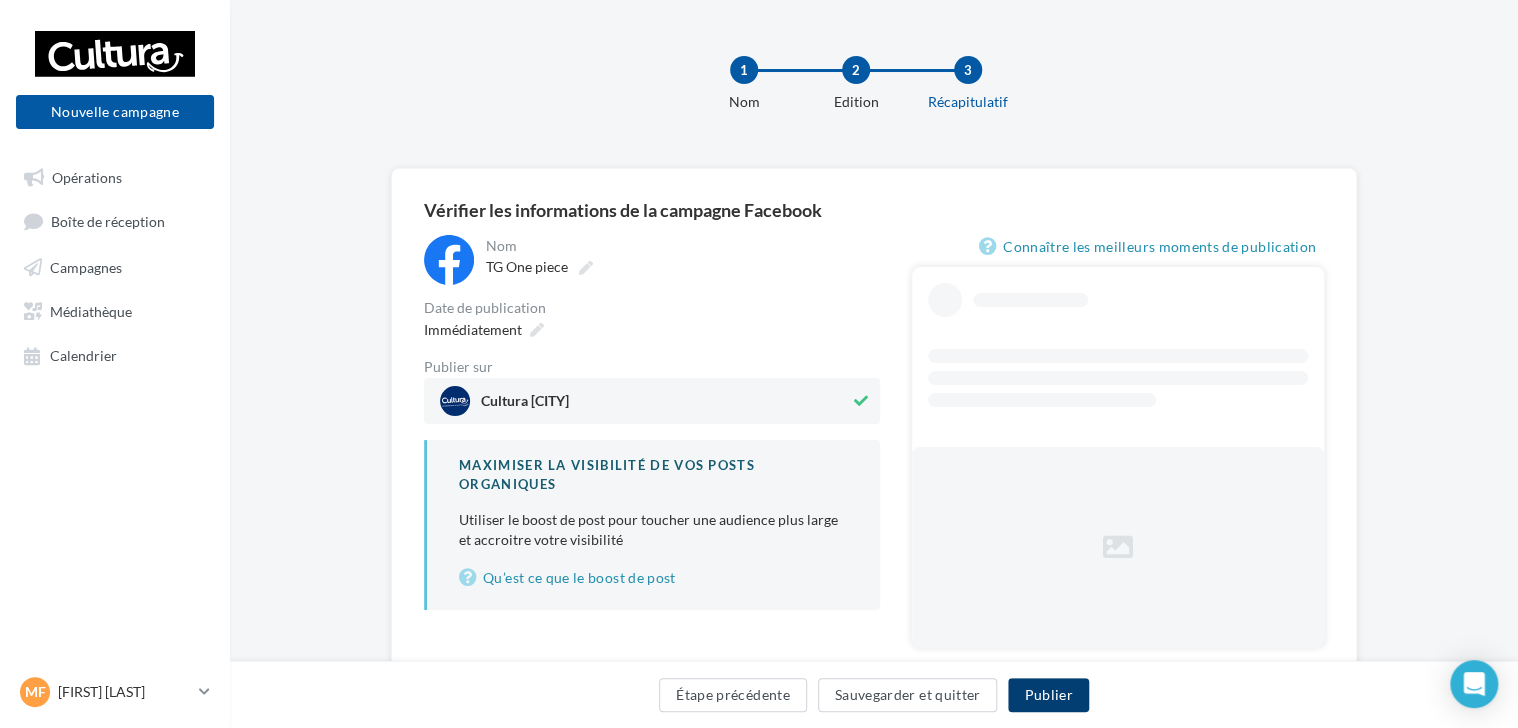 click on "Publier" at bounding box center [1048, 695] 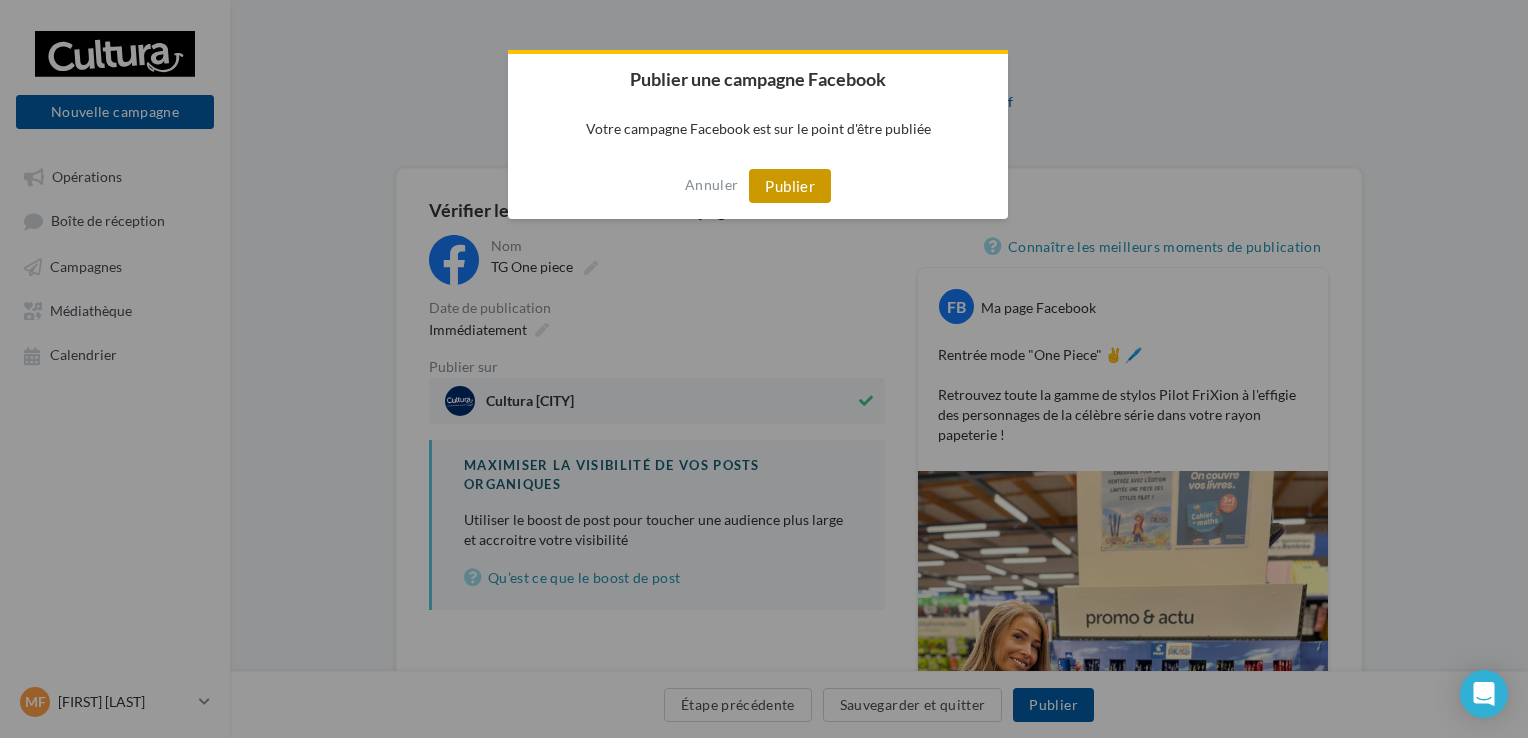 click on "Publier" at bounding box center [790, 186] 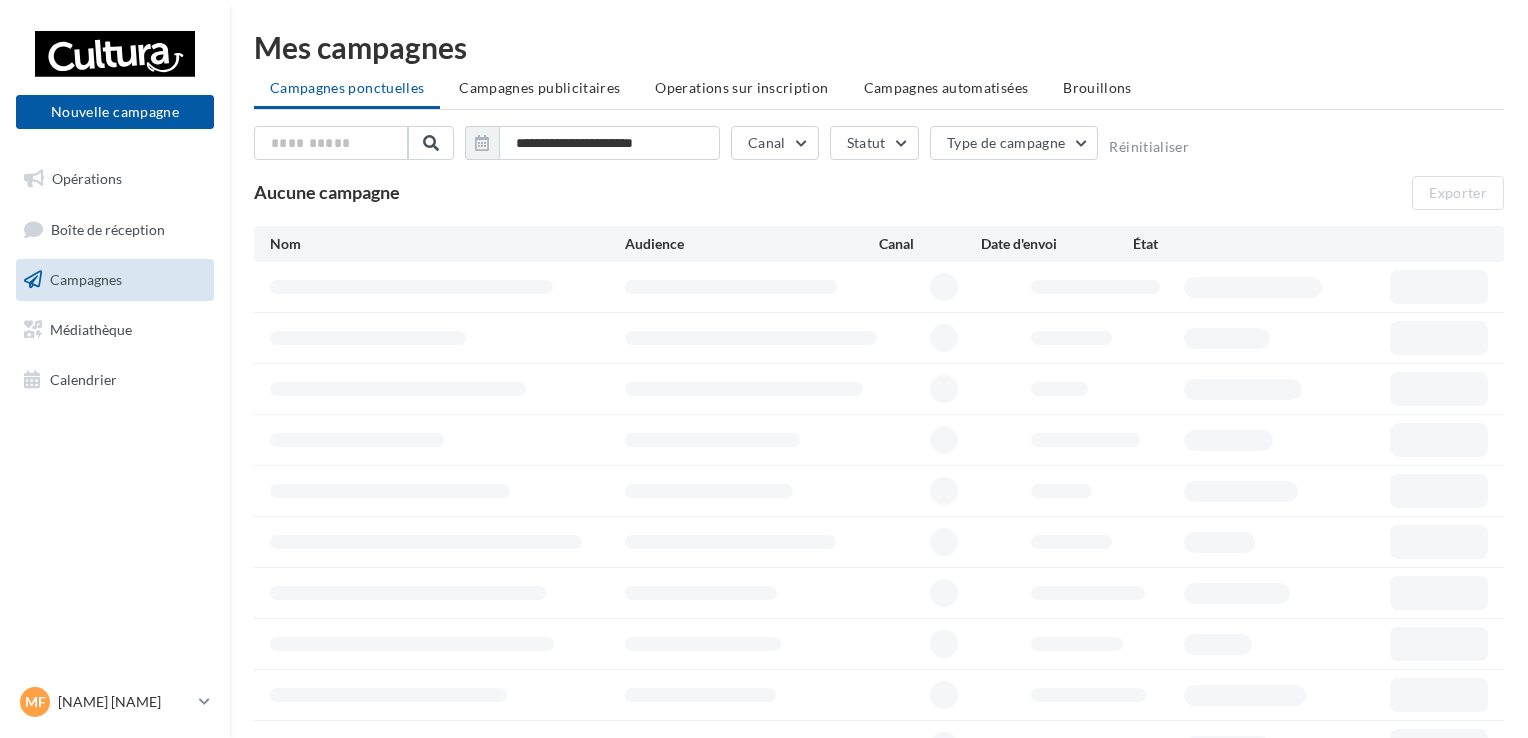 scroll, scrollTop: 0, scrollLeft: 0, axis: both 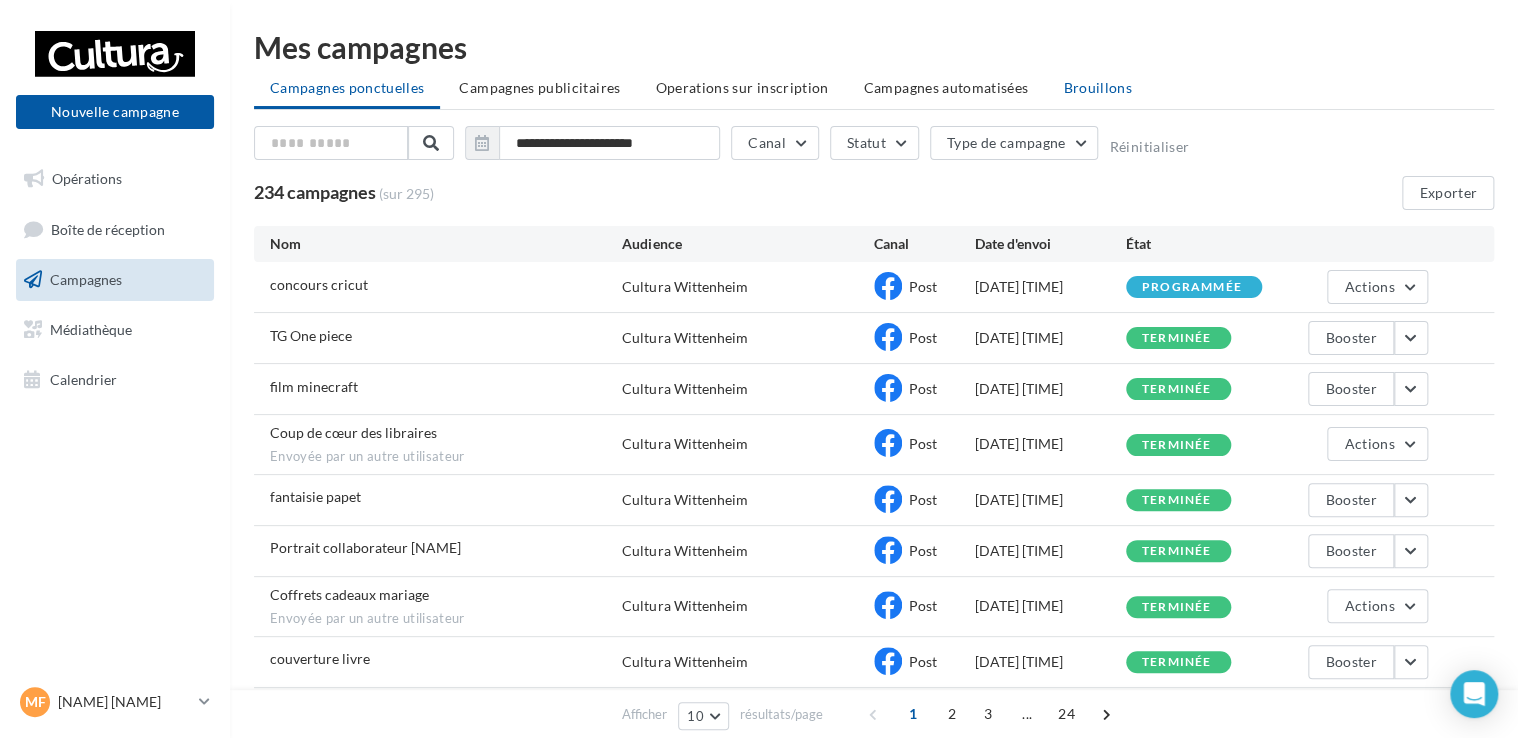 click on "Brouillons" at bounding box center [1097, 87] 